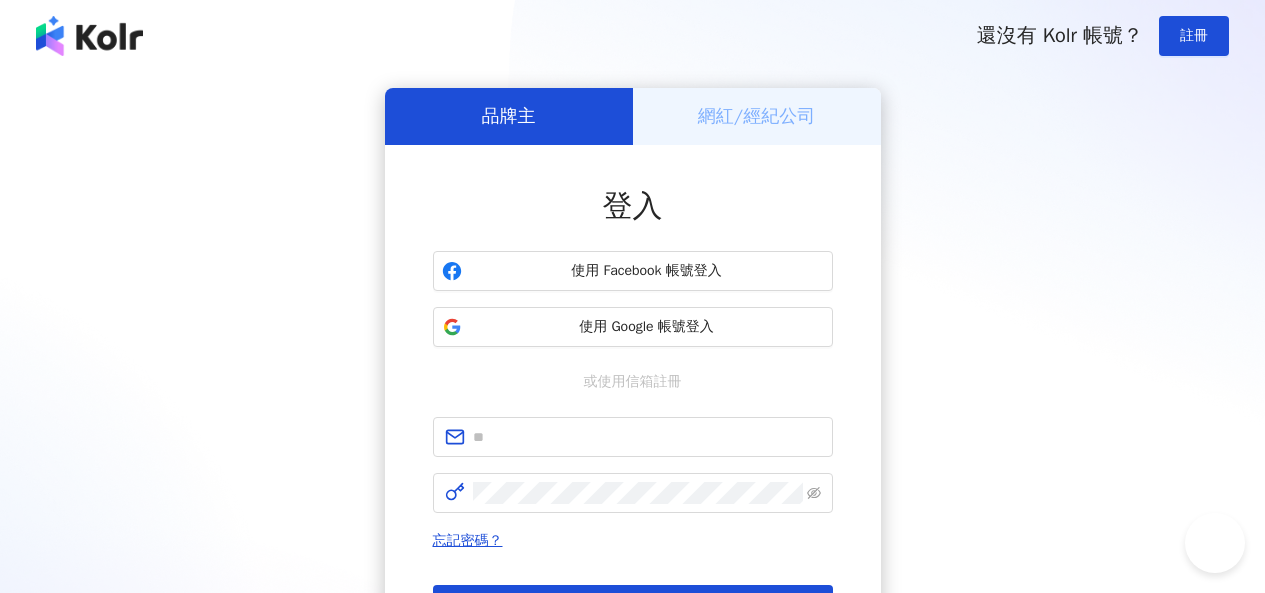 scroll, scrollTop: 0, scrollLeft: 0, axis: both 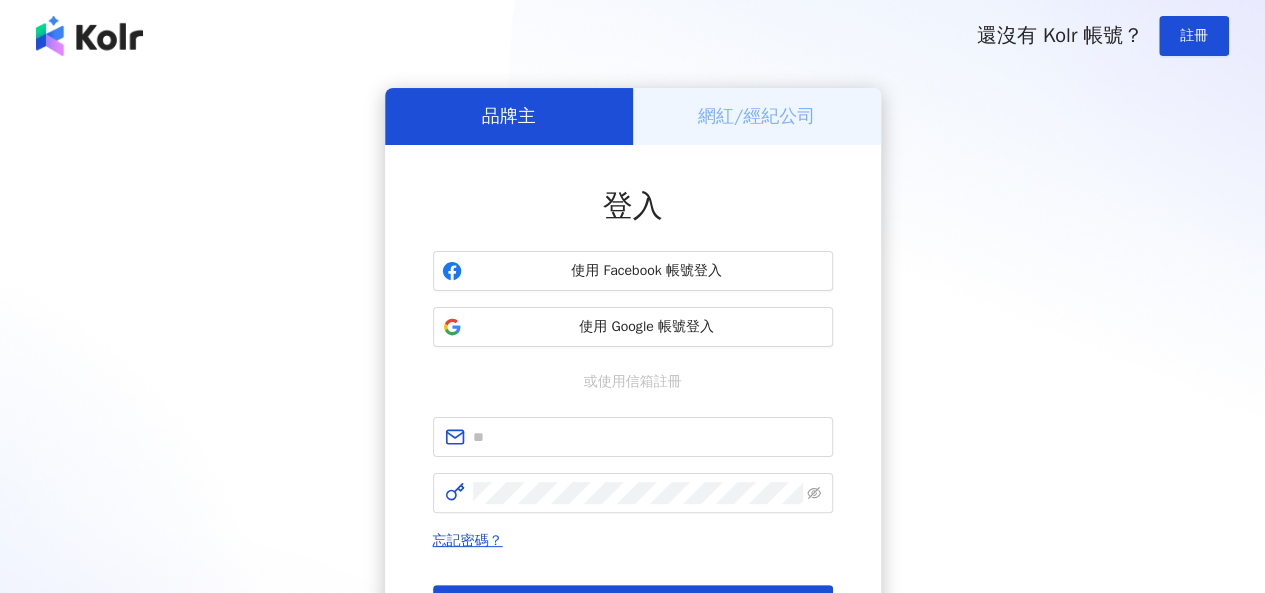 click on "登入 使用 Facebook 帳號登入 使用 Google 帳號登入 或使用信箱註冊 忘記密碼？ 登入 還沒有 Kolr 帳號？ 立即註冊" at bounding box center [633, 425] 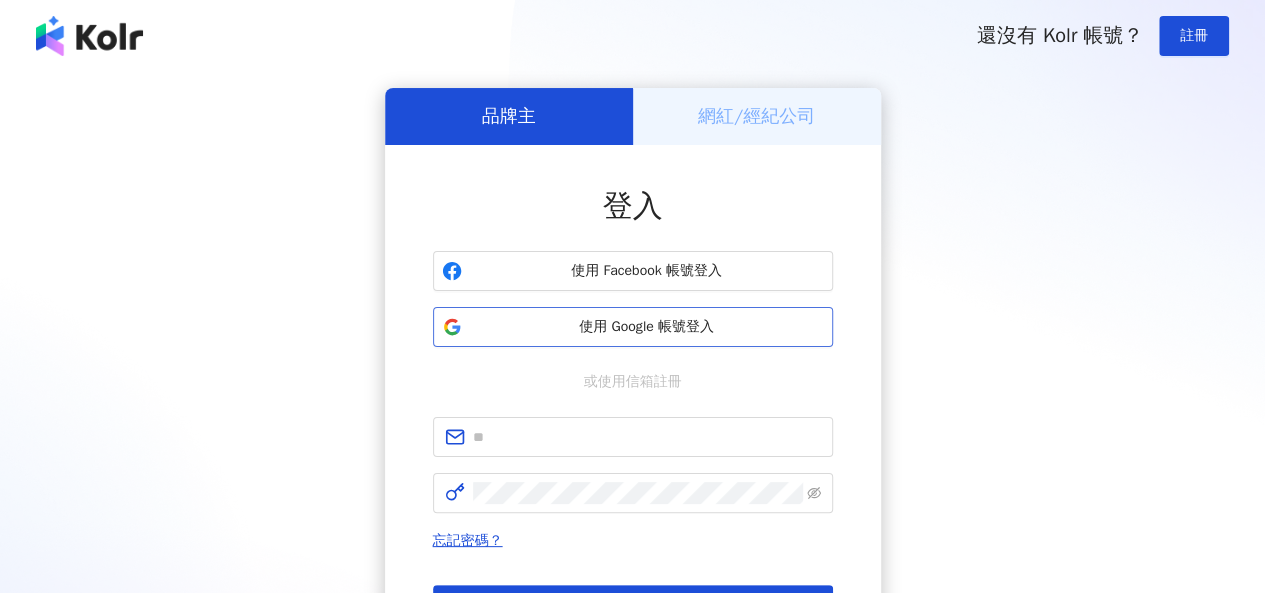 click on "使用 Google 帳號登入" at bounding box center (633, 327) 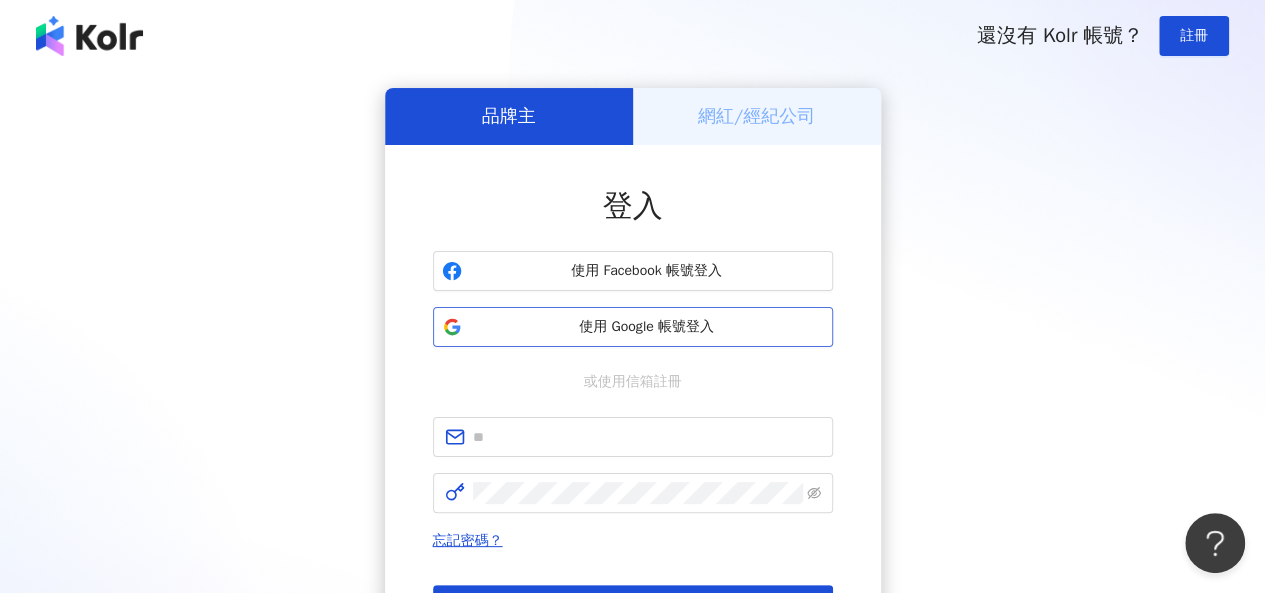 scroll, scrollTop: 0, scrollLeft: 0, axis: both 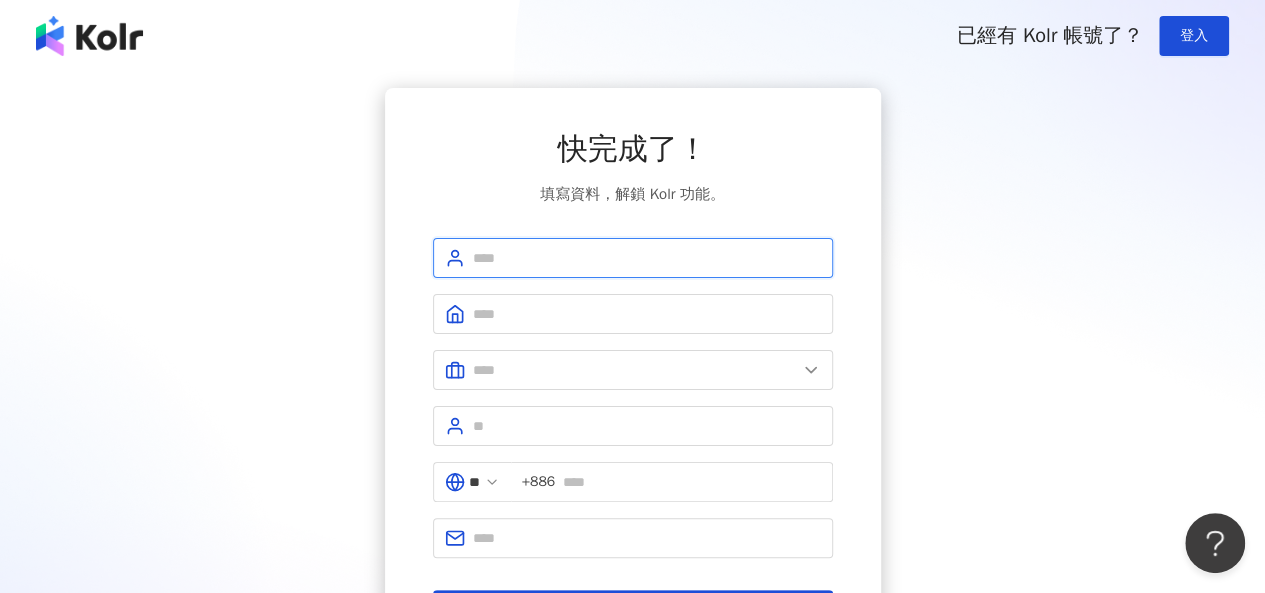 click at bounding box center (647, 258) 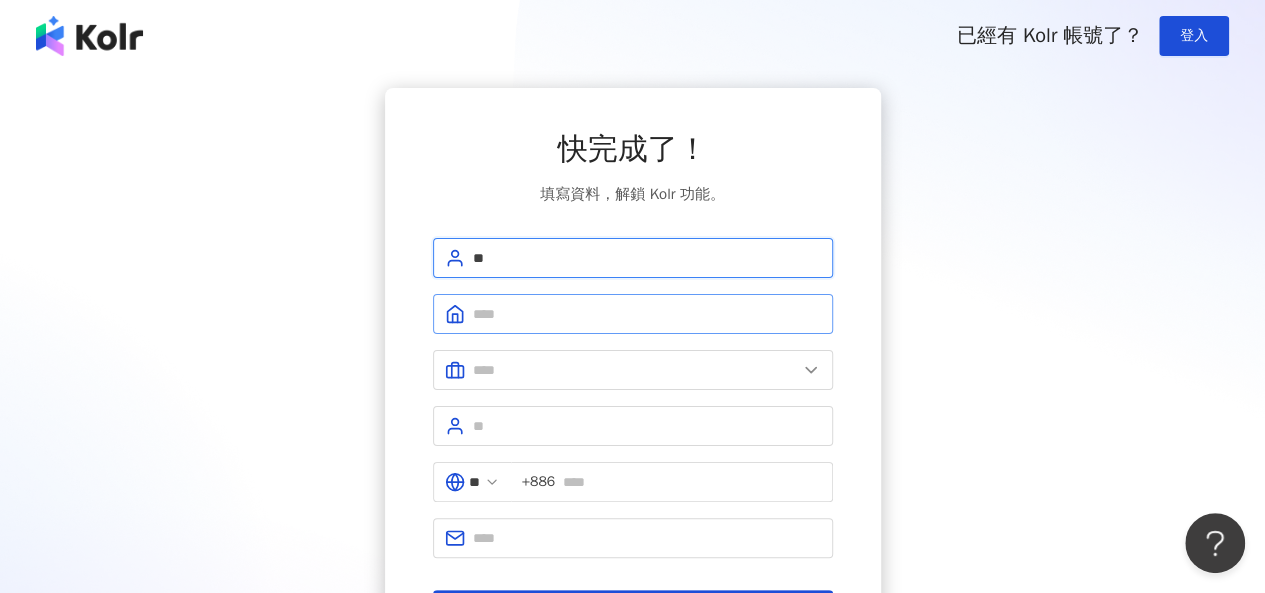 type on "**" 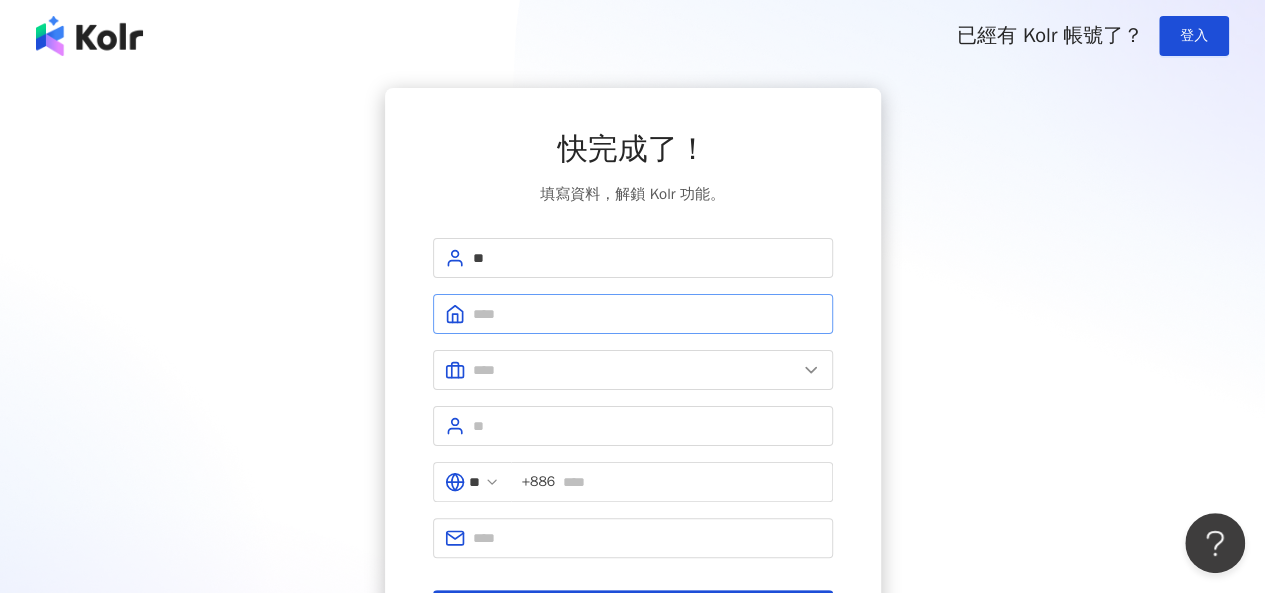 click at bounding box center [633, 314] 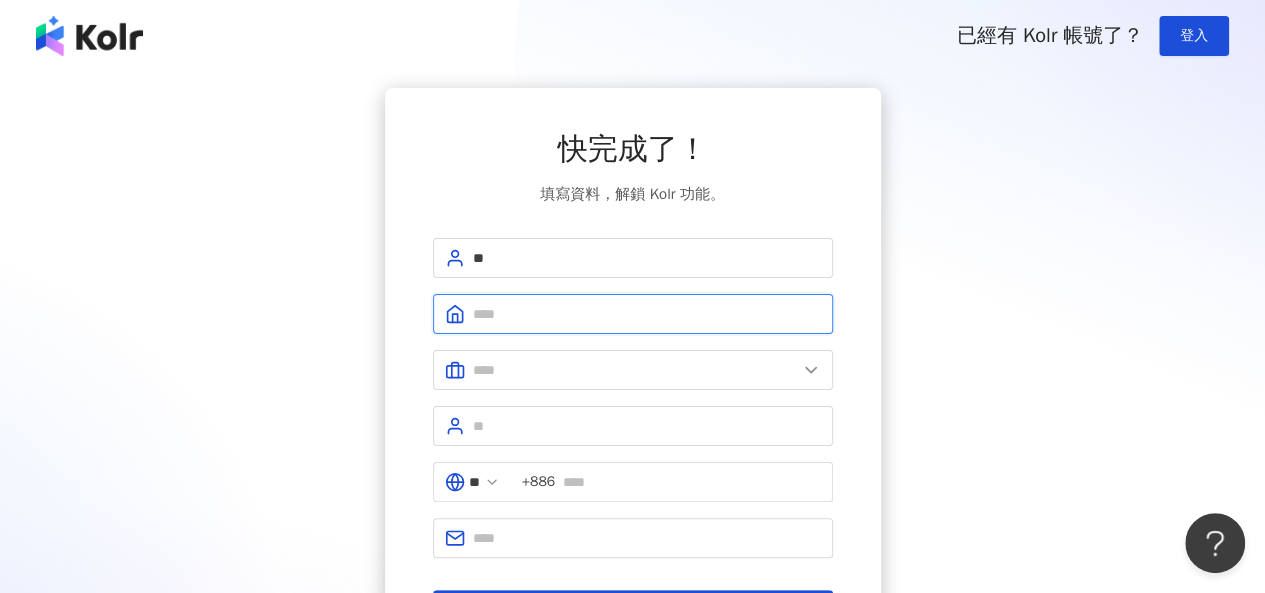 click at bounding box center (647, 314) 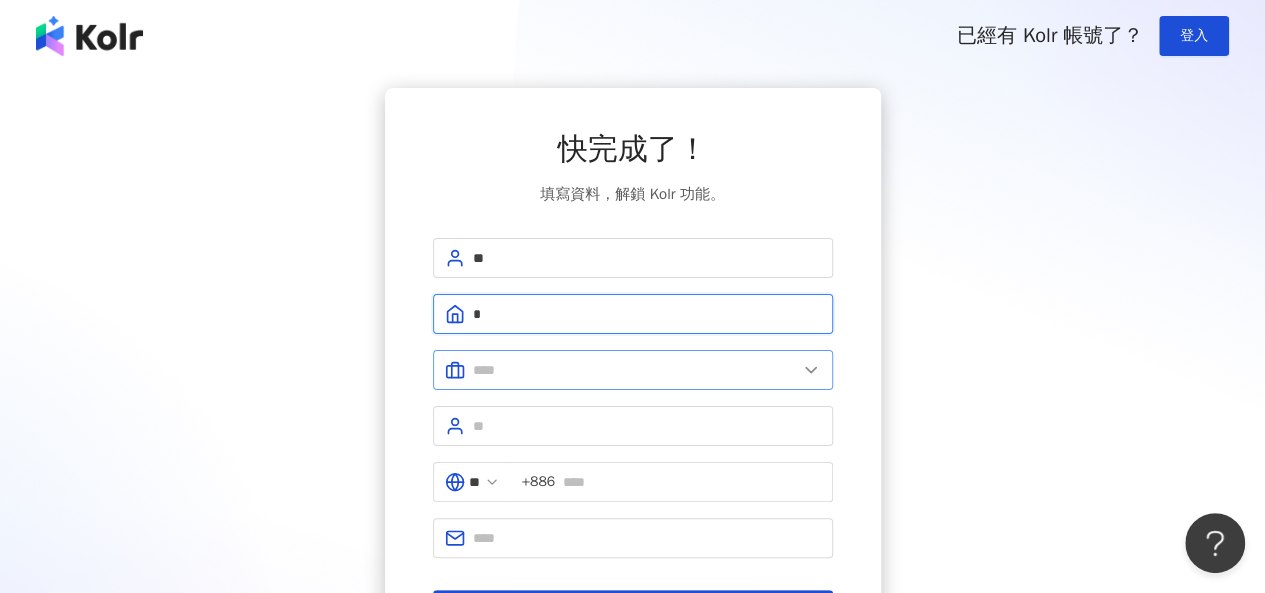 type on "*" 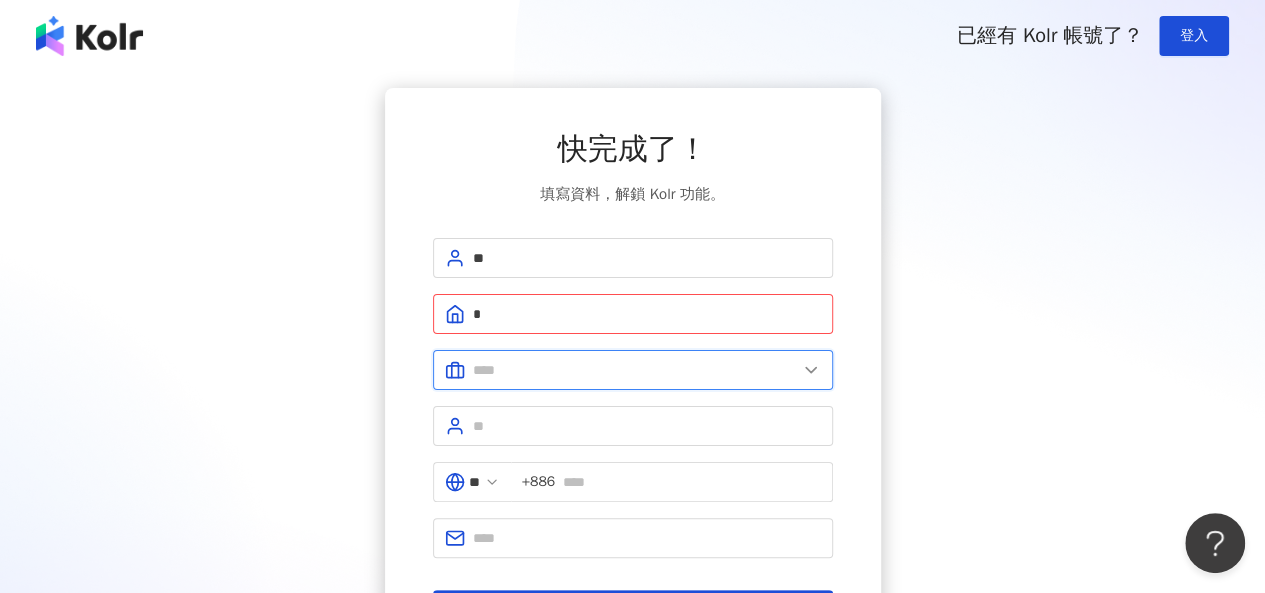 click at bounding box center [635, 370] 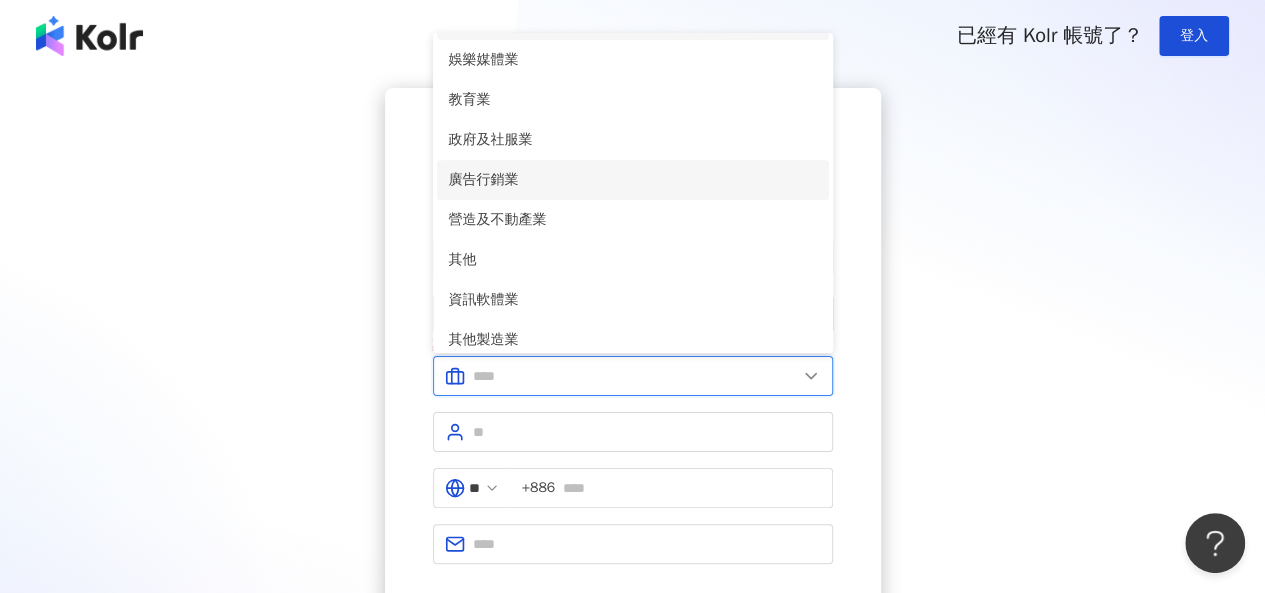 scroll, scrollTop: 408, scrollLeft: 0, axis: vertical 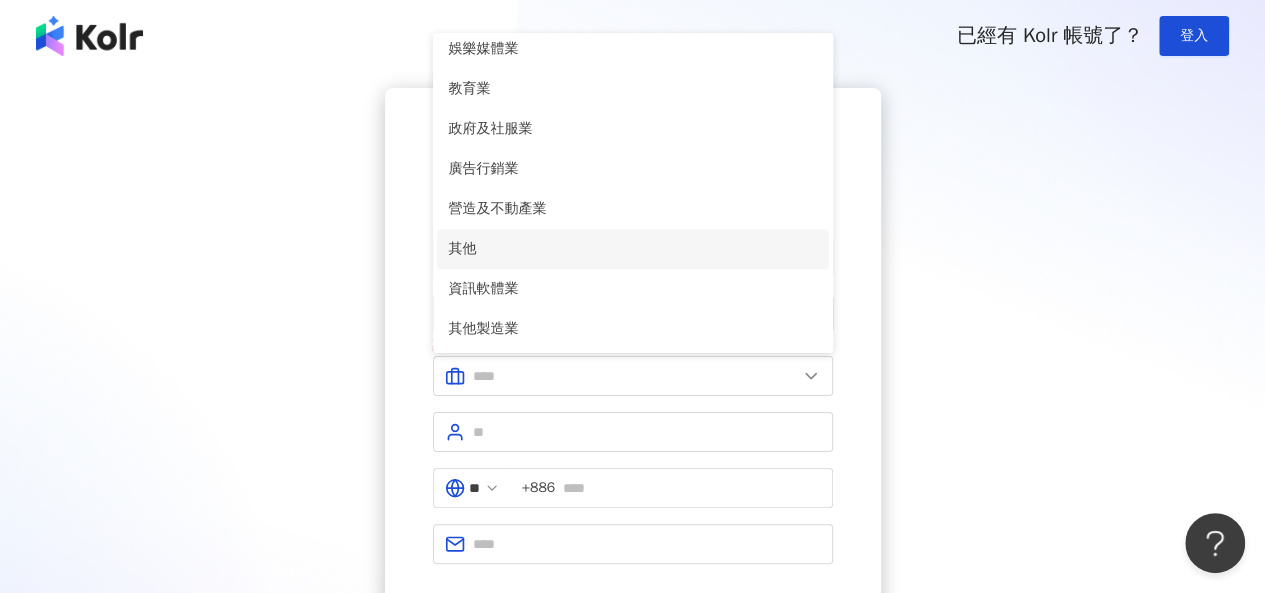 click on "其他" at bounding box center [633, 249] 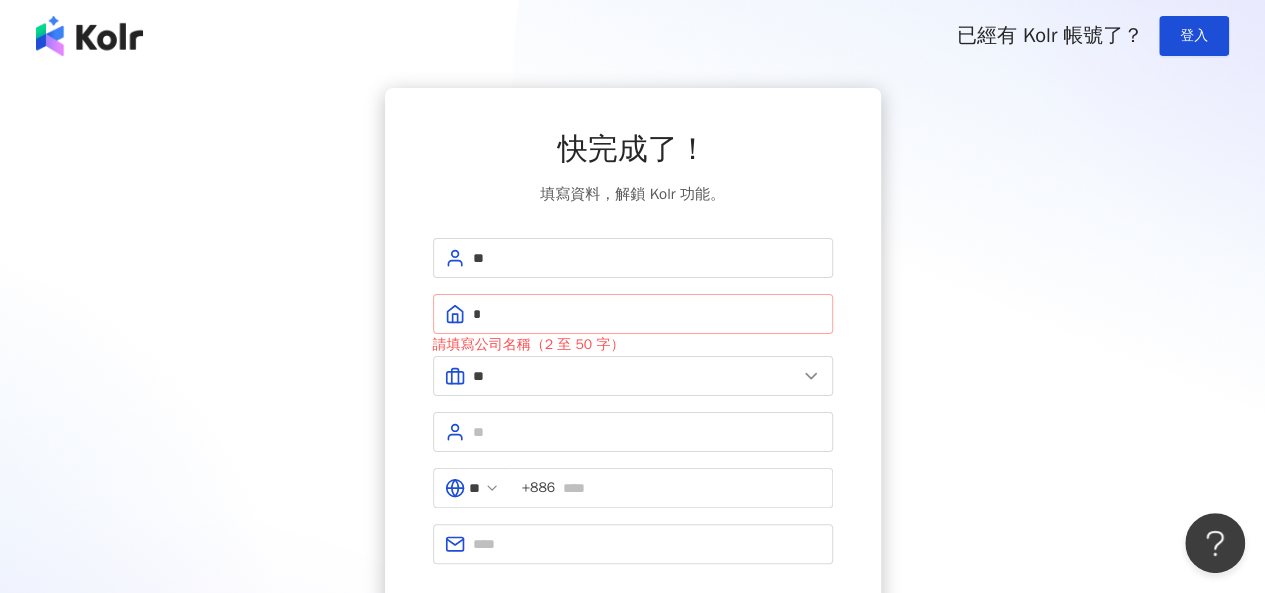 click on "*" at bounding box center [633, 314] 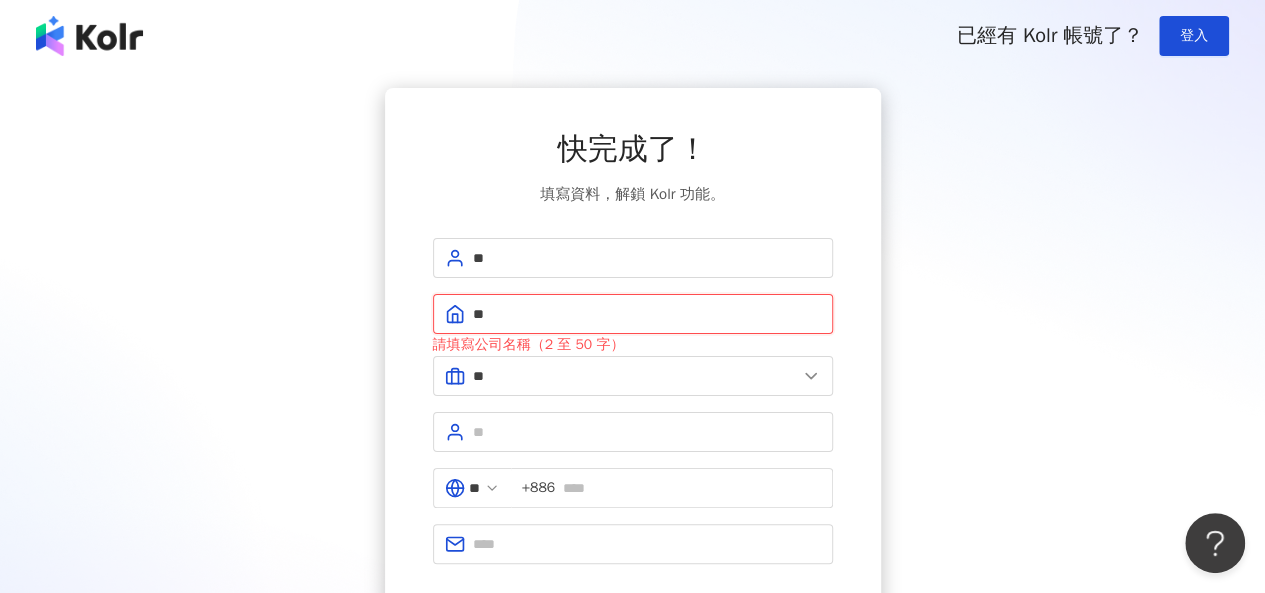 type on "*" 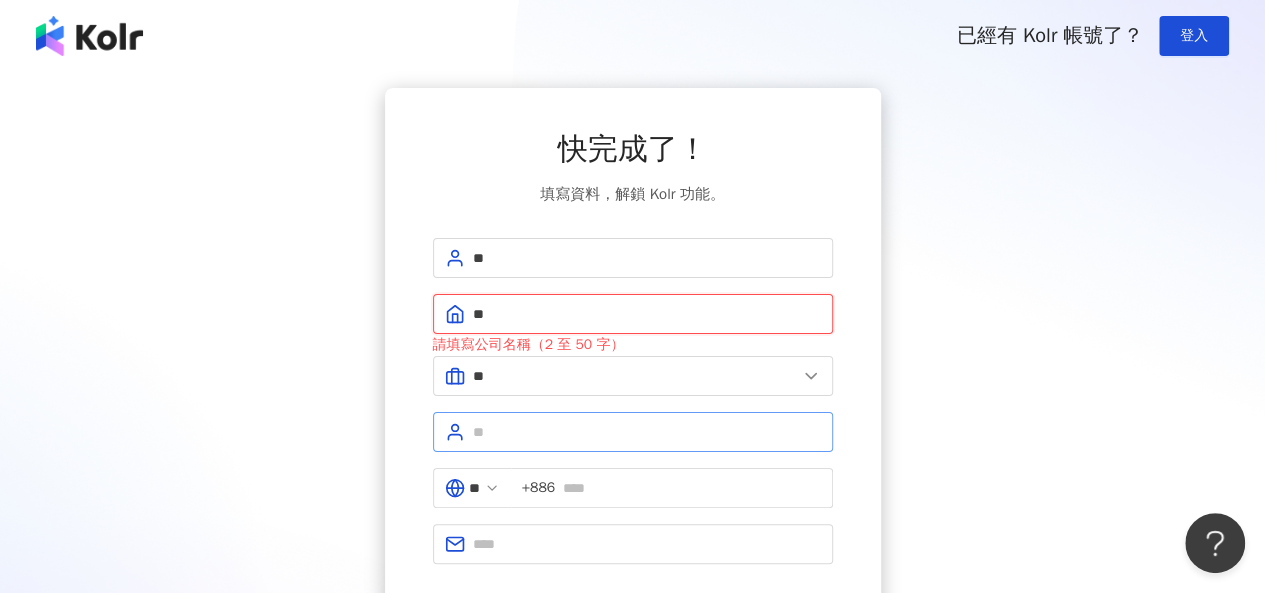 type on "**" 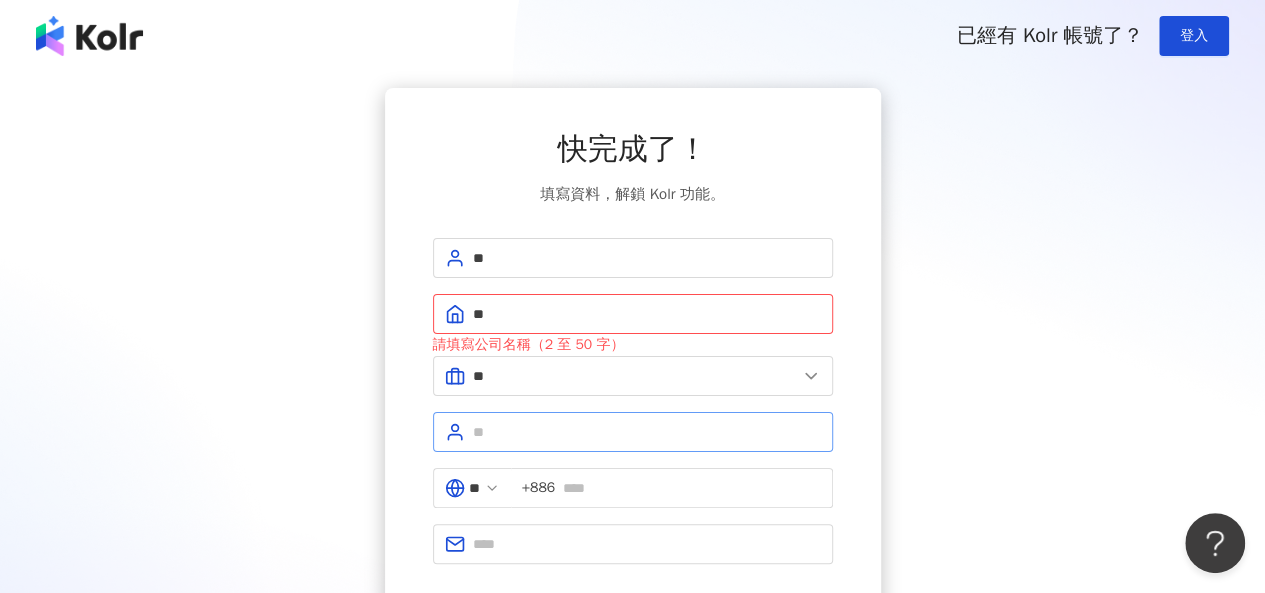 click at bounding box center [633, 432] 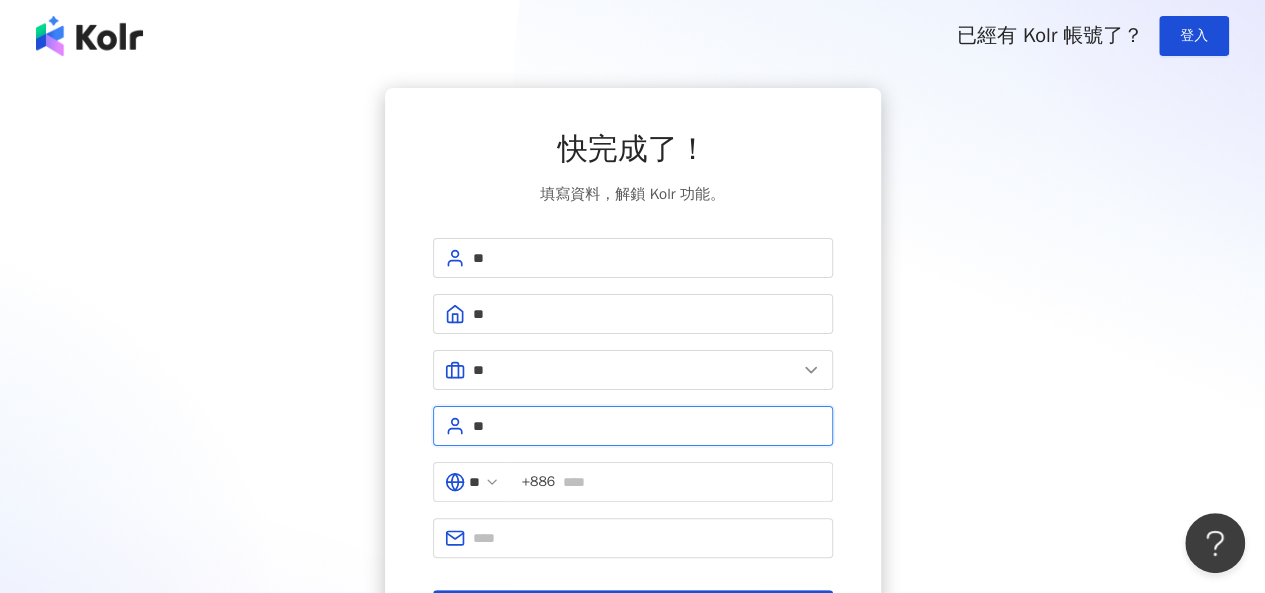 type on "*" 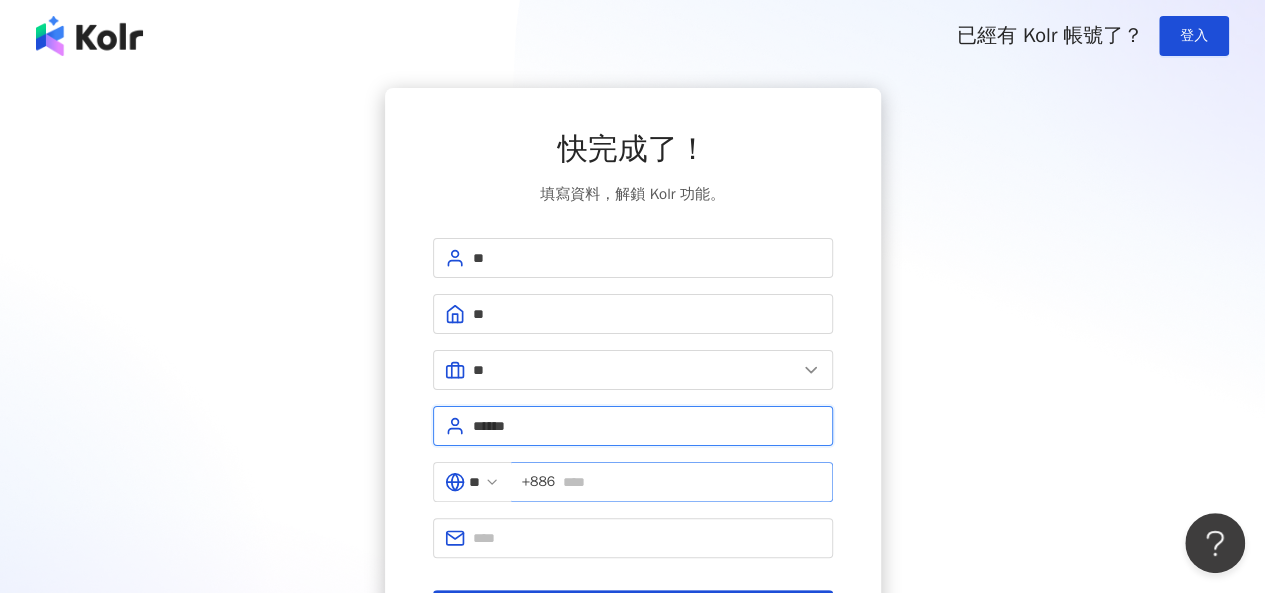 type on "******" 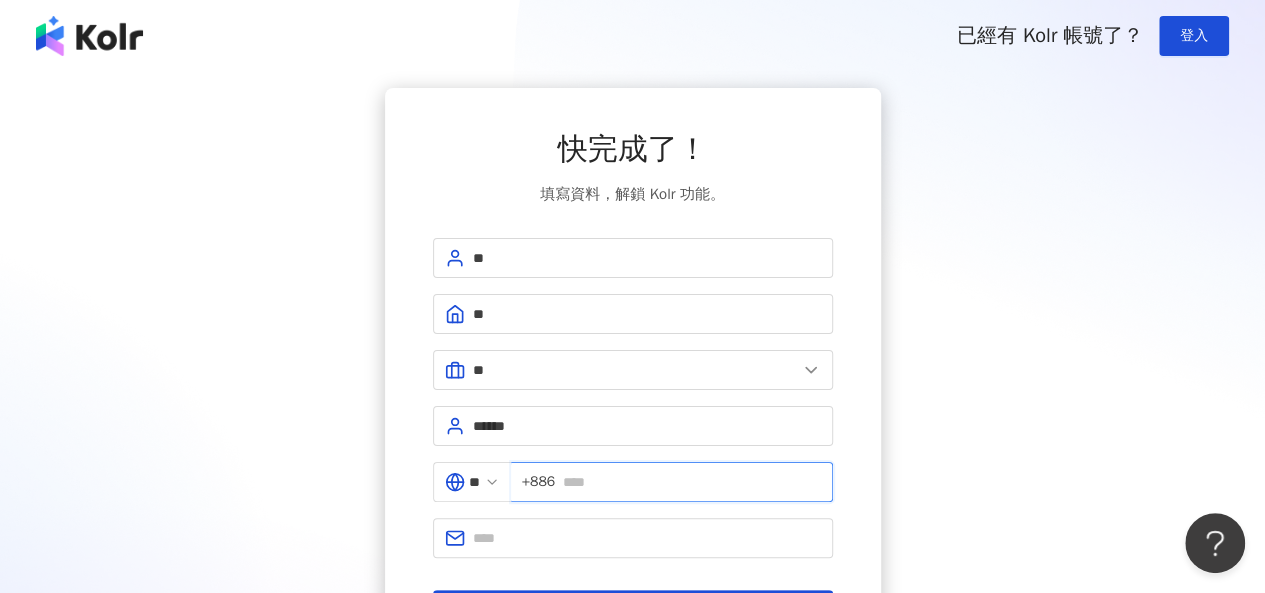 drag, startPoint x: 711, startPoint y: 487, endPoint x: 718, endPoint y: 478, distance: 11.401754 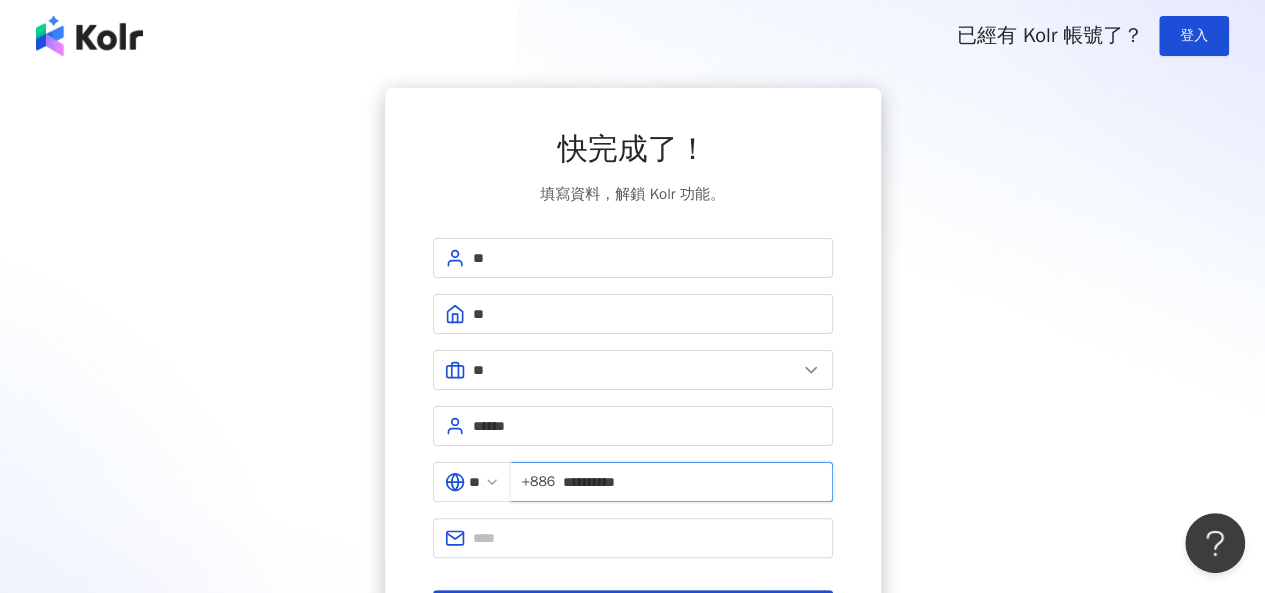click on "**********" at bounding box center [691, 482] 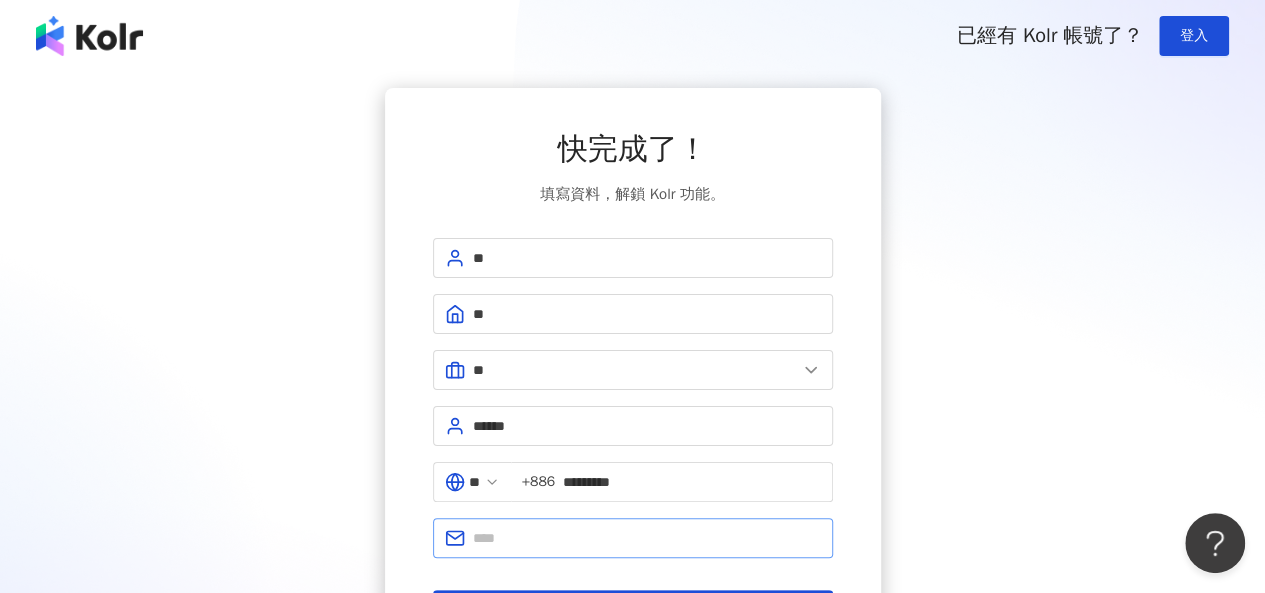 click at bounding box center [633, 538] 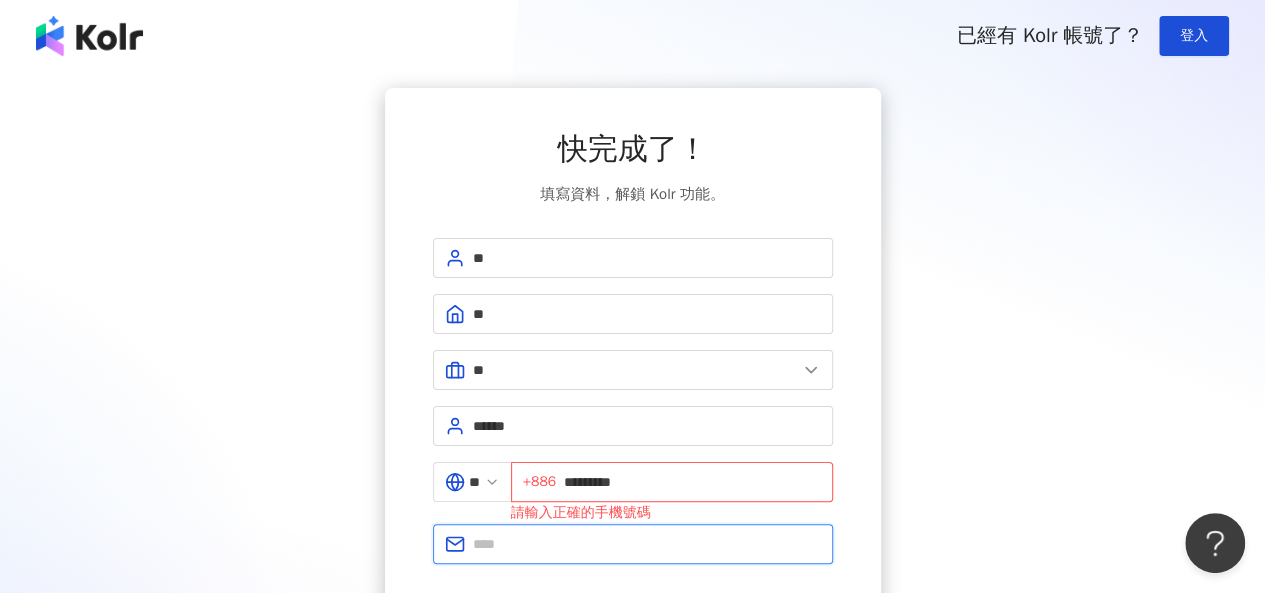 click at bounding box center (647, 544) 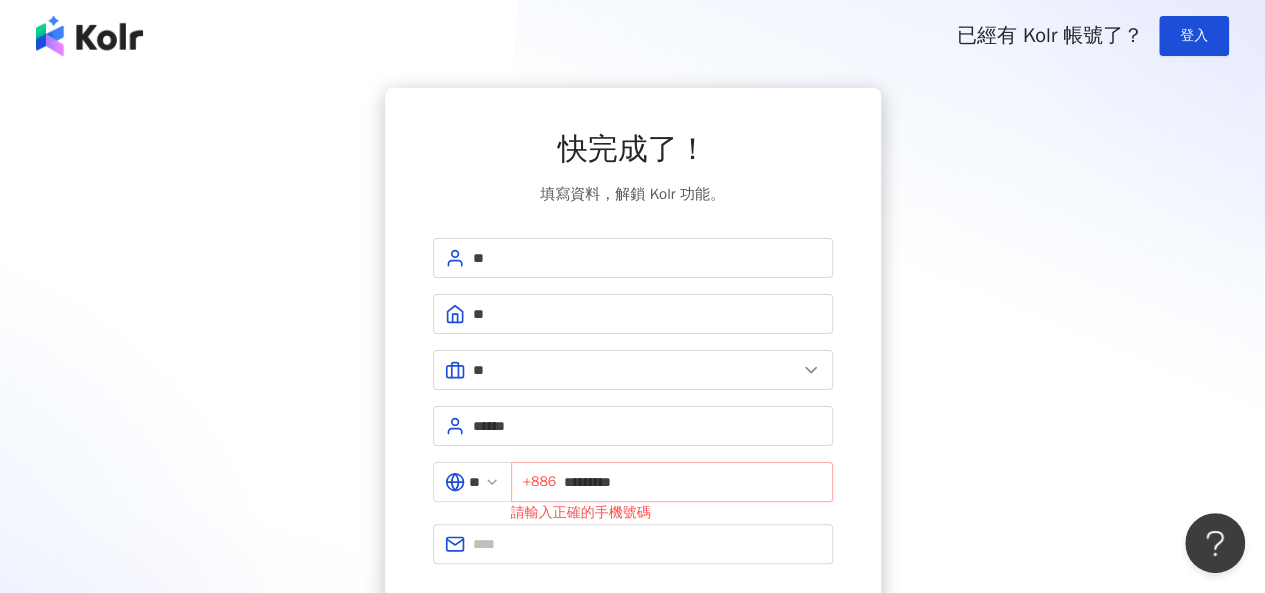 click on "+886 *********" at bounding box center [672, 482] 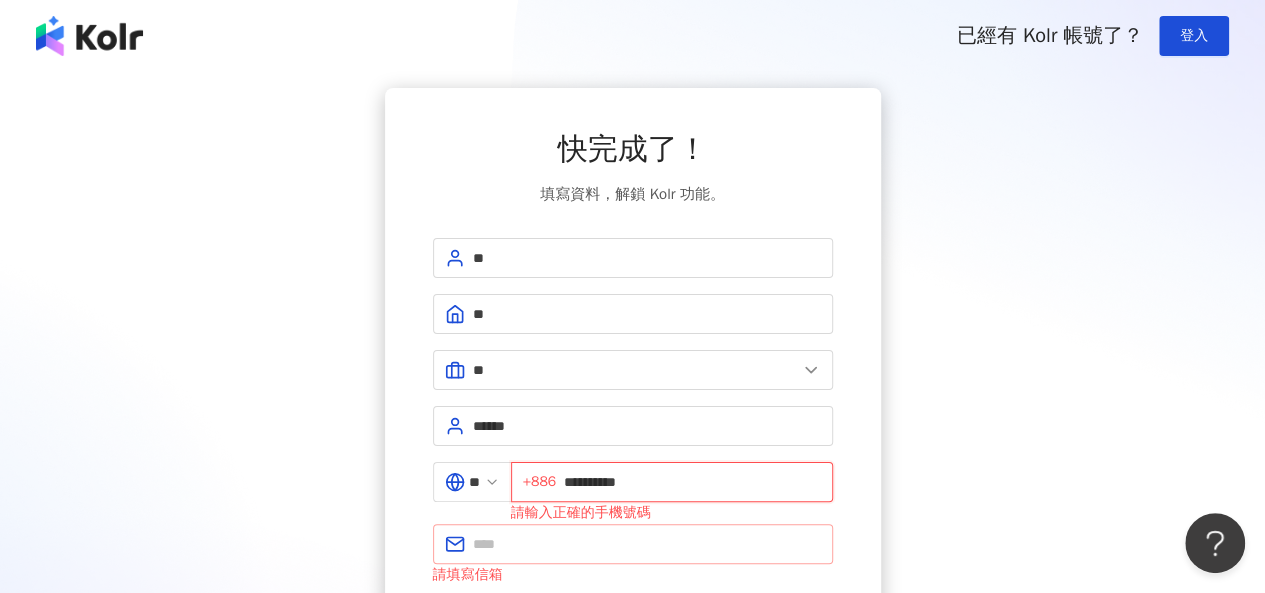 type on "**********" 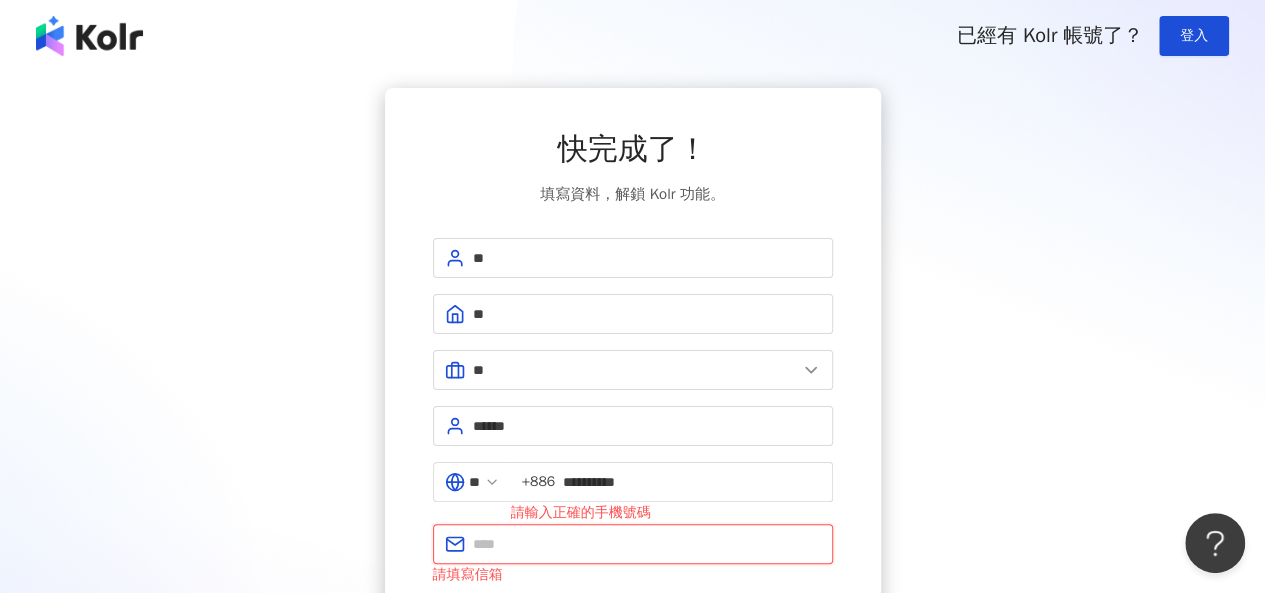 click at bounding box center (647, 544) 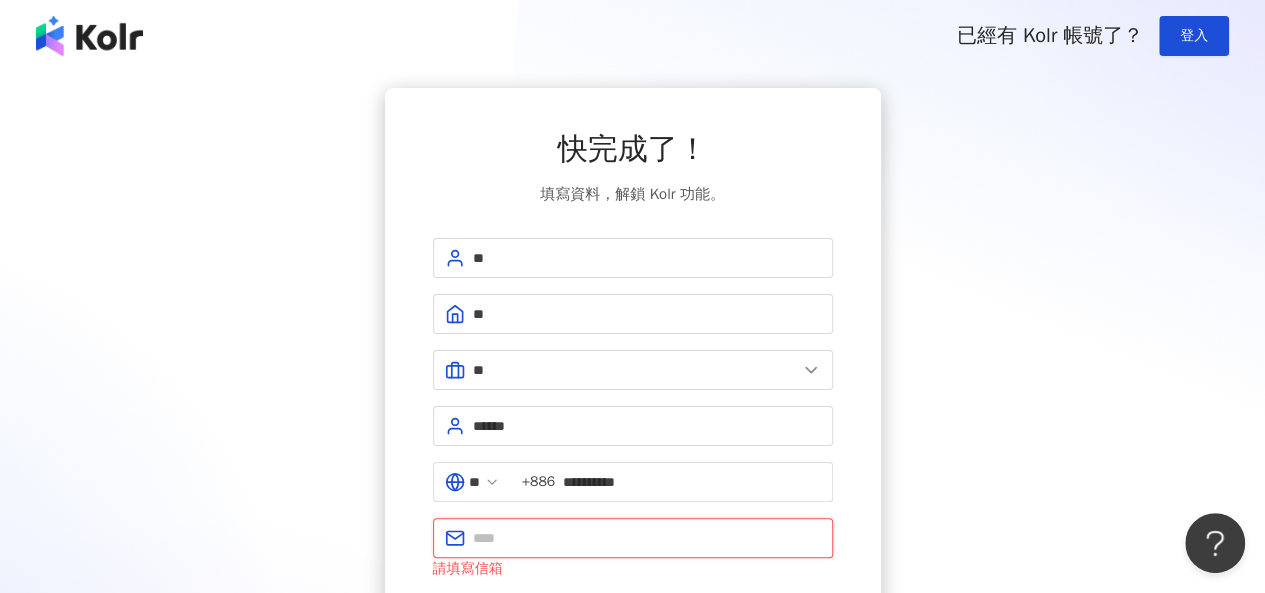 type on "**********" 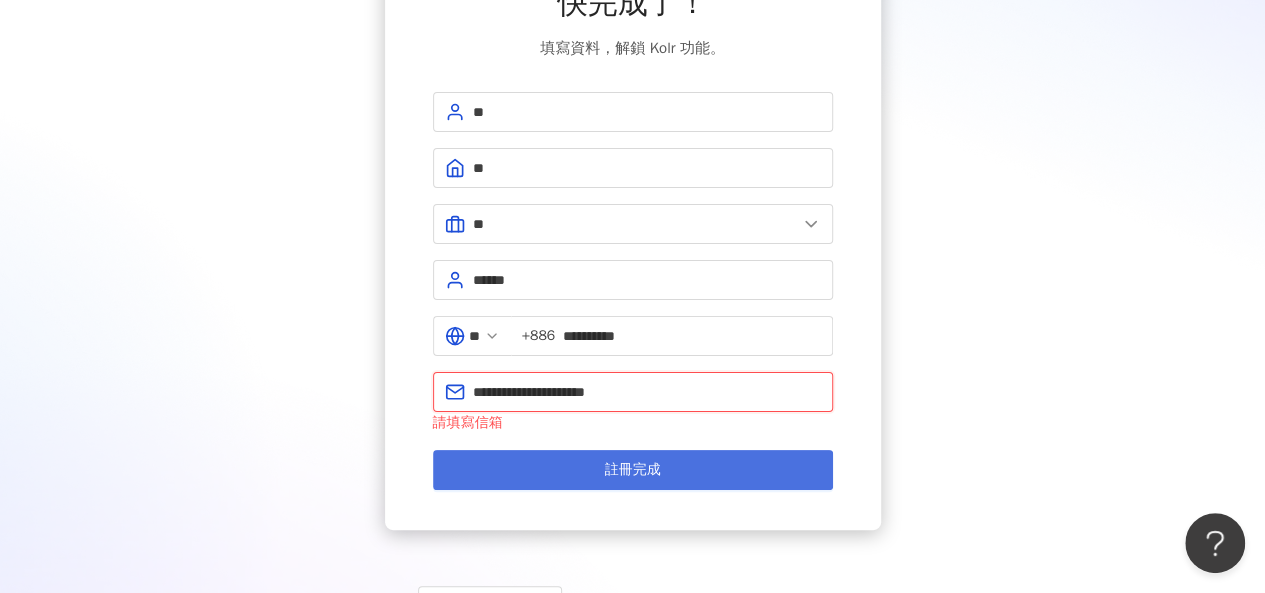 scroll, scrollTop: 200, scrollLeft: 0, axis: vertical 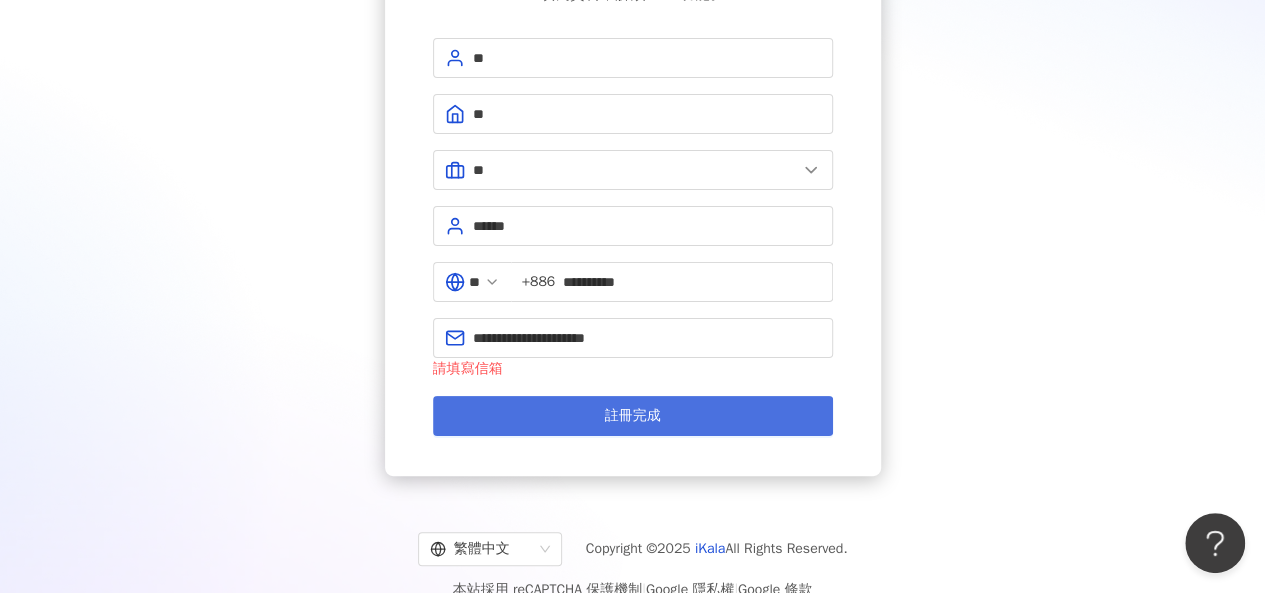 click on "註冊完成" at bounding box center (633, 416) 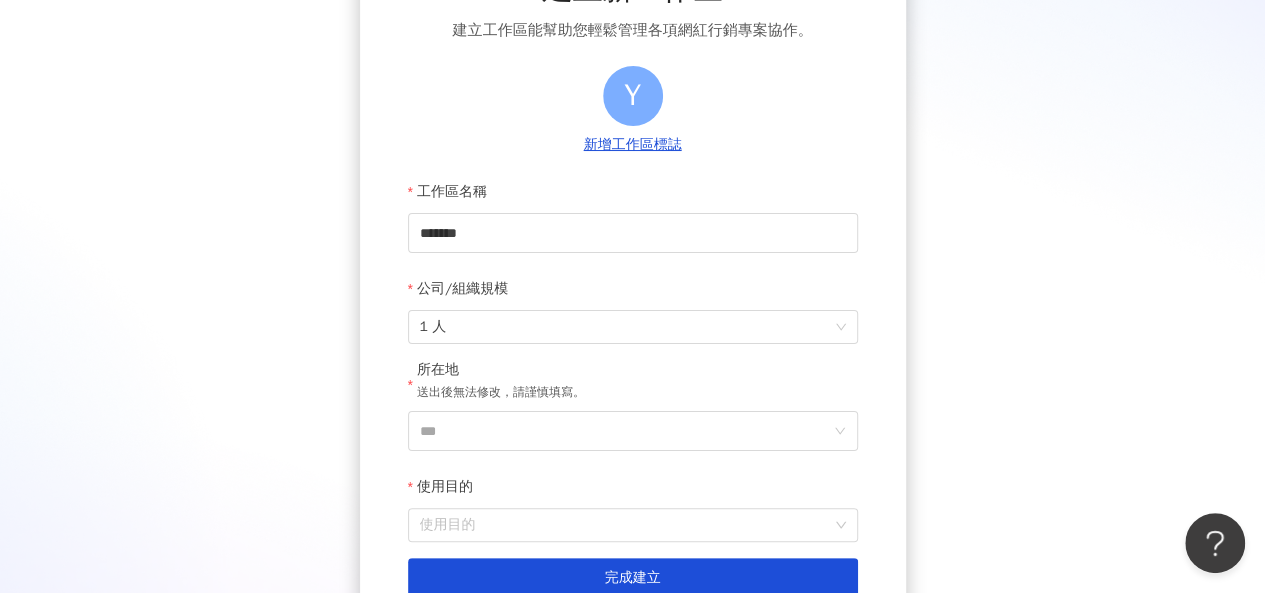 scroll, scrollTop: 200, scrollLeft: 0, axis: vertical 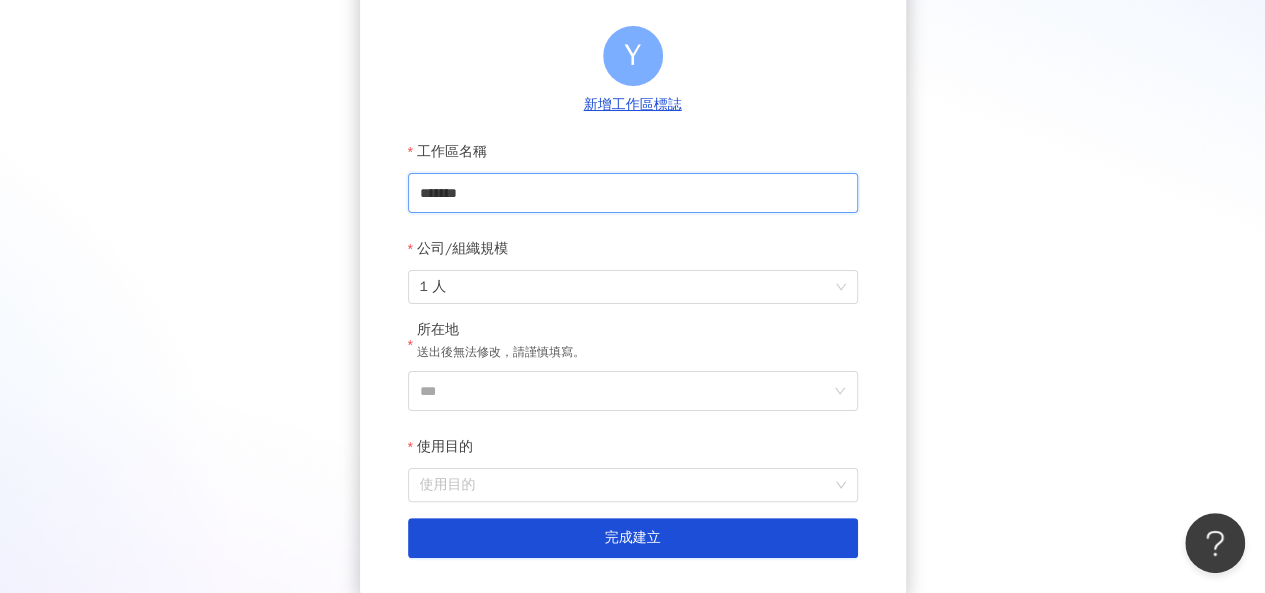 drag, startPoint x: 530, startPoint y: 199, endPoint x: 342, endPoint y: 203, distance: 188.04254 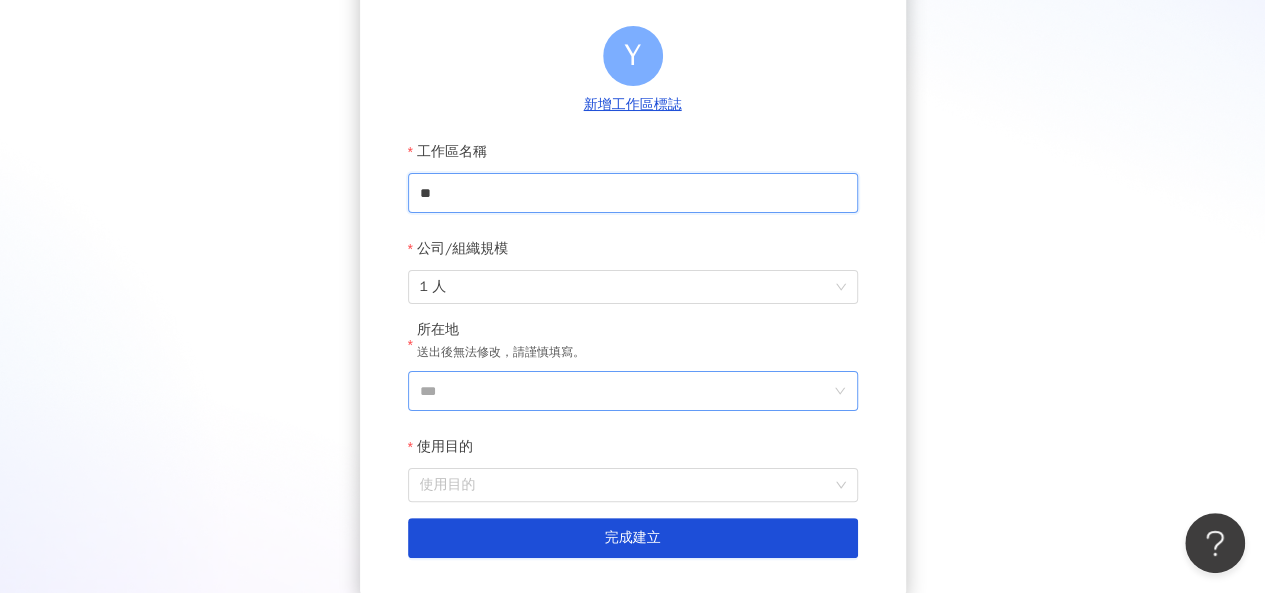 type on "**" 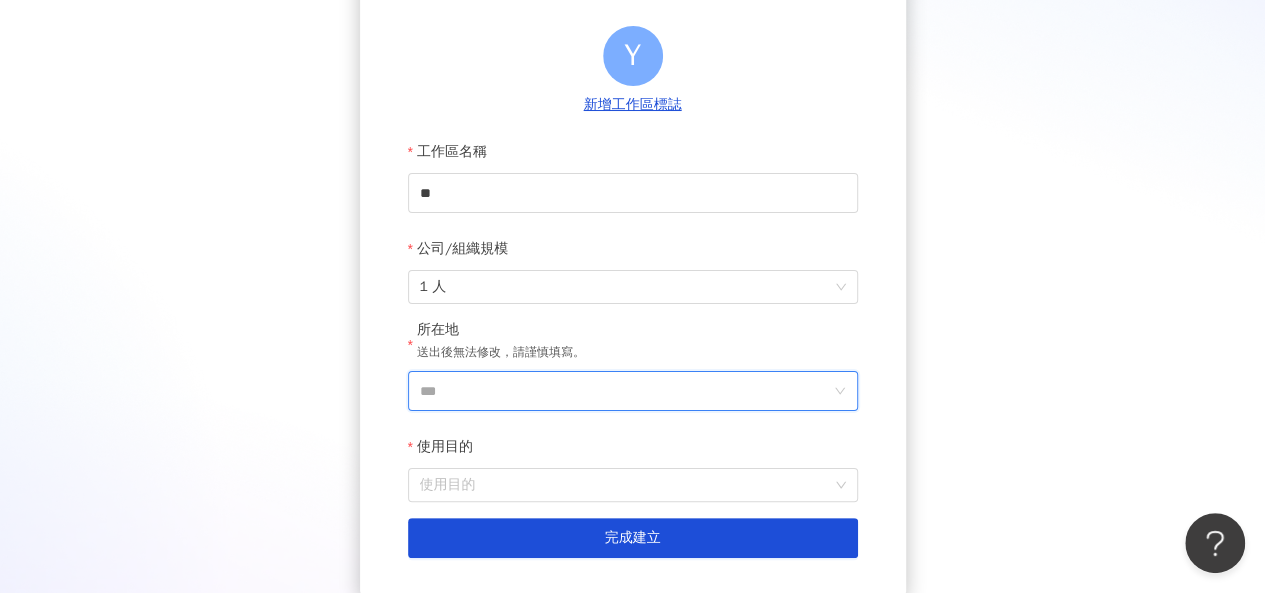 click on "***" at bounding box center (625, 391) 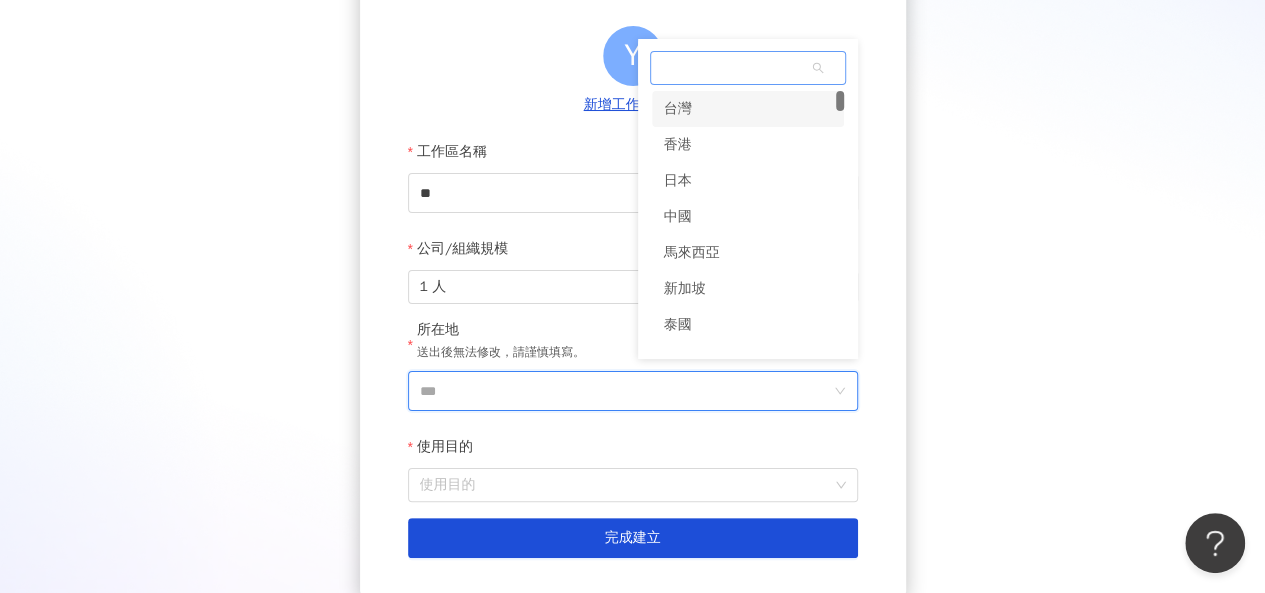 click on "台灣" at bounding box center (748, 109) 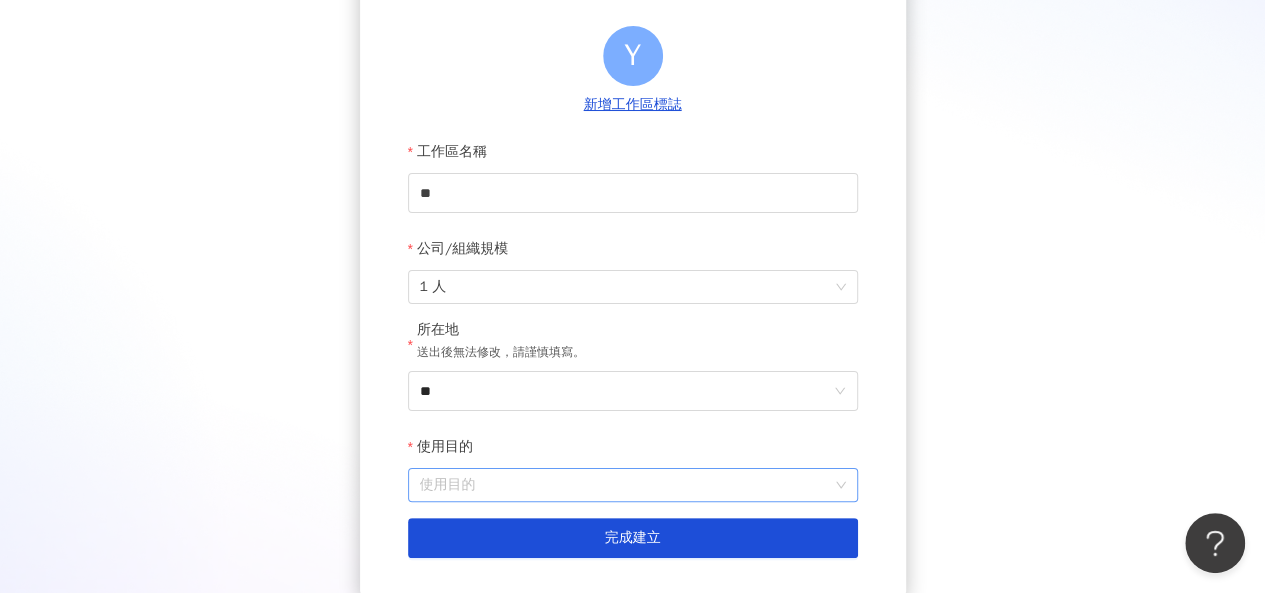 click on "使用目的" at bounding box center [633, 485] 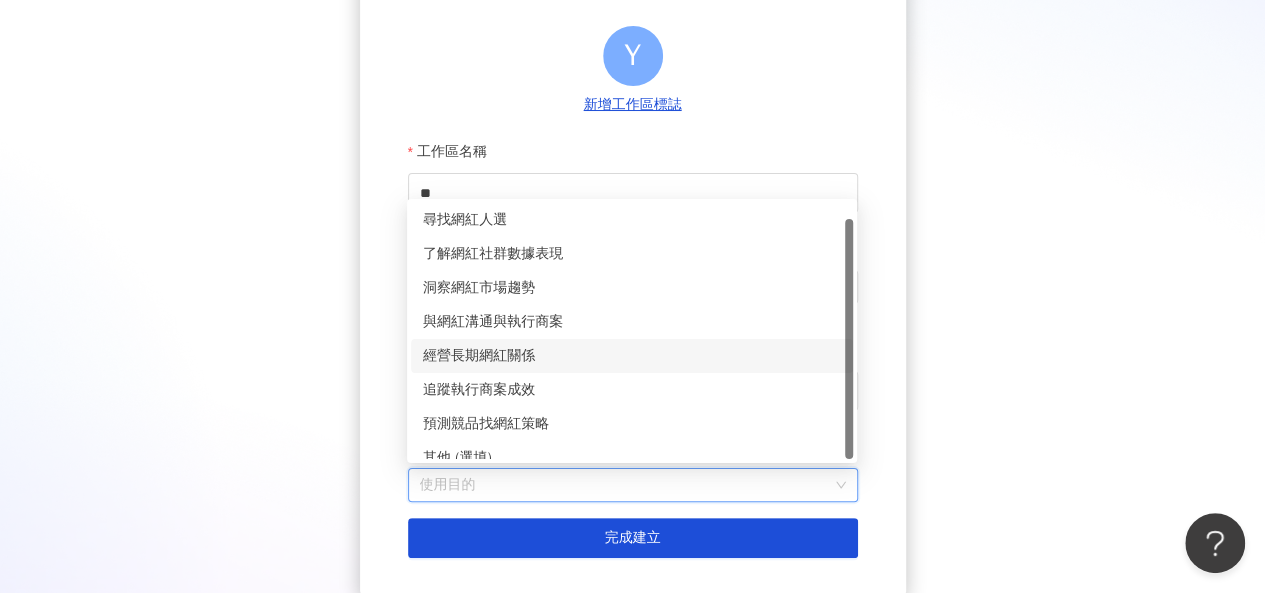 scroll, scrollTop: 16, scrollLeft: 0, axis: vertical 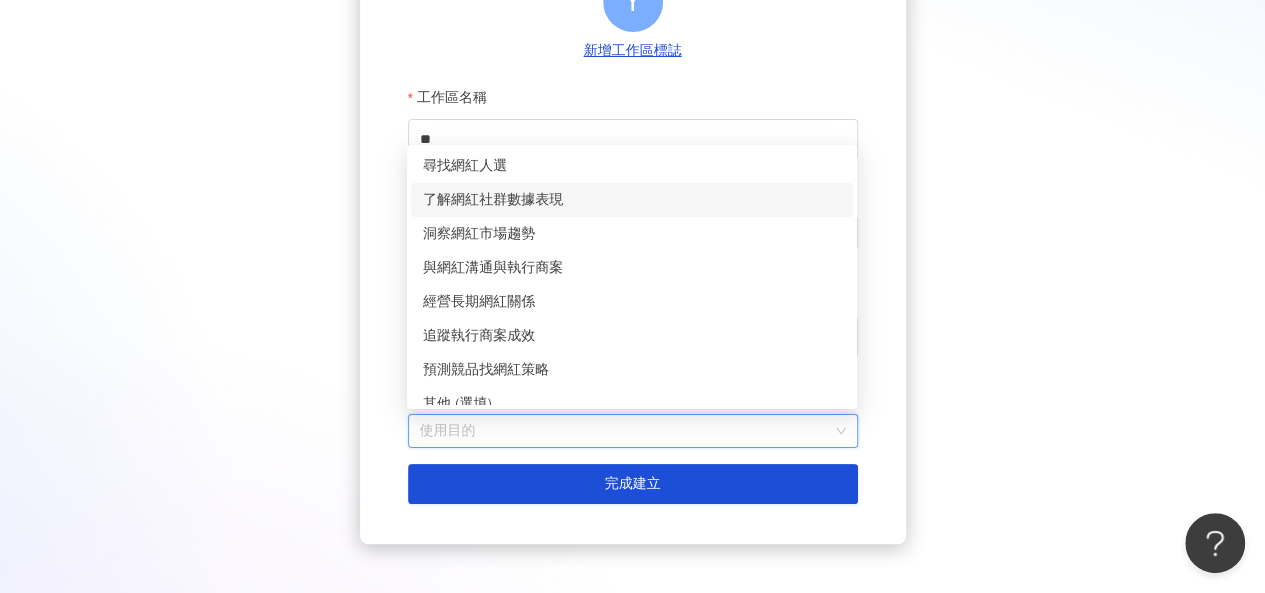 click on "了解網紅社群數據表現" at bounding box center (632, 200) 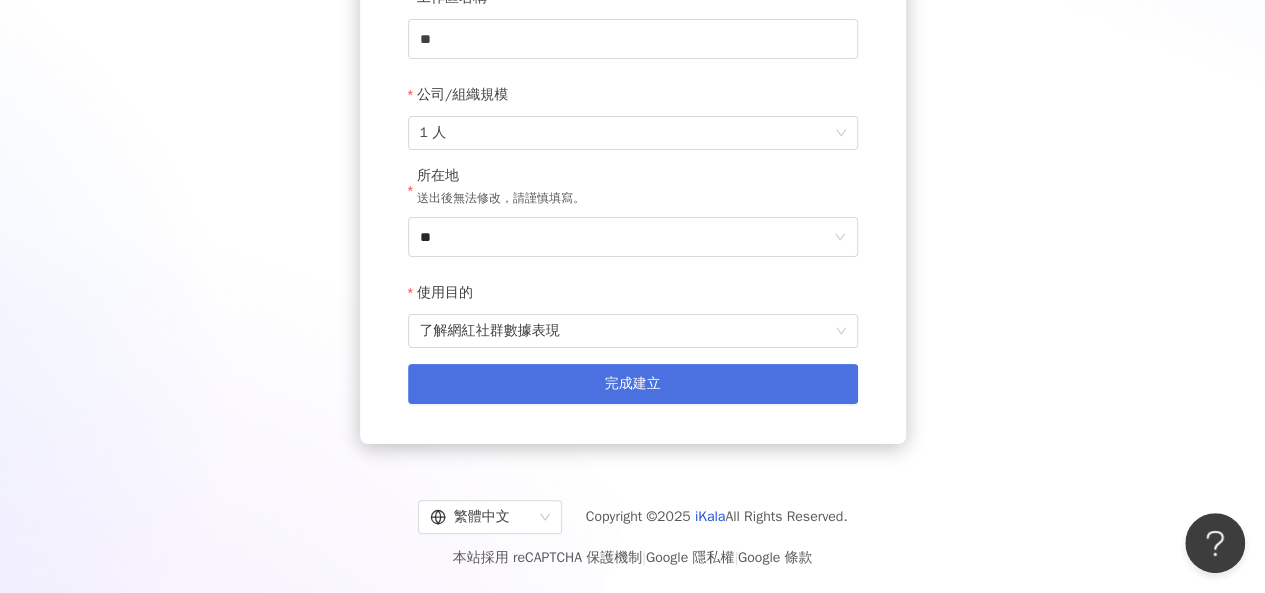 click on "完成建立" at bounding box center [633, 384] 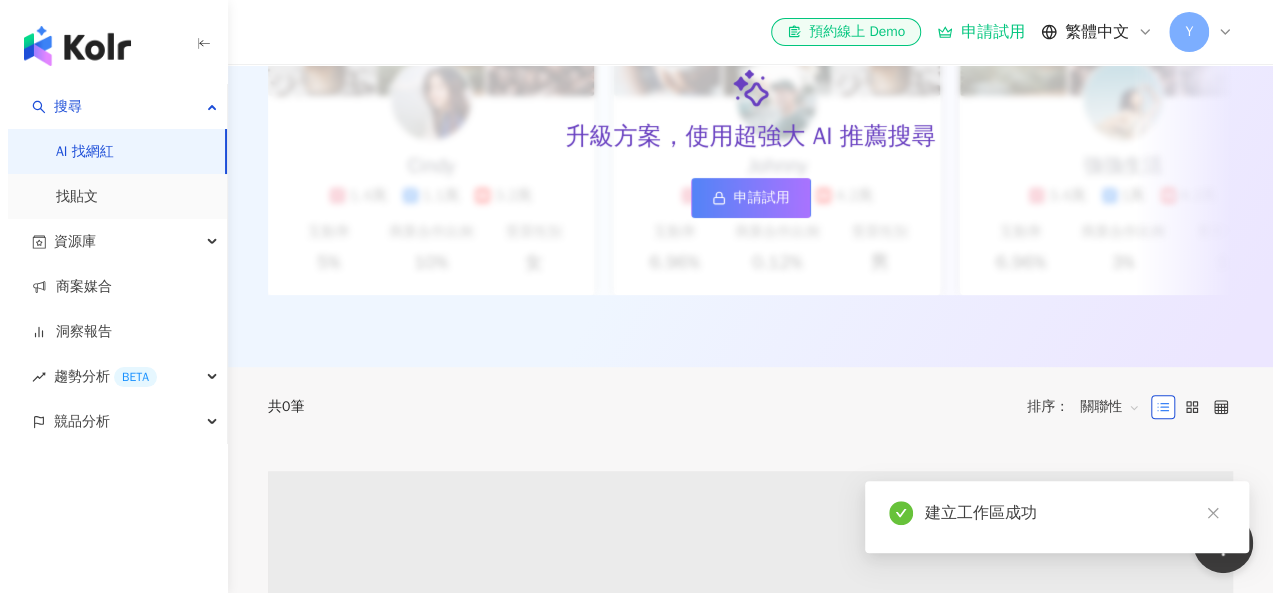 scroll, scrollTop: 0, scrollLeft: 0, axis: both 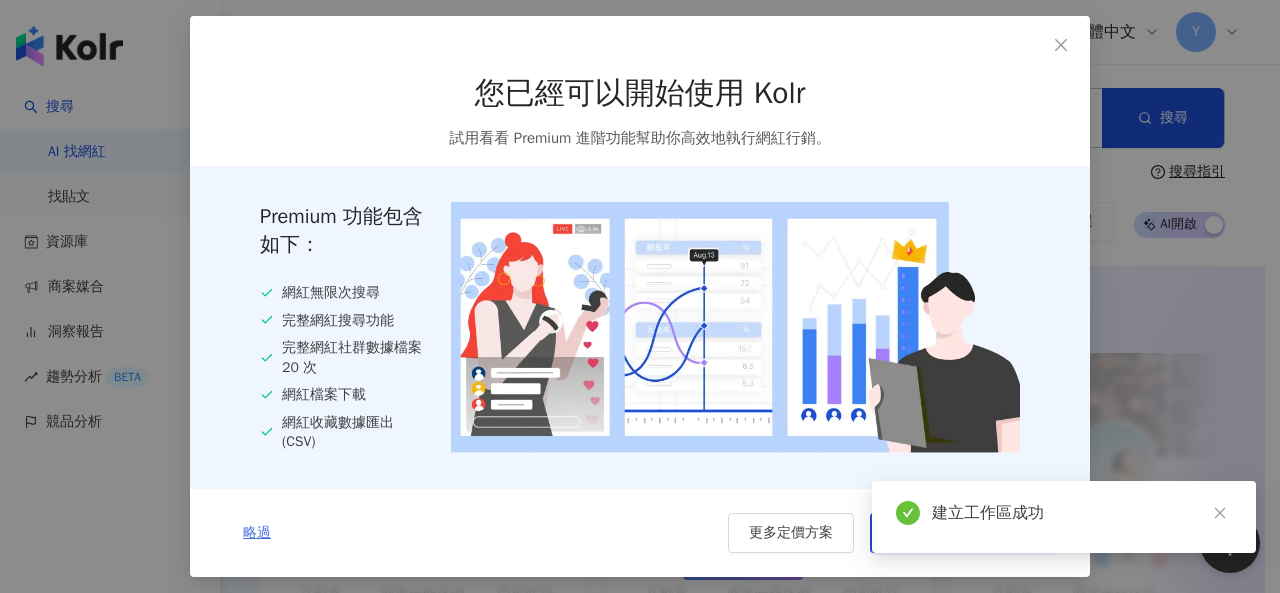 click on "略過" at bounding box center (257, 533) 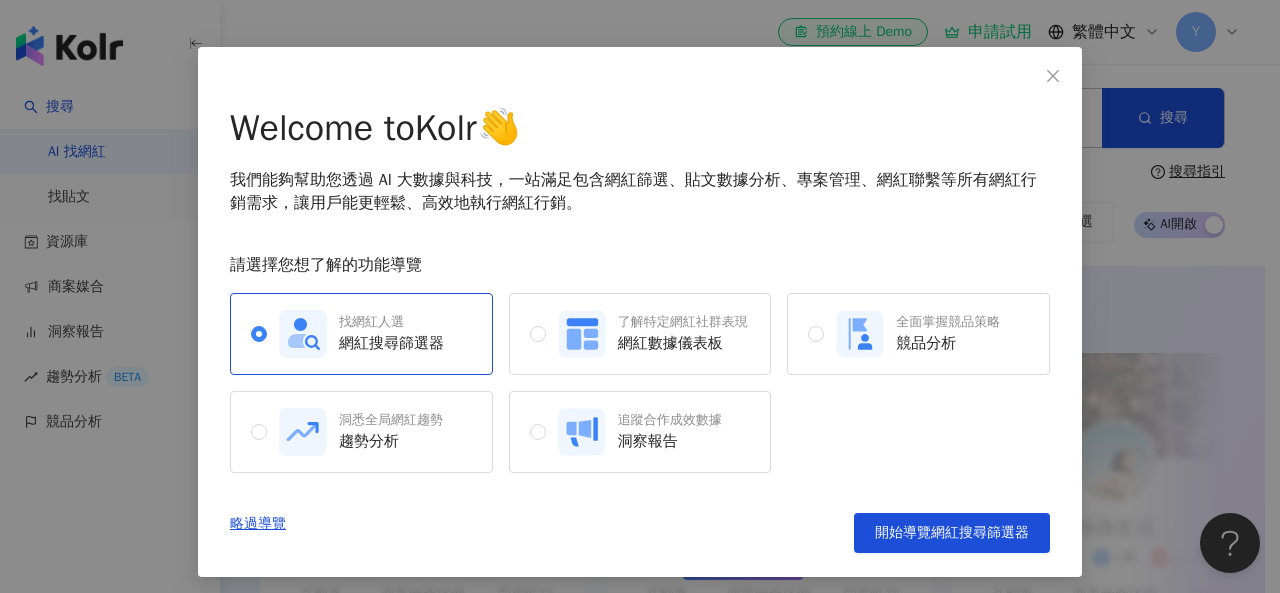 scroll, scrollTop: 58, scrollLeft: 0, axis: vertical 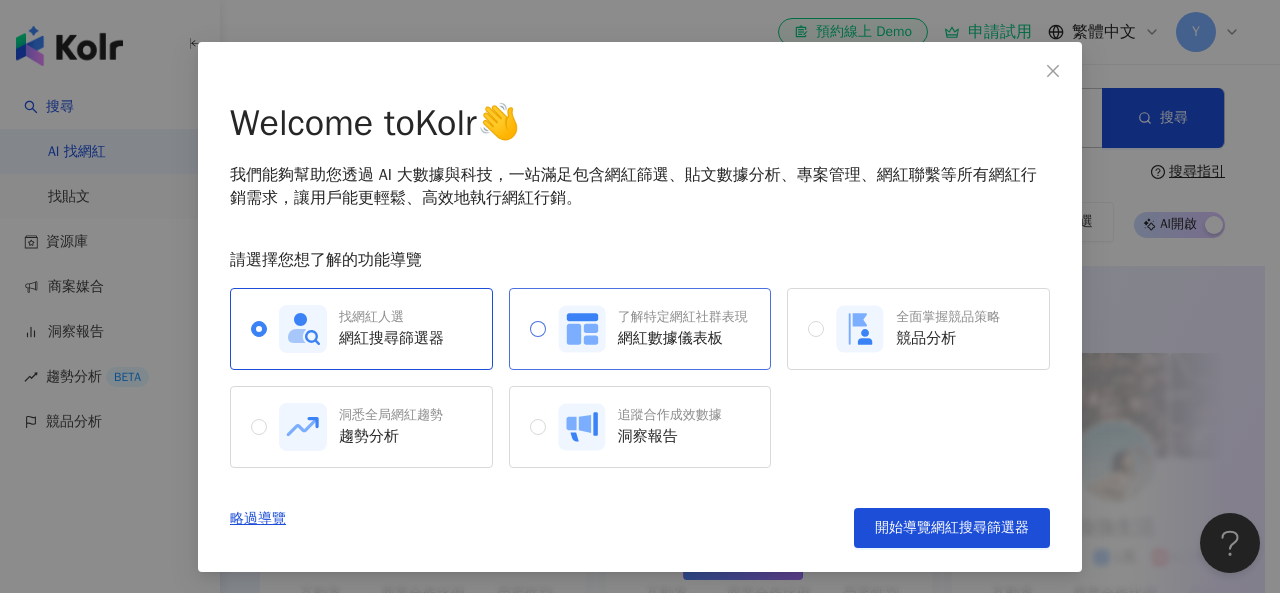 click on "了解特定網紅社群表現 網紅數據儀表板" at bounding box center (640, 329) 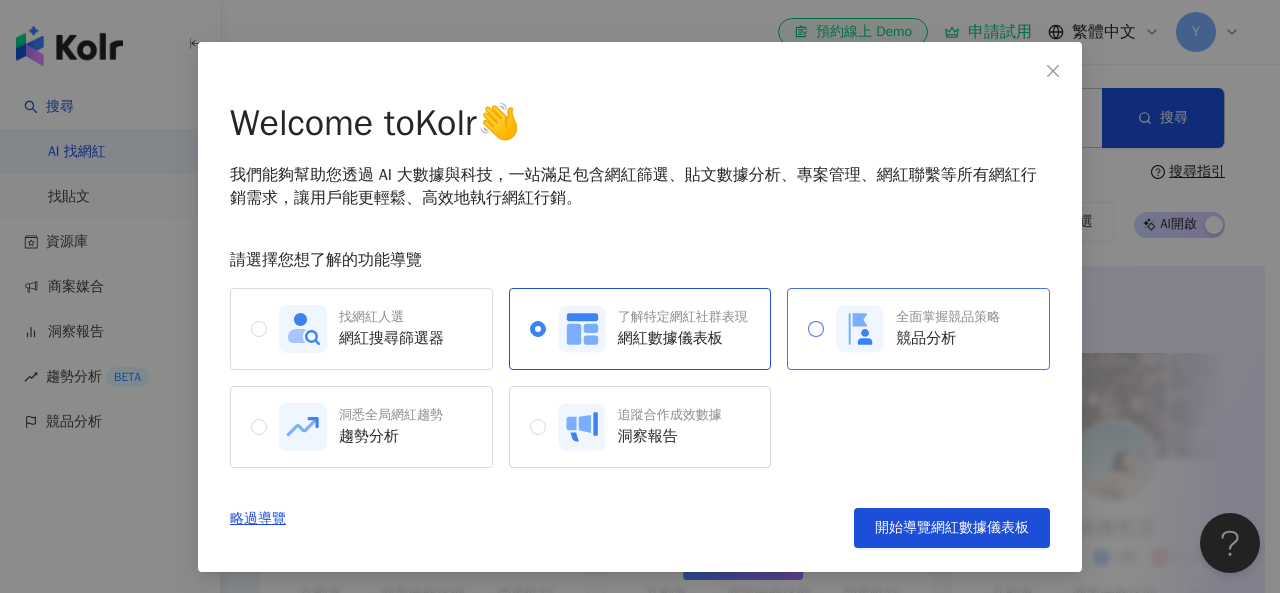 click on "全面掌握競品策略 競品分析" at bounding box center [912, 329] 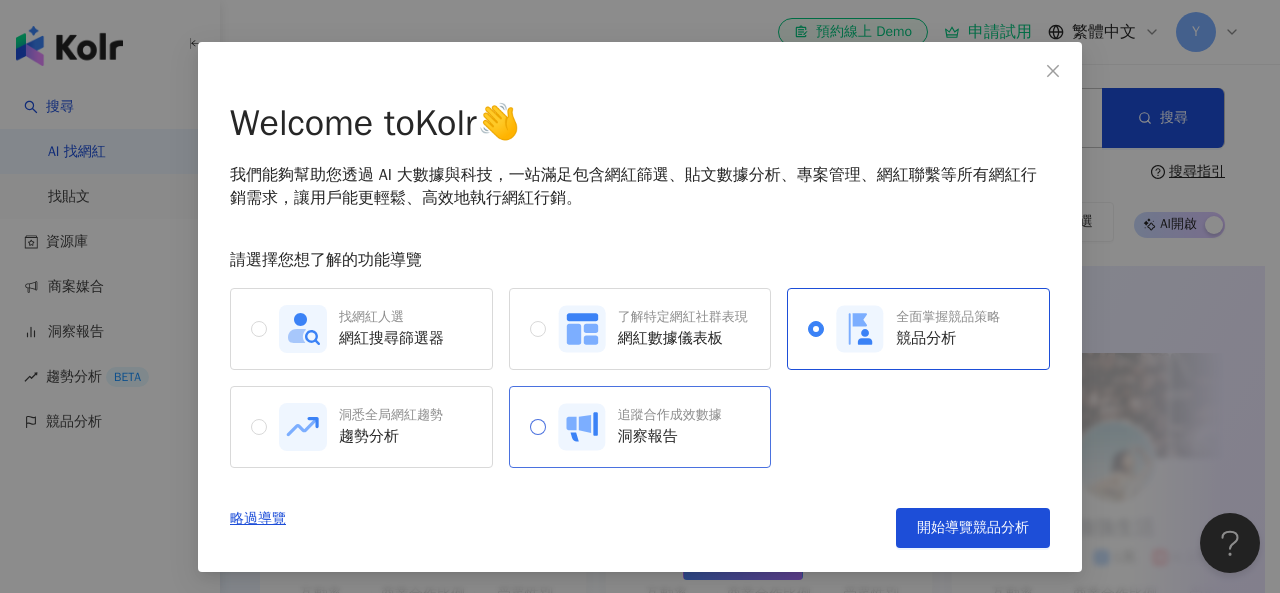 click on "洞察報告" at bounding box center [670, 436] 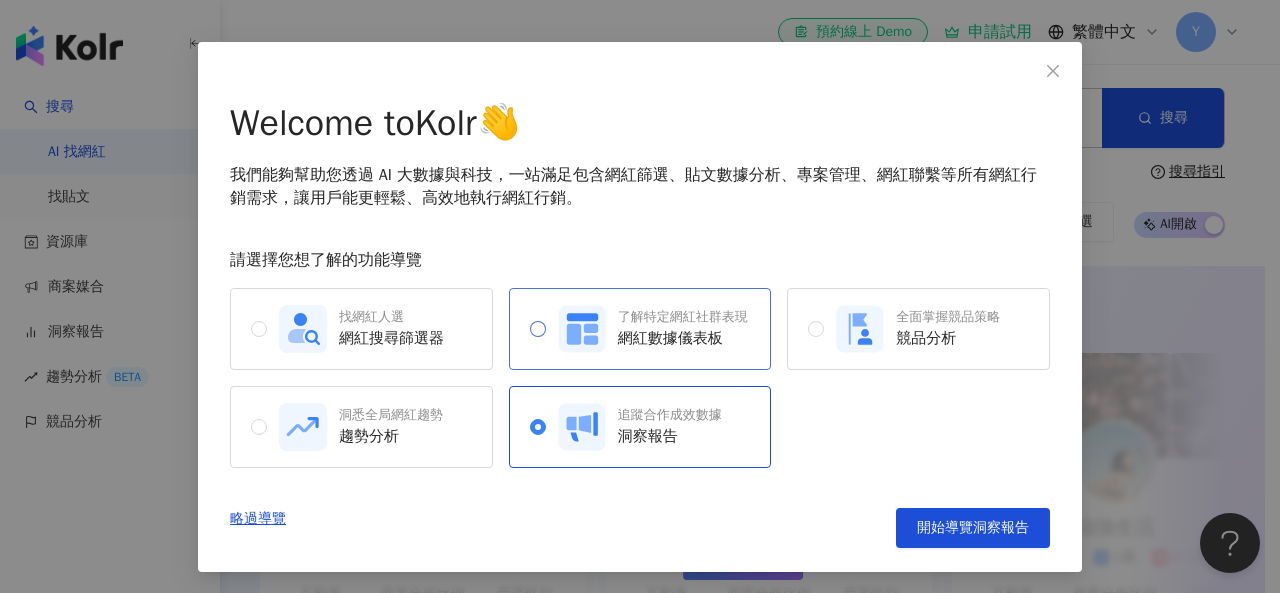 click on "了解特定網紅社群表現" at bounding box center [683, 317] 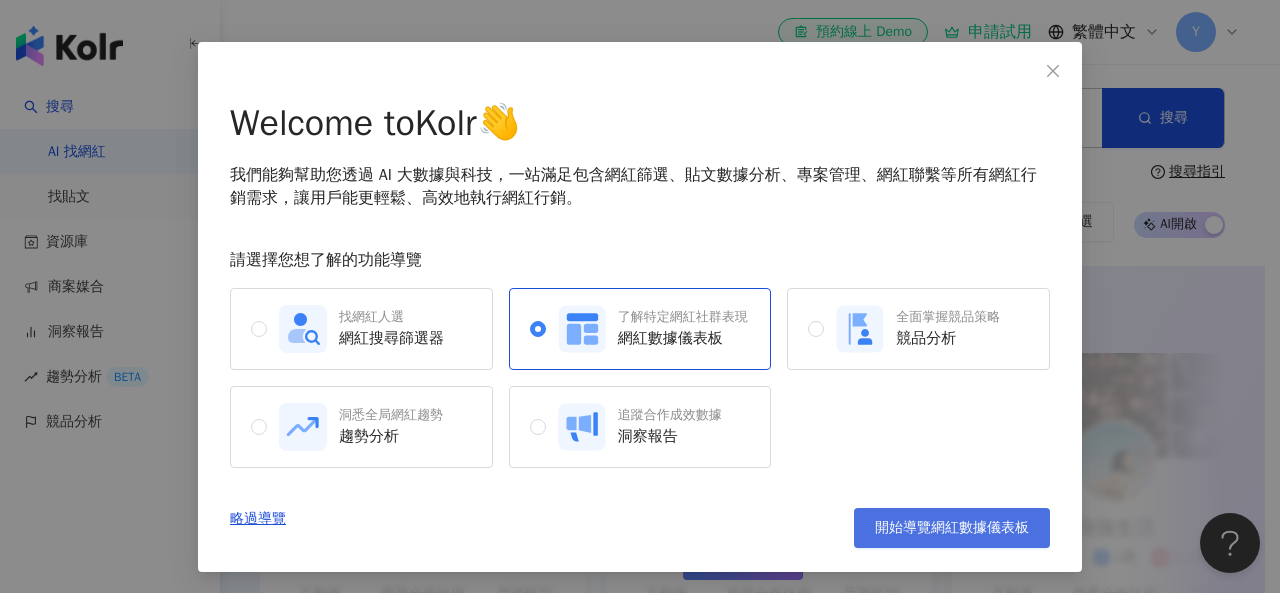 click on "開始導覽網紅數據儀表板" at bounding box center [952, 528] 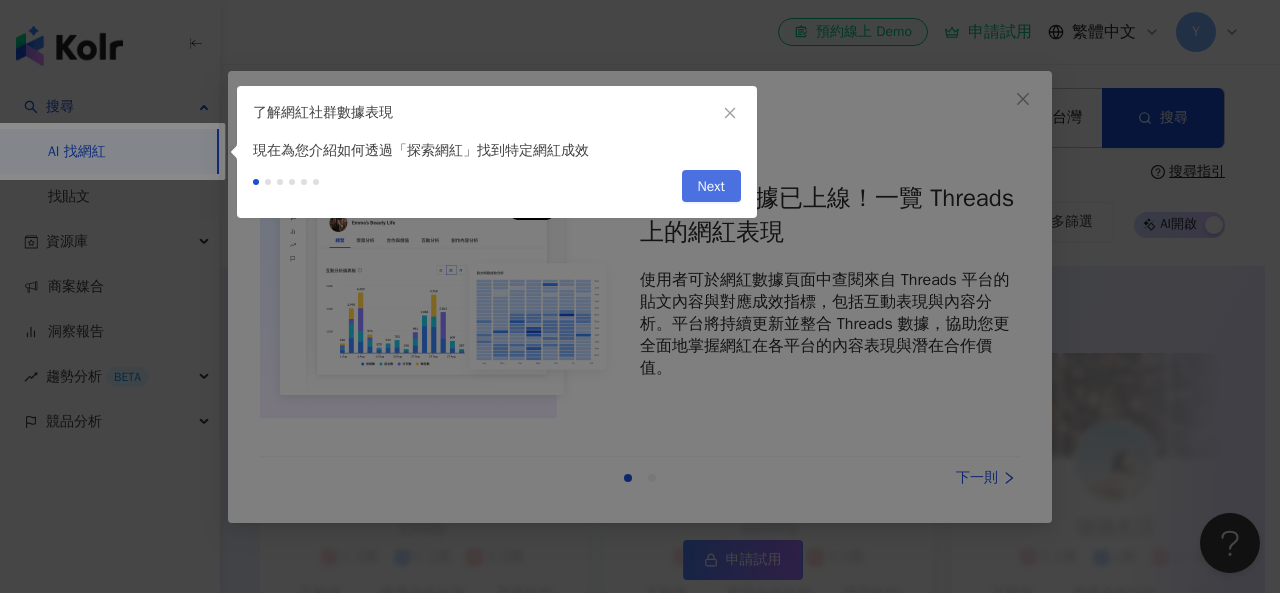 click on "Next" at bounding box center [711, 187] 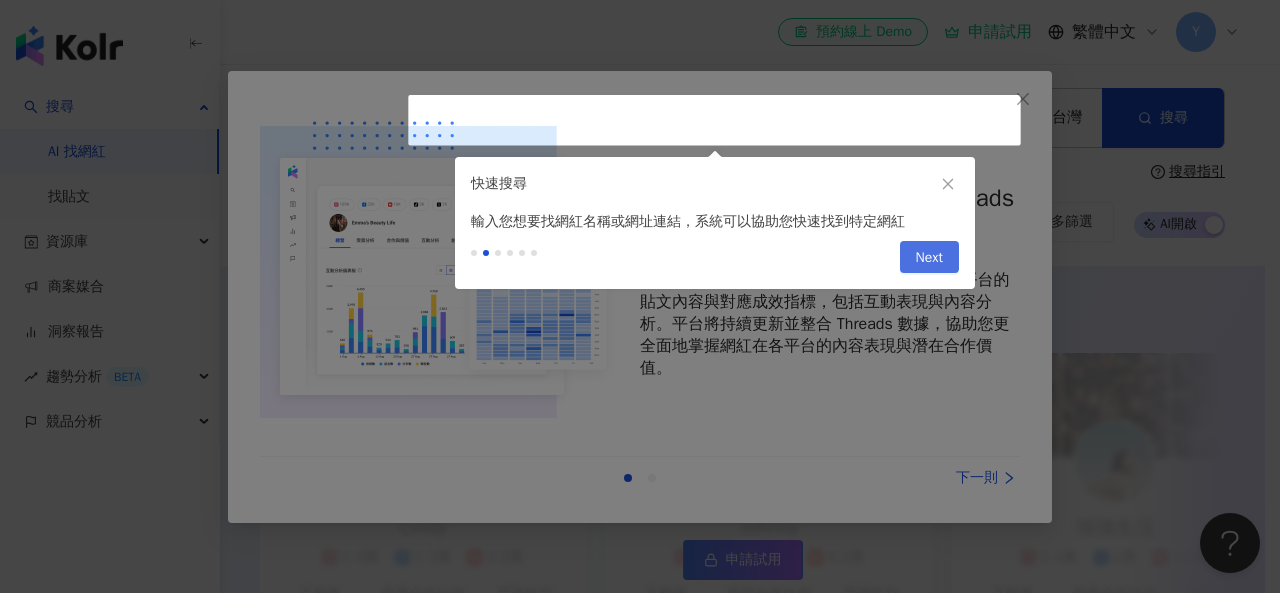 click on "Next" at bounding box center [929, 258] 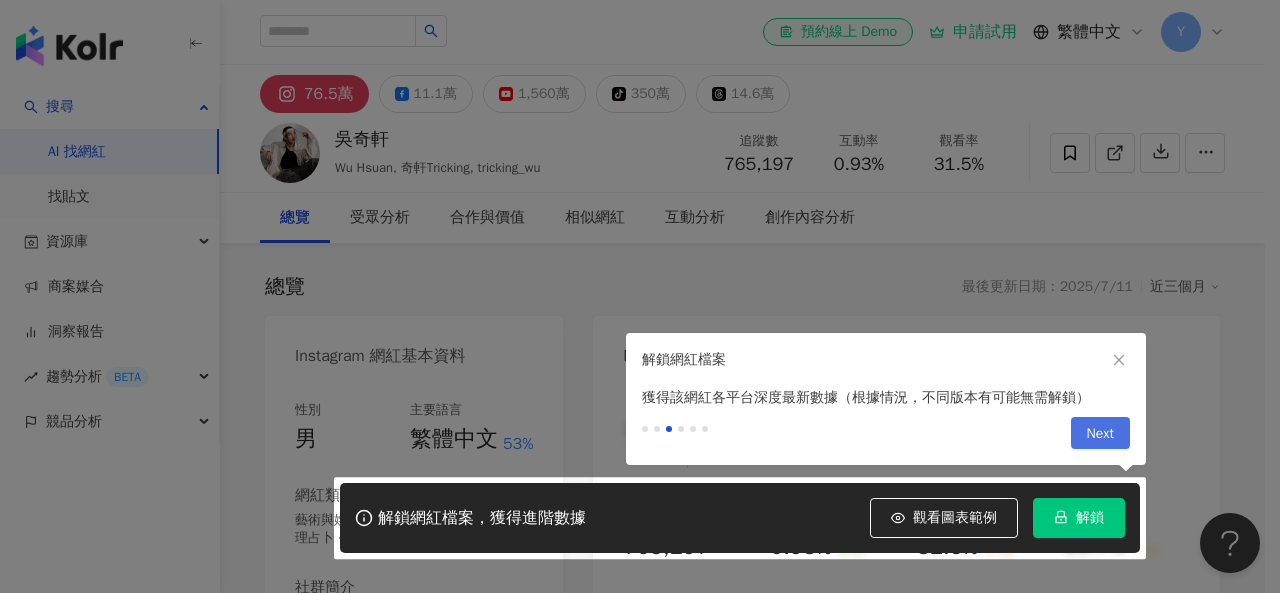 click on "Next" at bounding box center [1100, 434] 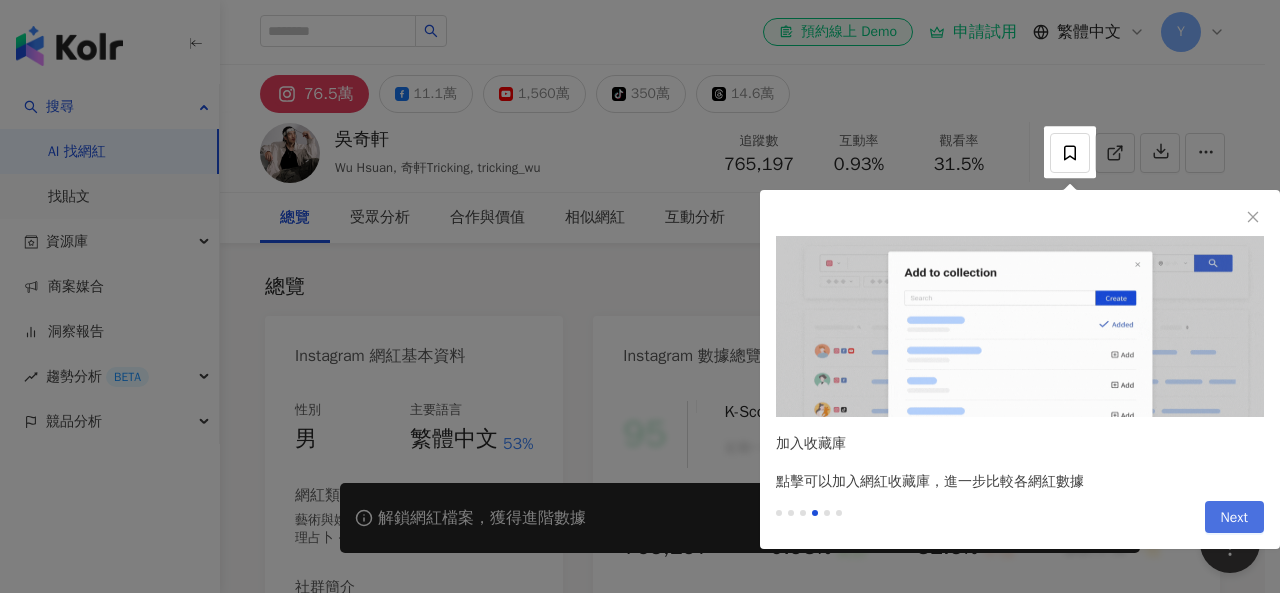 click on "Next" at bounding box center [1234, 518] 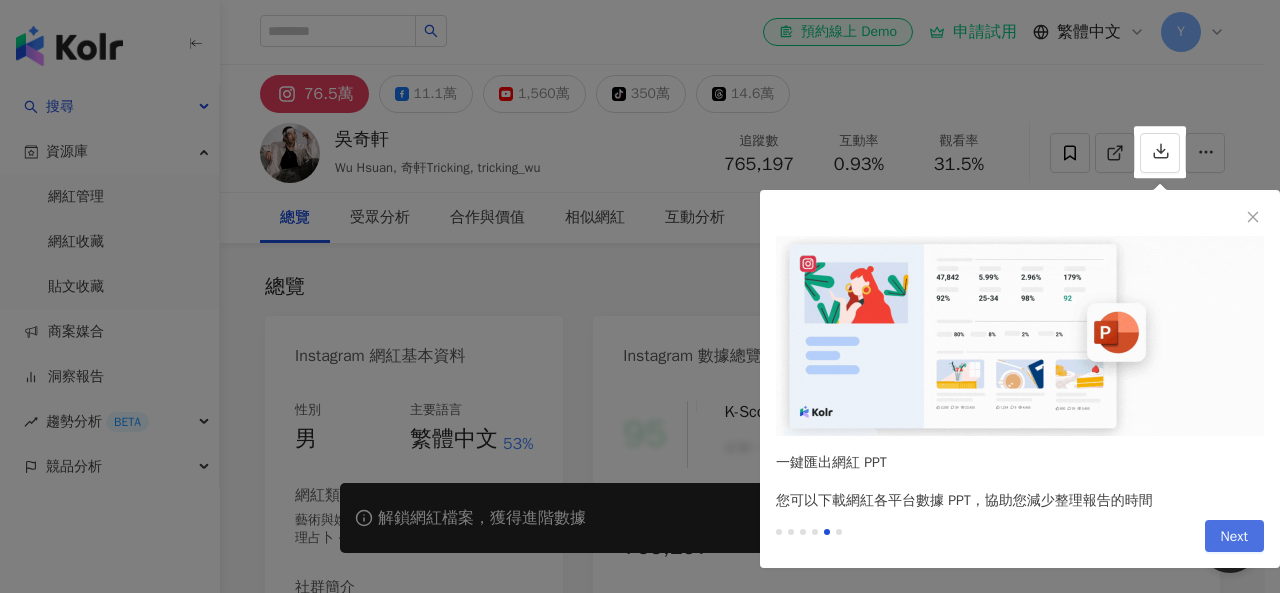 click on "Next" at bounding box center [1234, 537] 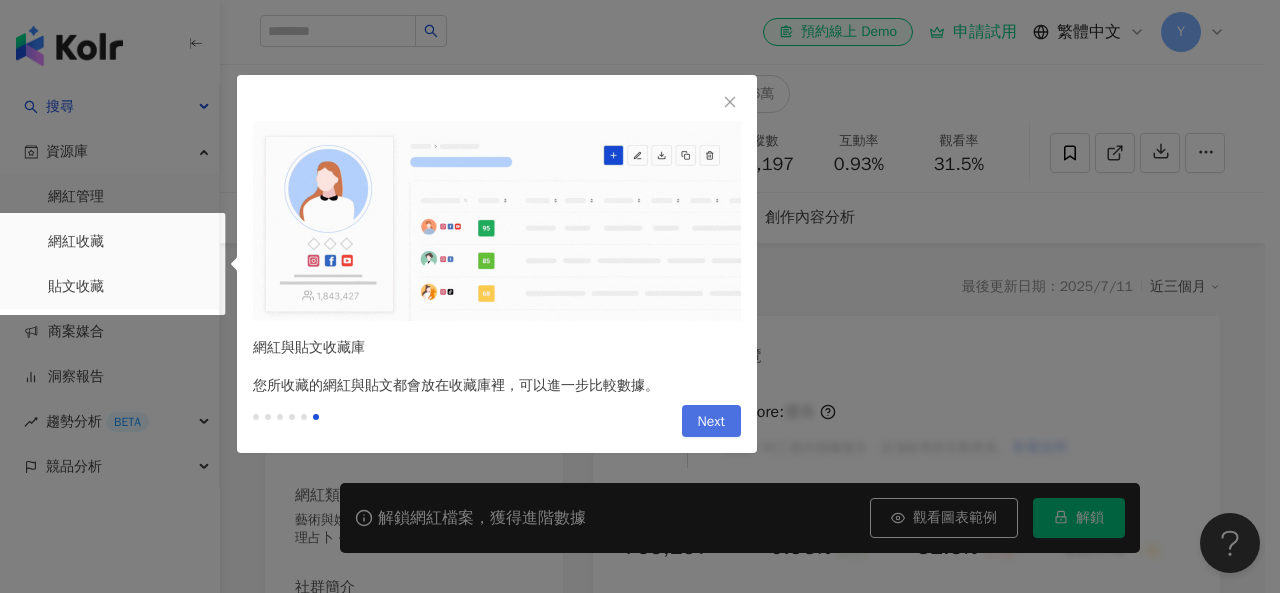 click on "Next" at bounding box center (711, 422) 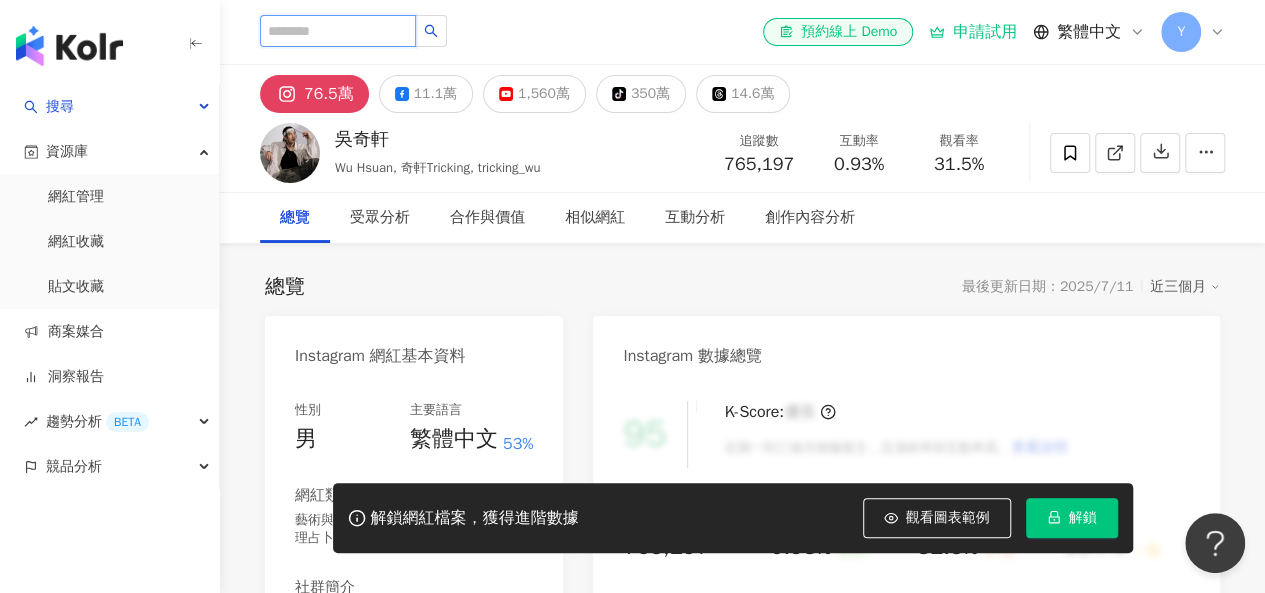 click at bounding box center (338, 31) 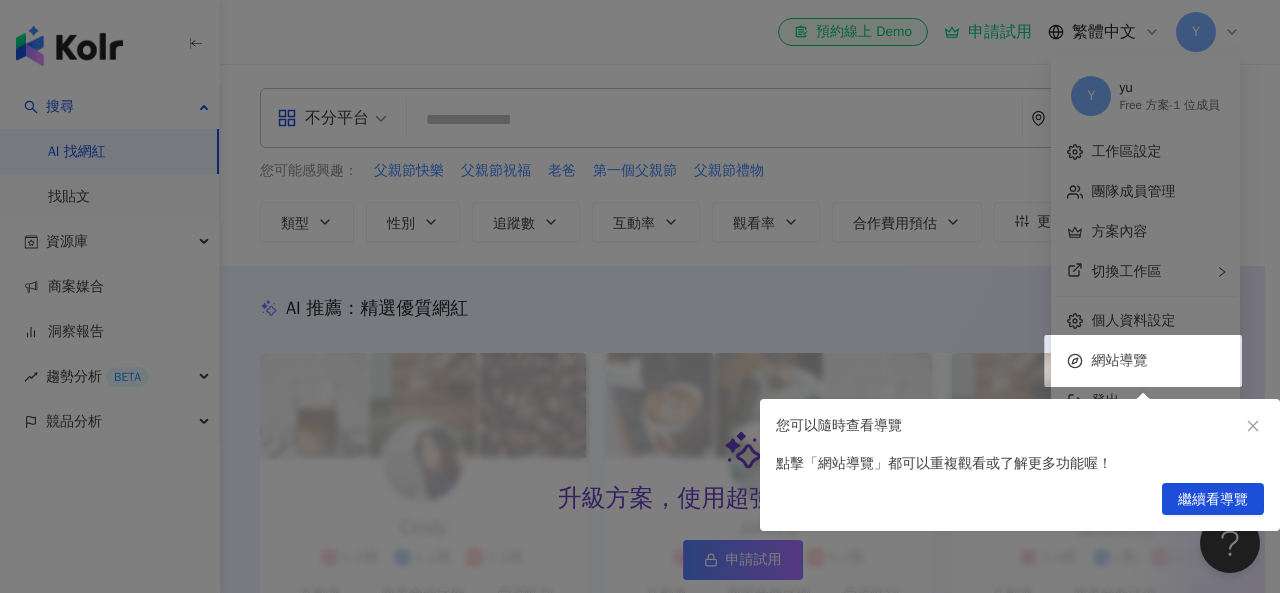 click on "繼續看導覽" at bounding box center (1020, 503) 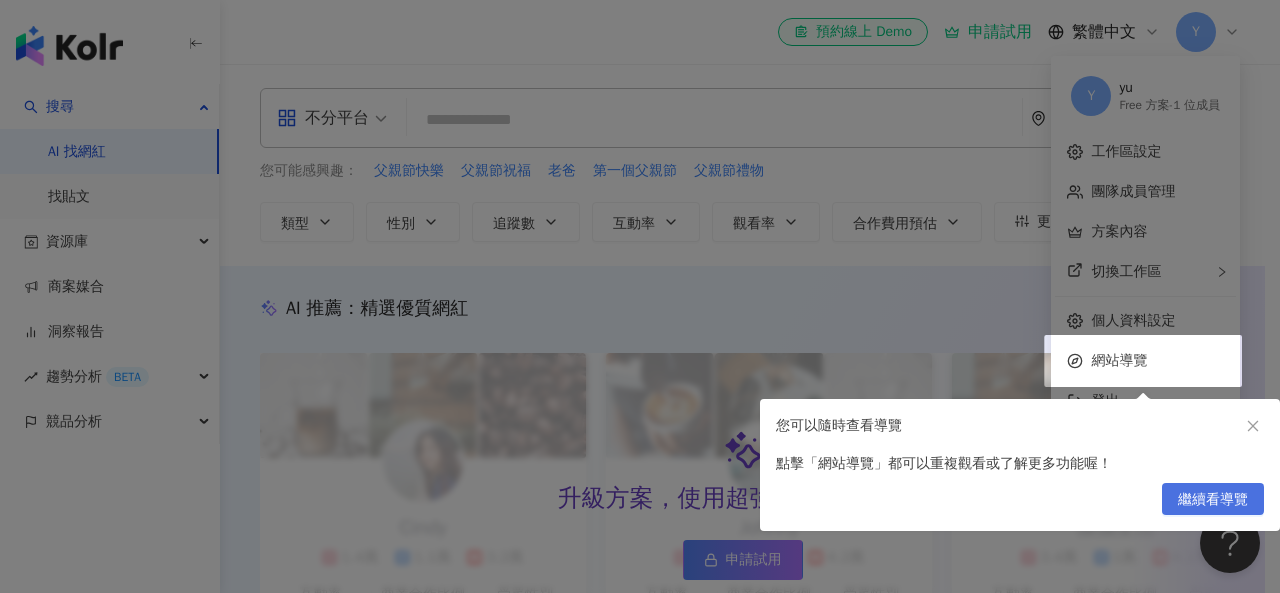 click on "繼續看導覽" at bounding box center (1213, 500) 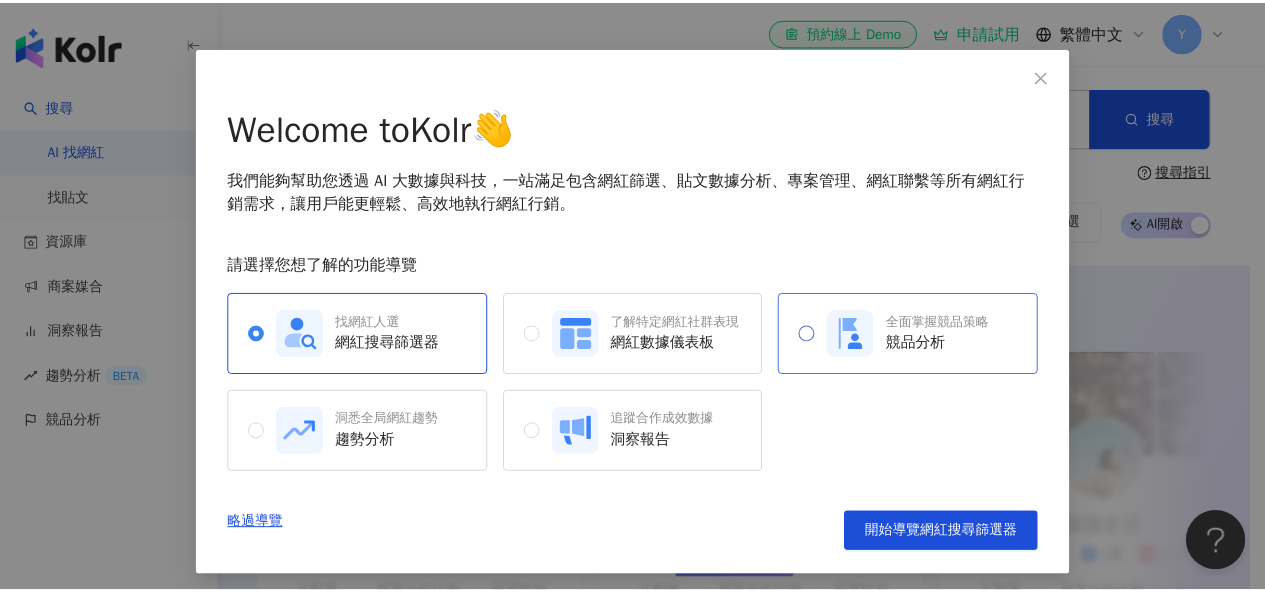 scroll, scrollTop: 58, scrollLeft: 0, axis: vertical 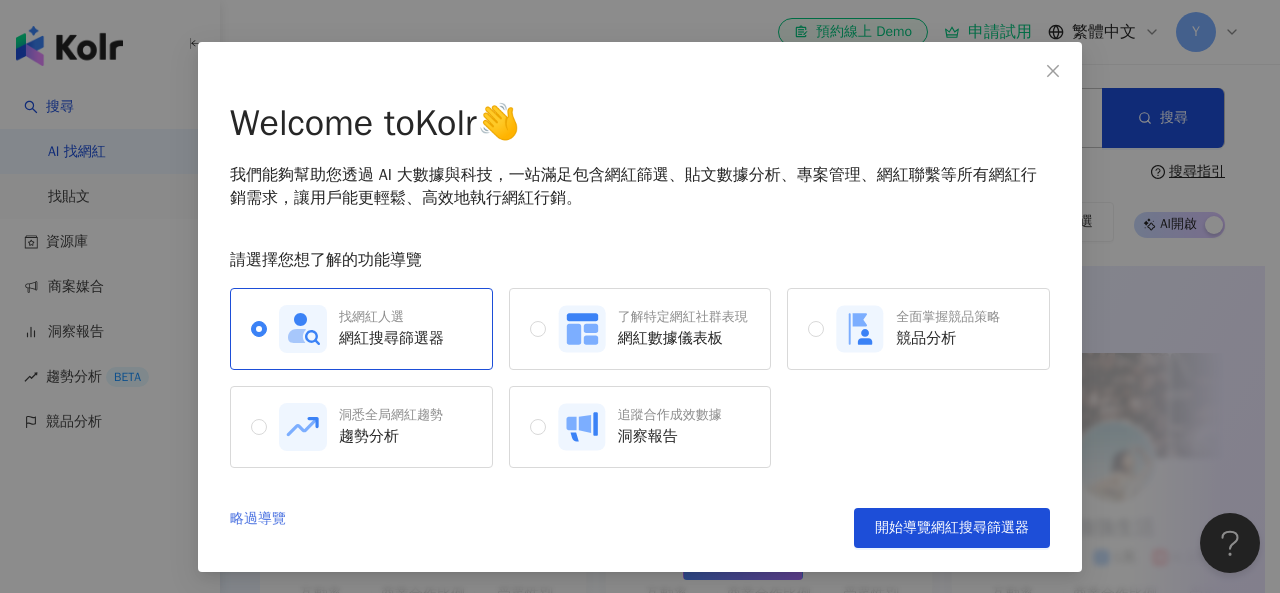 click on "略過導覽" at bounding box center [258, 528] 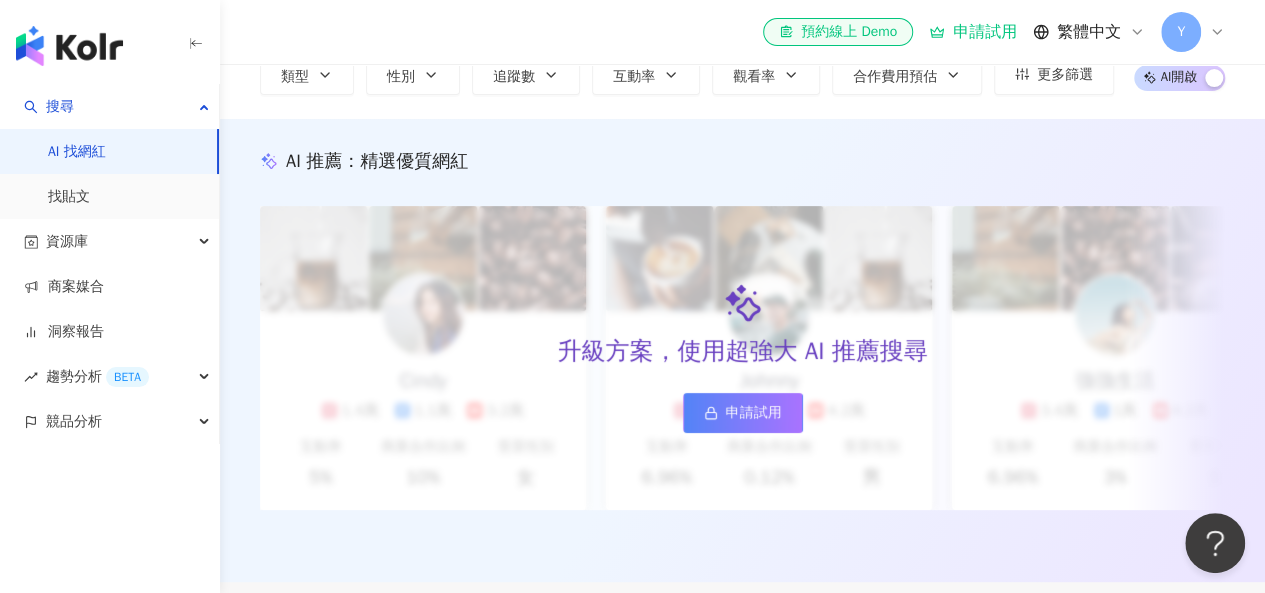 scroll, scrollTop: 0, scrollLeft: 0, axis: both 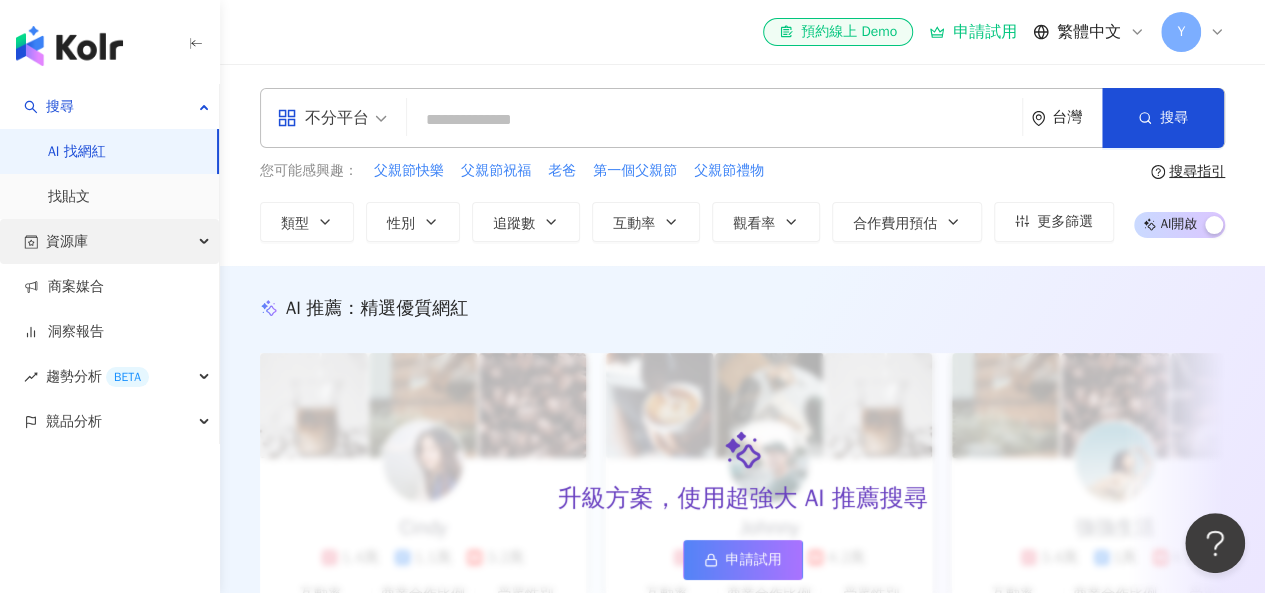 click on "資源庫" at bounding box center (109, 241) 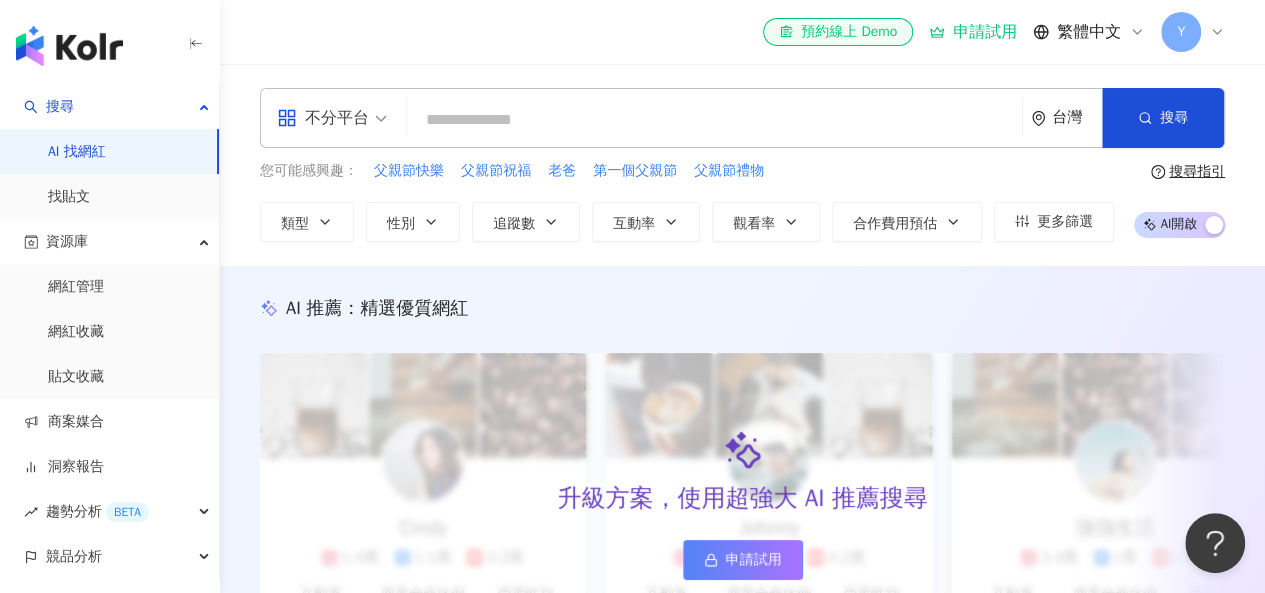 click on "不分平台" at bounding box center (332, 118) 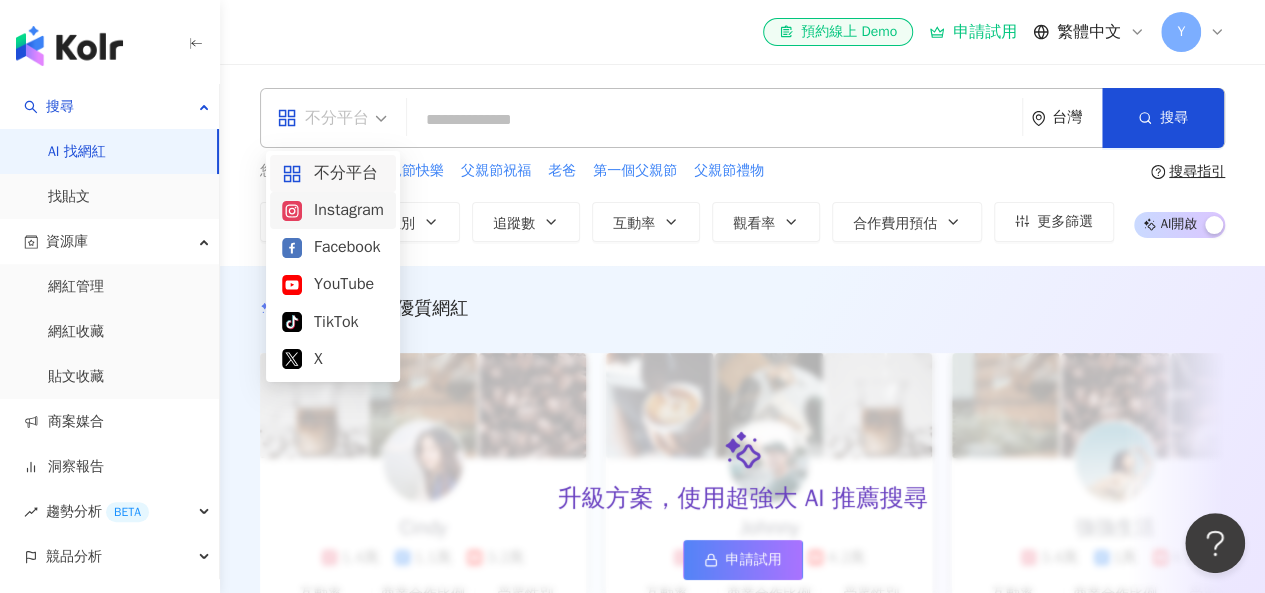click on "Instagram" at bounding box center [333, 210] 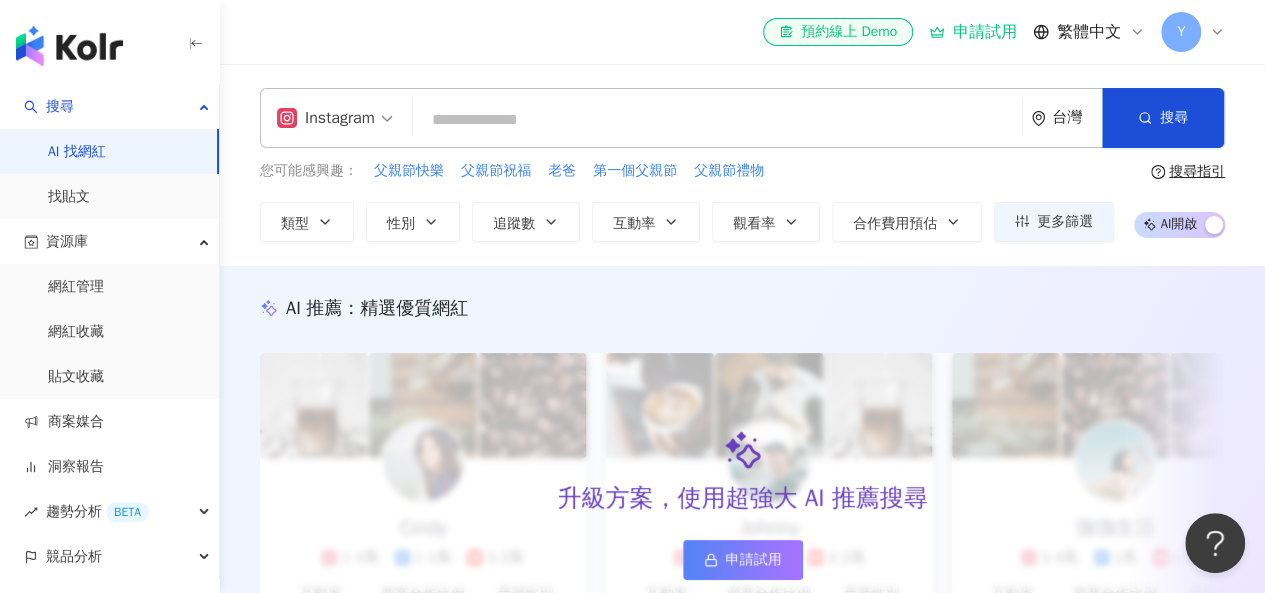 click at bounding box center [717, 120] 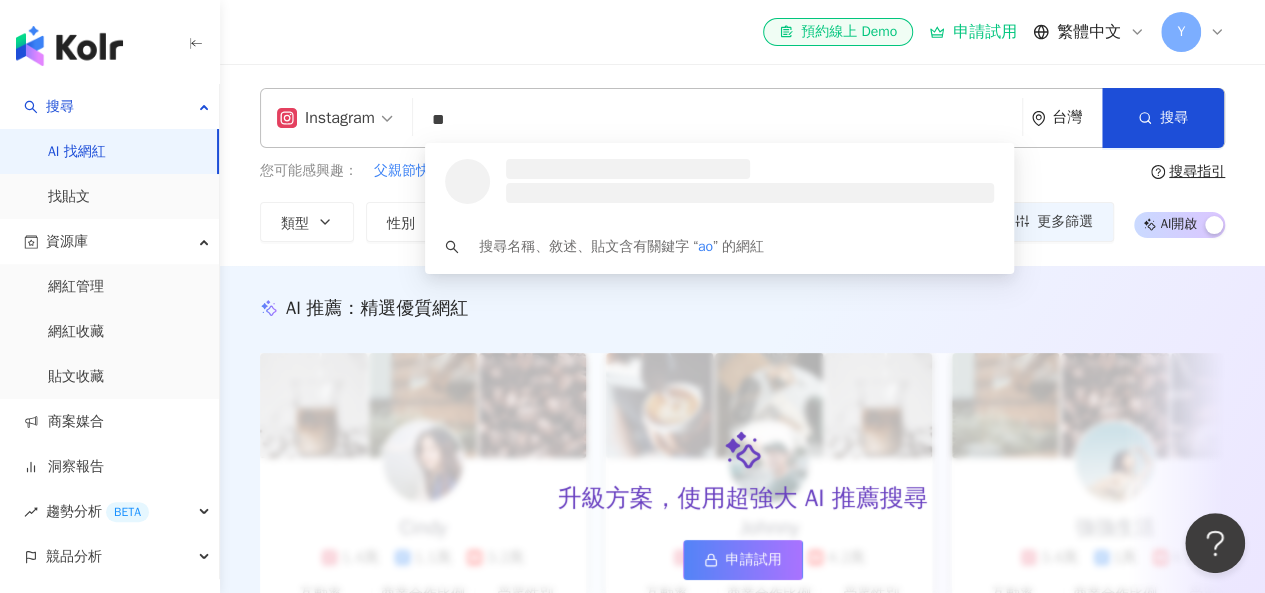 type on "*" 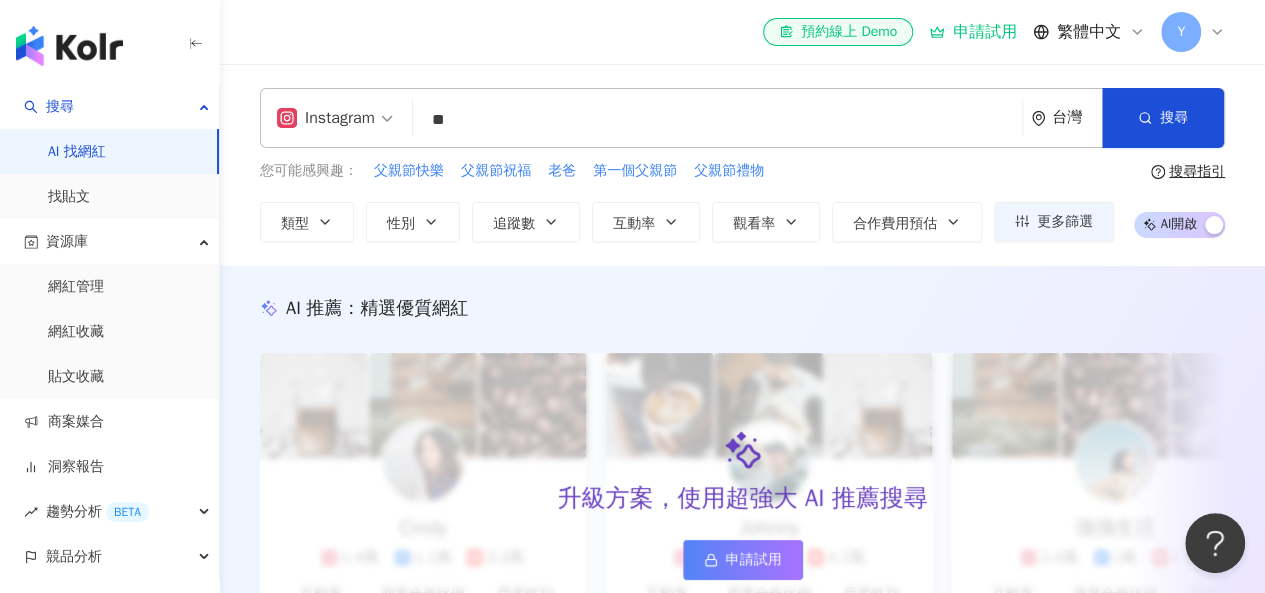 type on "**" 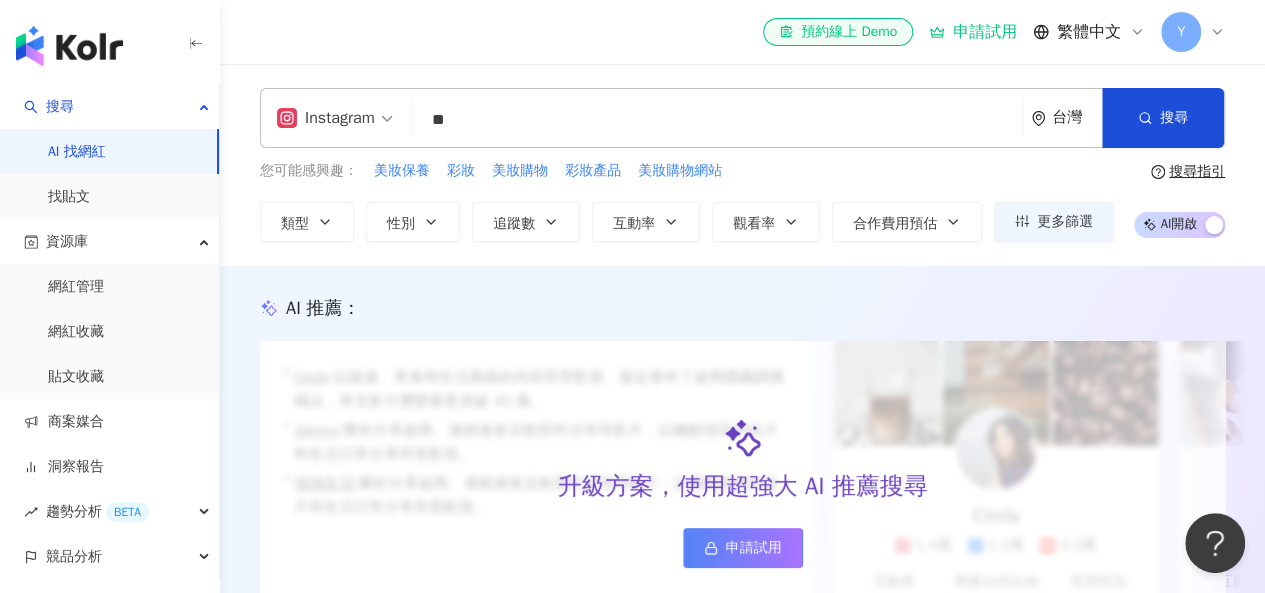click on "您可能感興趣： 美妝保養  彩妝  美妝購物  彩妝產品  美妝購物網站  類型 性別 追蹤數 互動率 觀看率 合作費用預估  更多篩選" at bounding box center (687, 201) 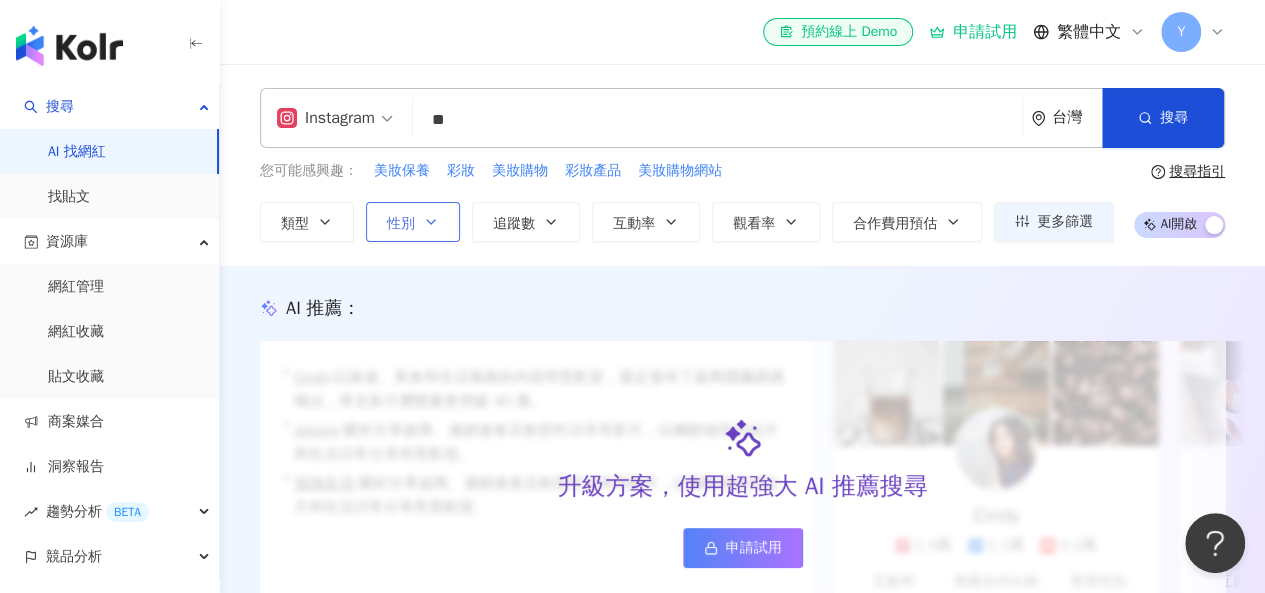 click 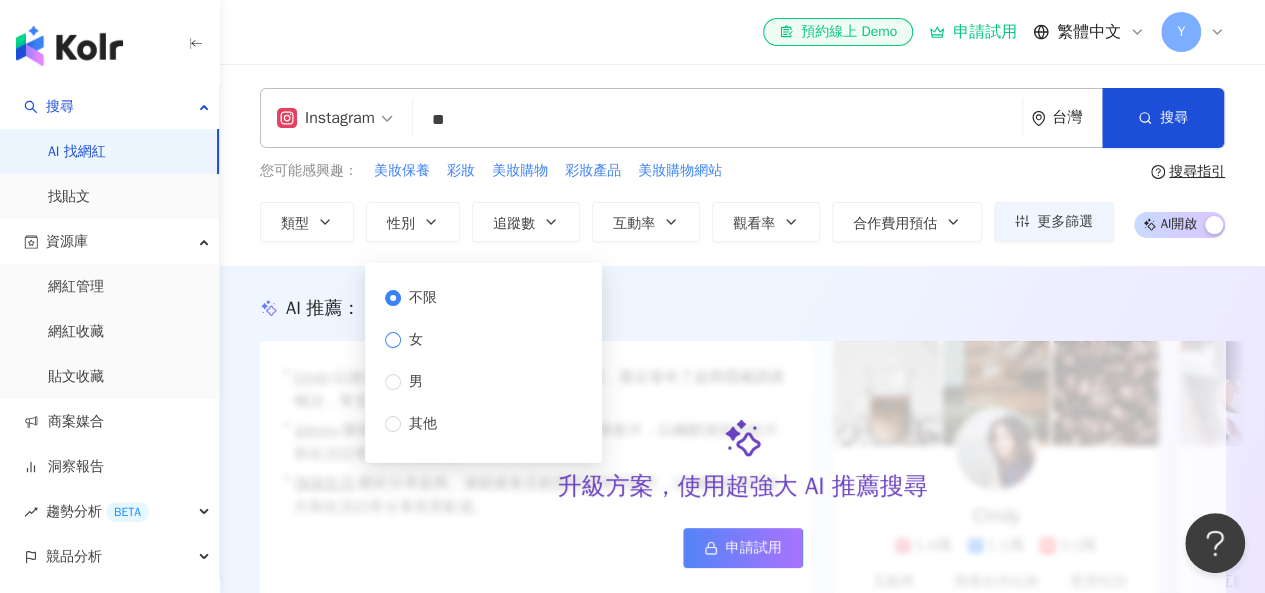 click on "女" at bounding box center [416, 340] 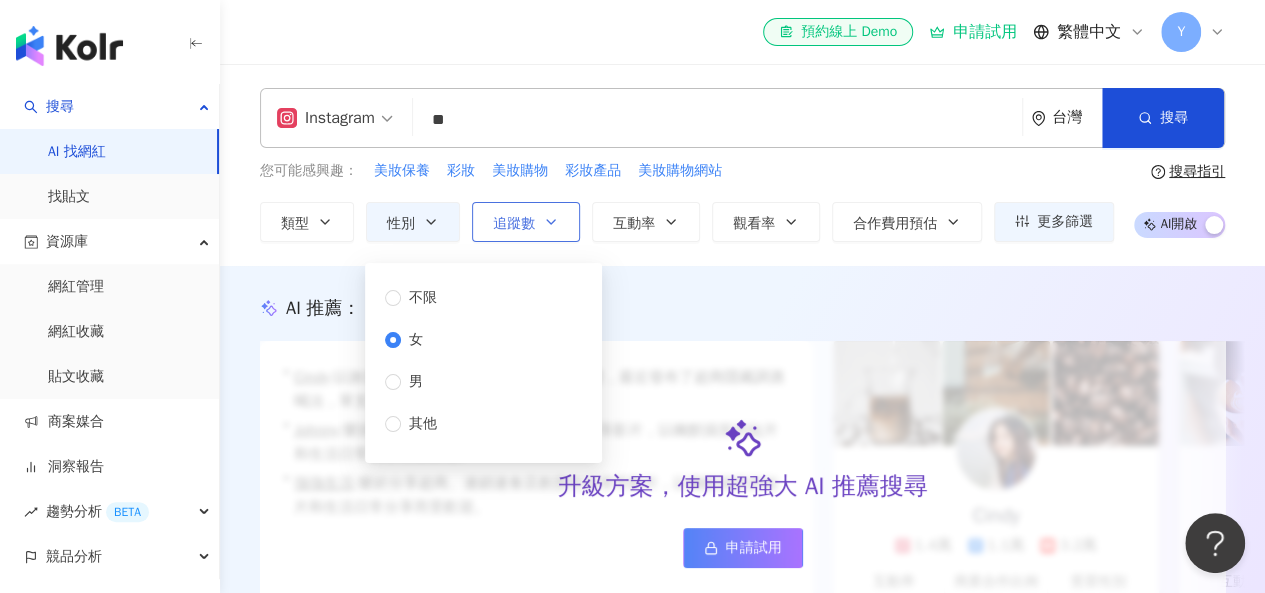 click on "追蹤數" at bounding box center (526, 222) 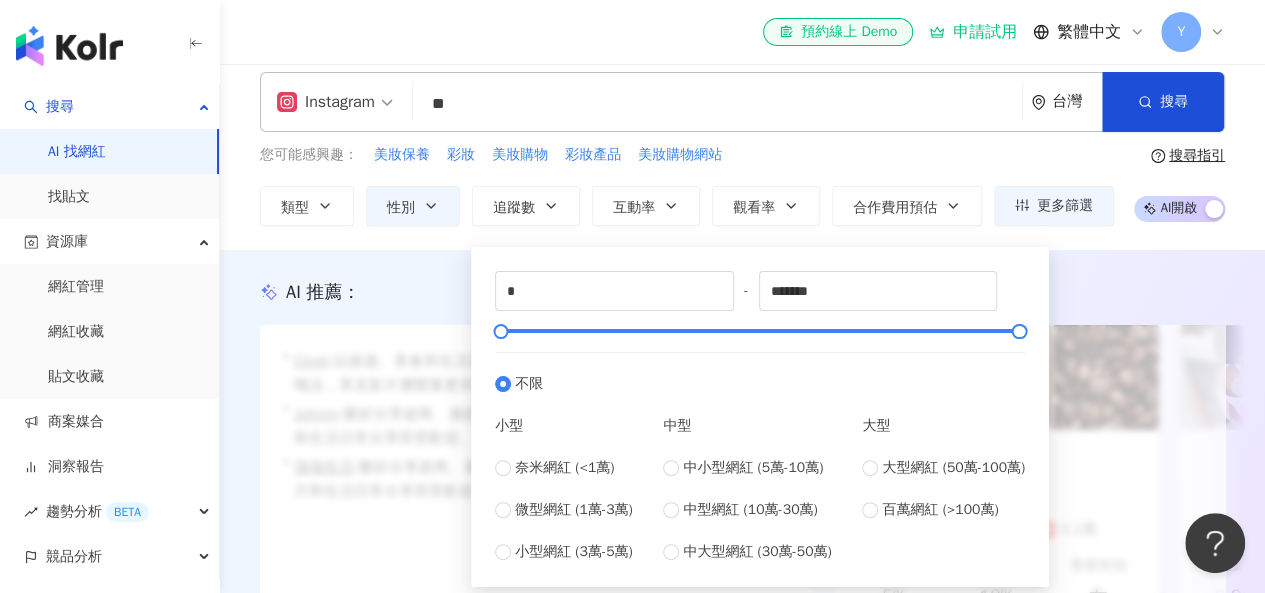 scroll, scrollTop: 0, scrollLeft: 0, axis: both 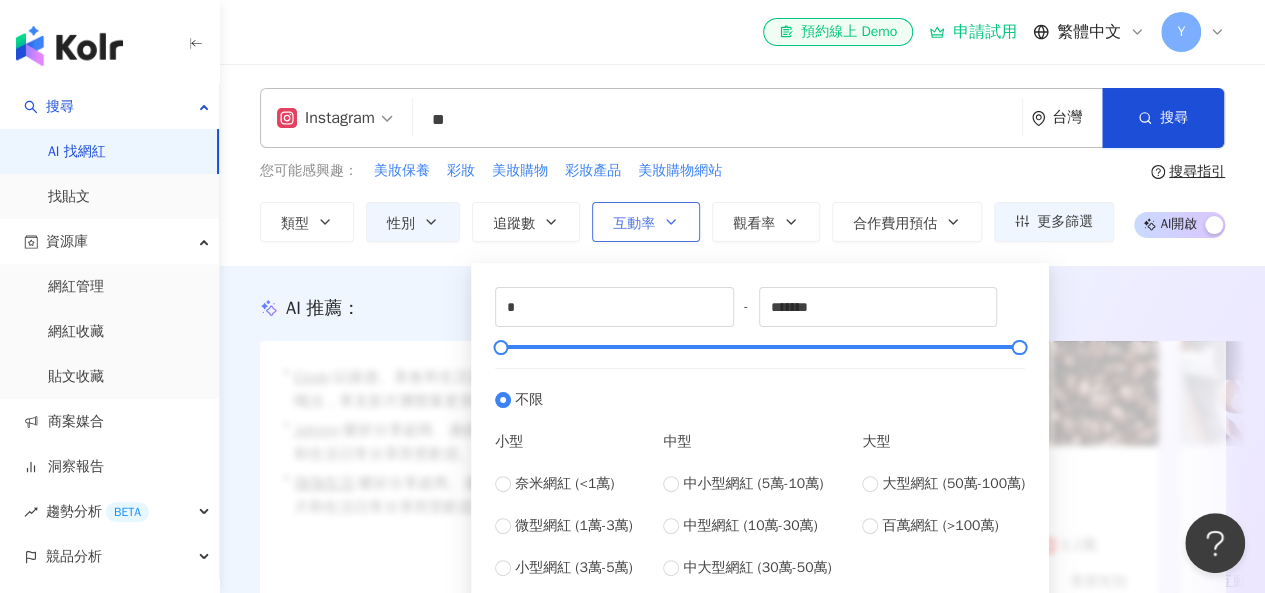 click on "互動率" at bounding box center (646, 222) 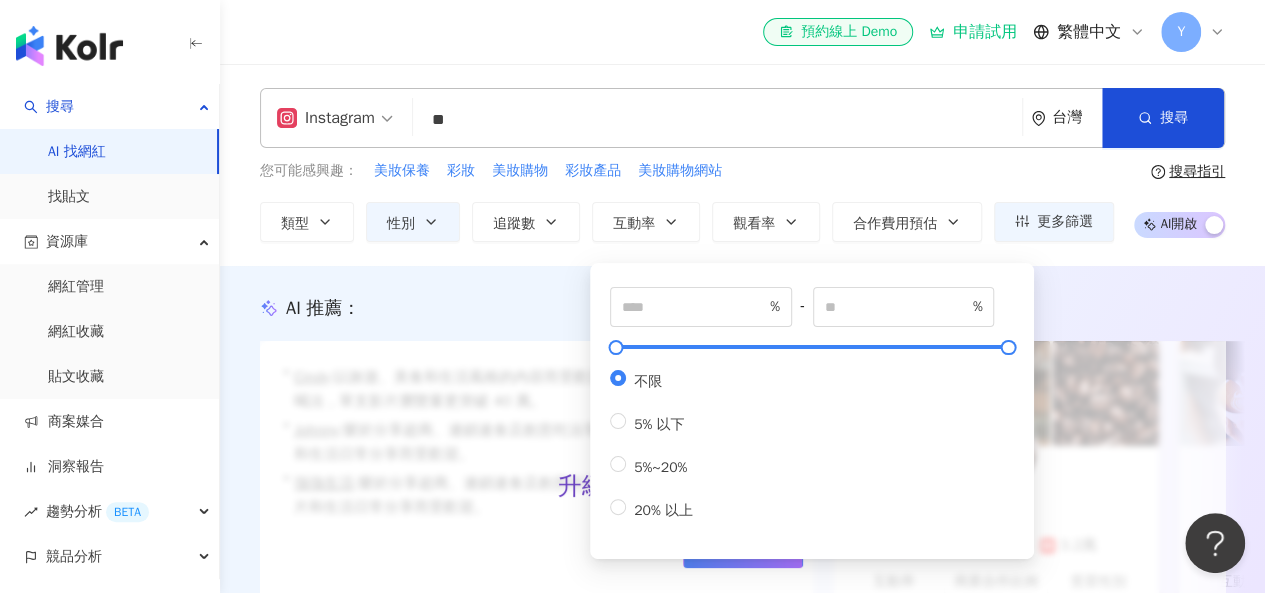 scroll, scrollTop: 100, scrollLeft: 0, axis: vertical 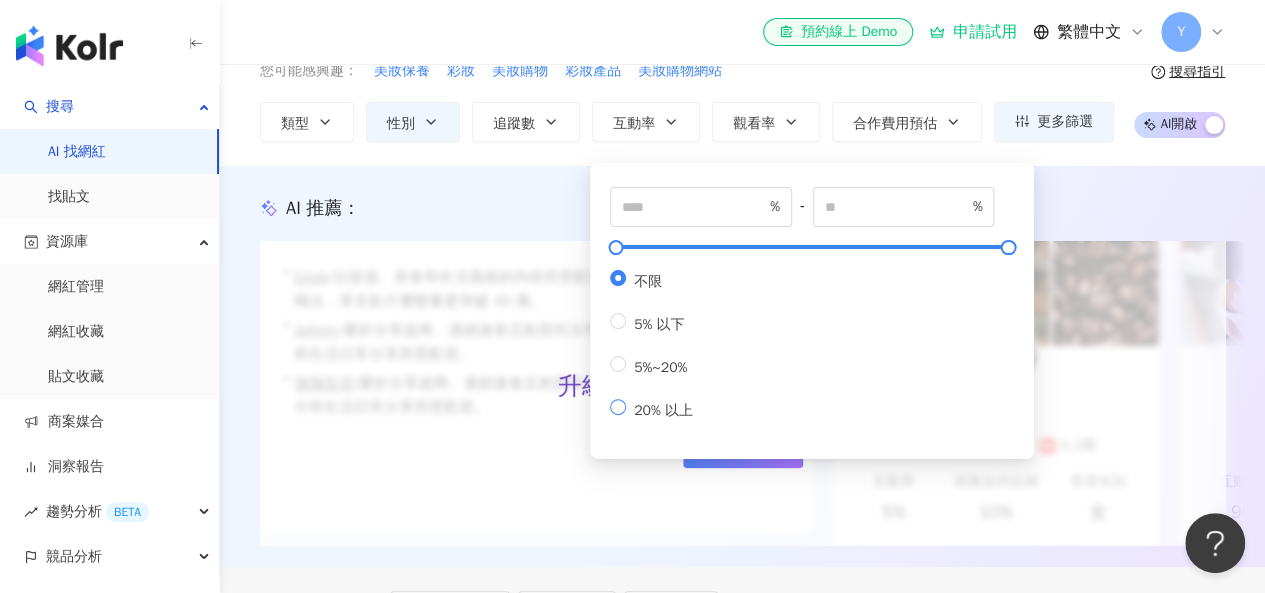 click on "20% 以上" at bounding box center [663, 410] 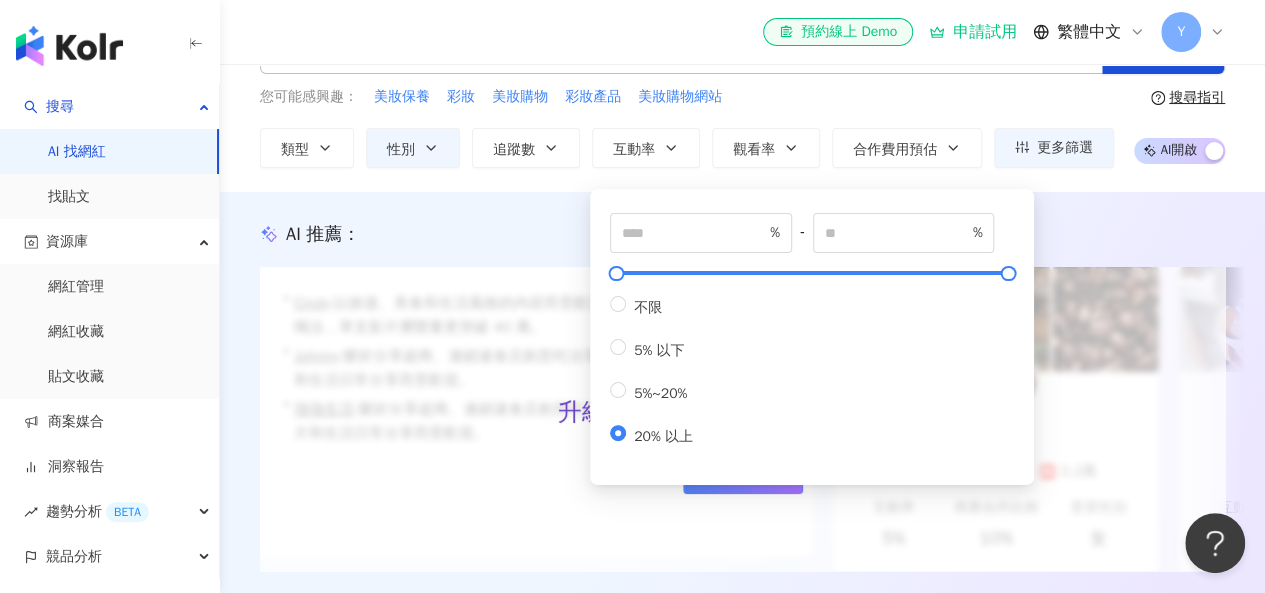 scroll, scrollTop: 0, scrollLeft: 0, axis: both 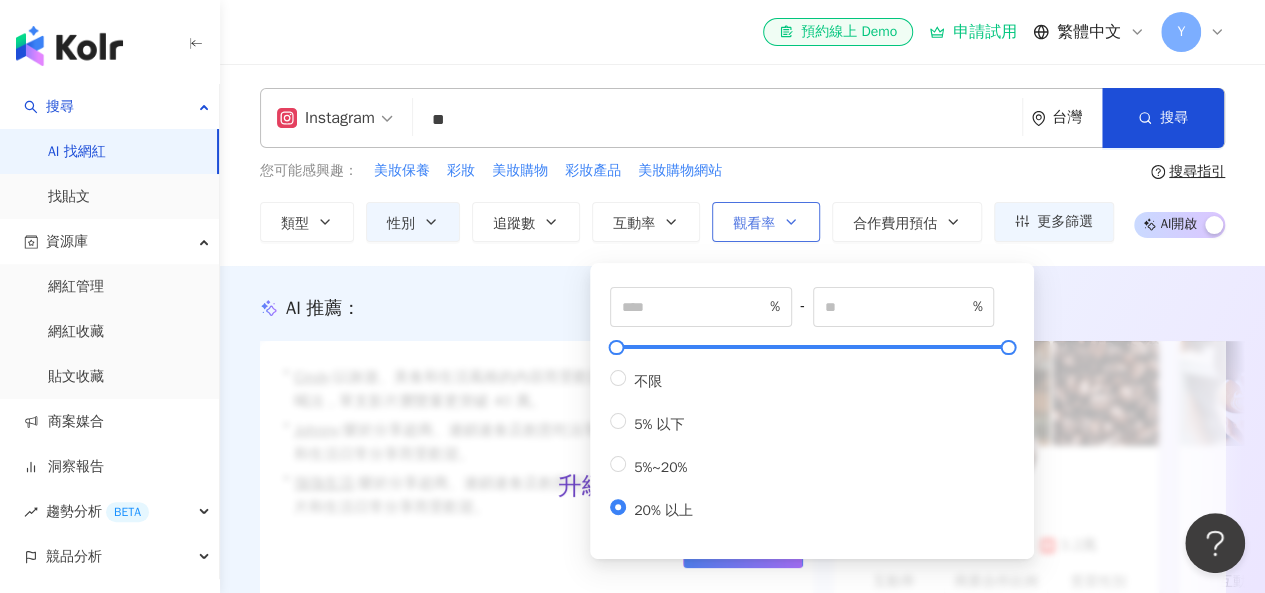 click on "觀看率" at bounding box center [754, 224] 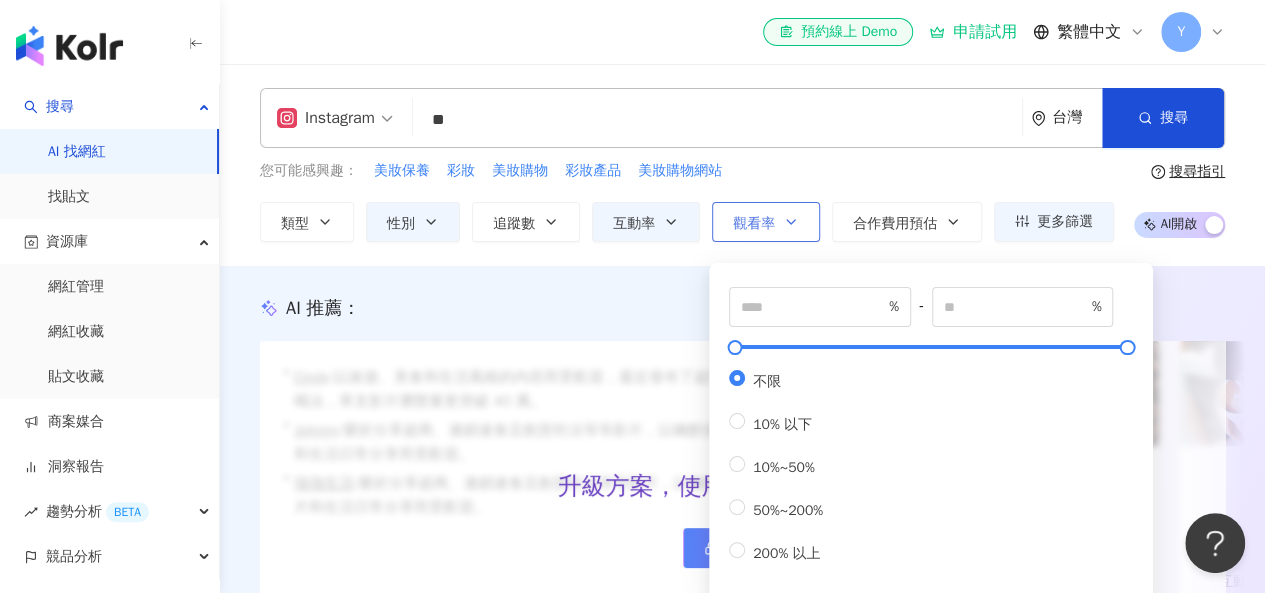 click on "觀看率" at bounding box center (766, 222) 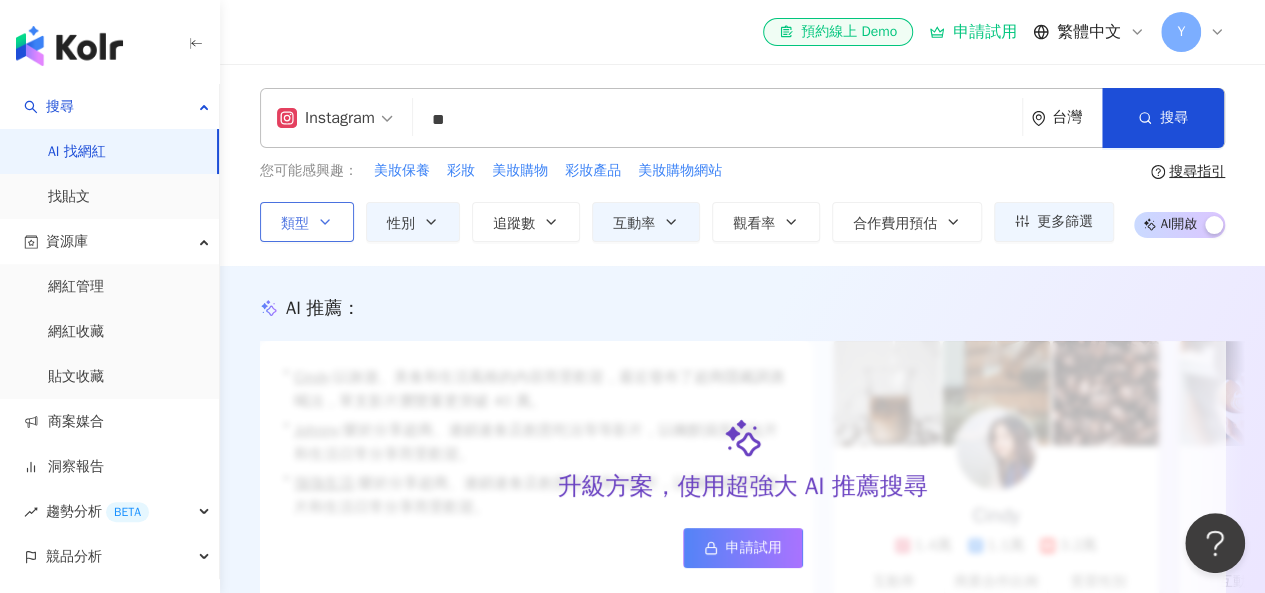 click 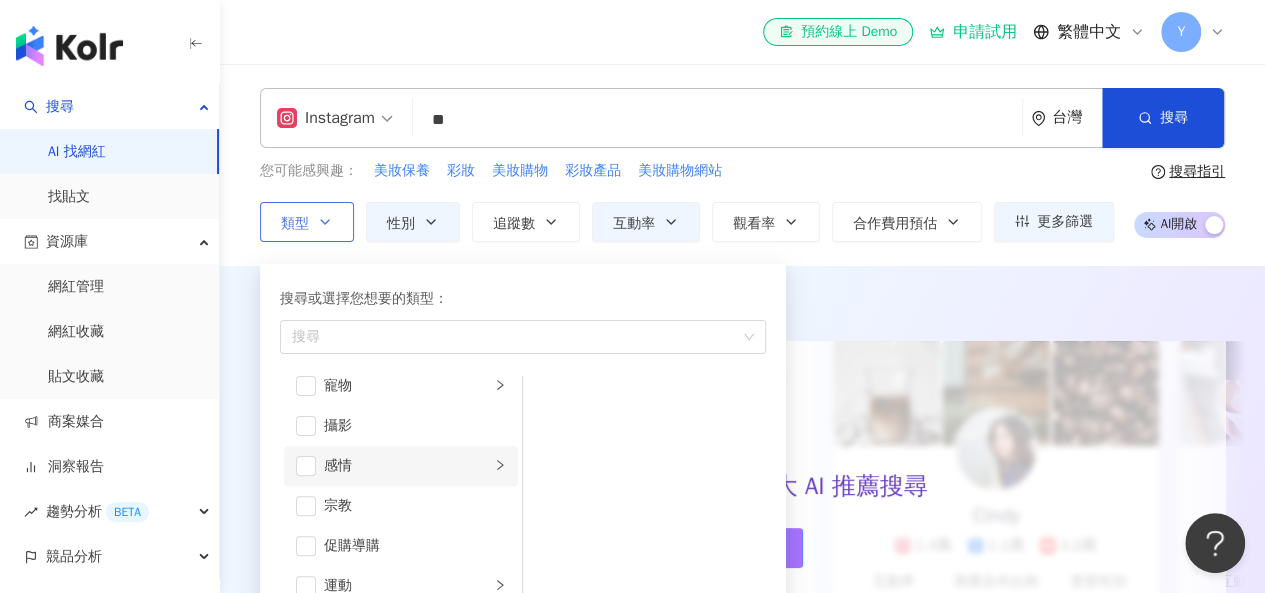 scroll, scrollTop: 692, scrollLeft: 0, axis: vertical 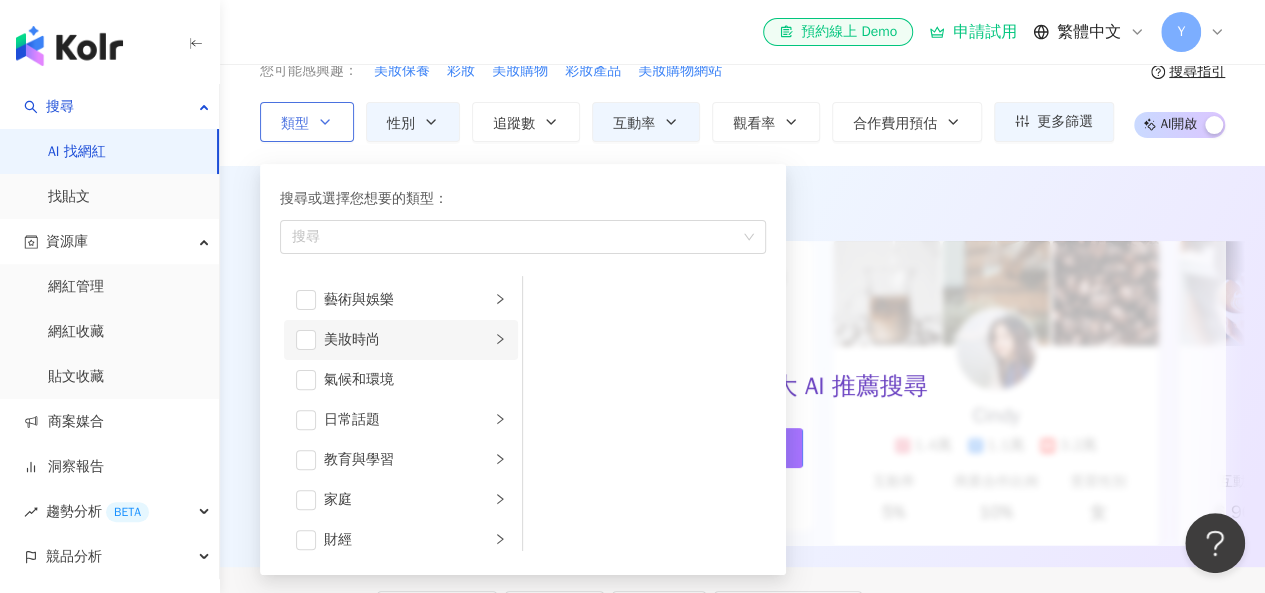 click on "美妝時尚" at bounding box center (401, 340) 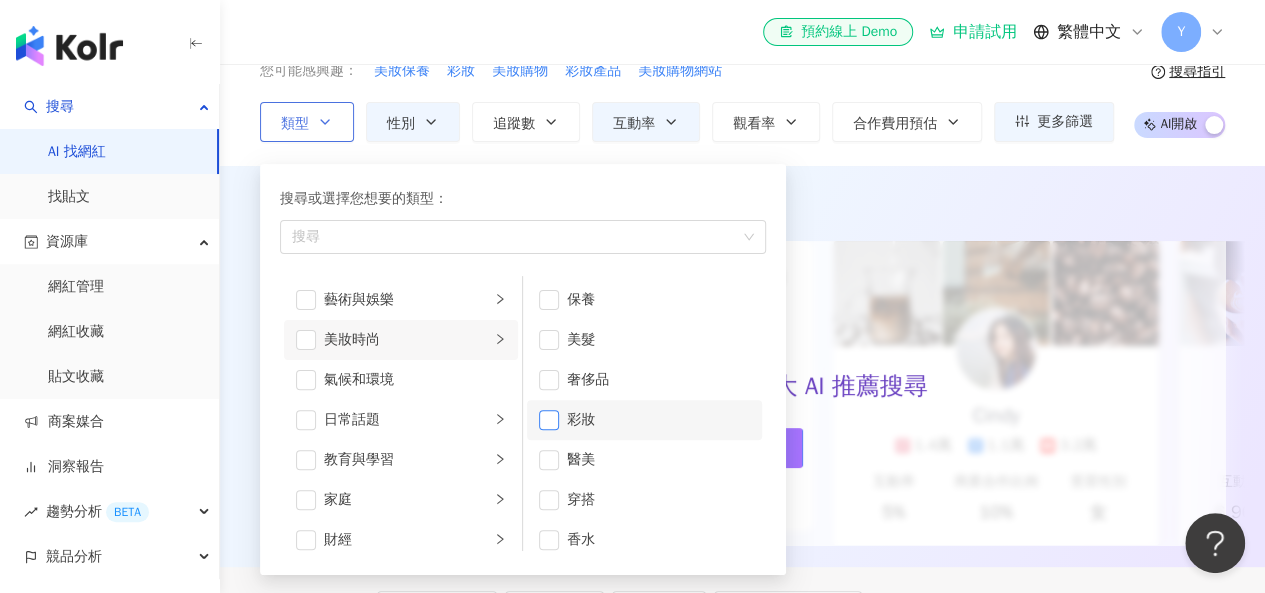 click at bounding box center (549, 420) 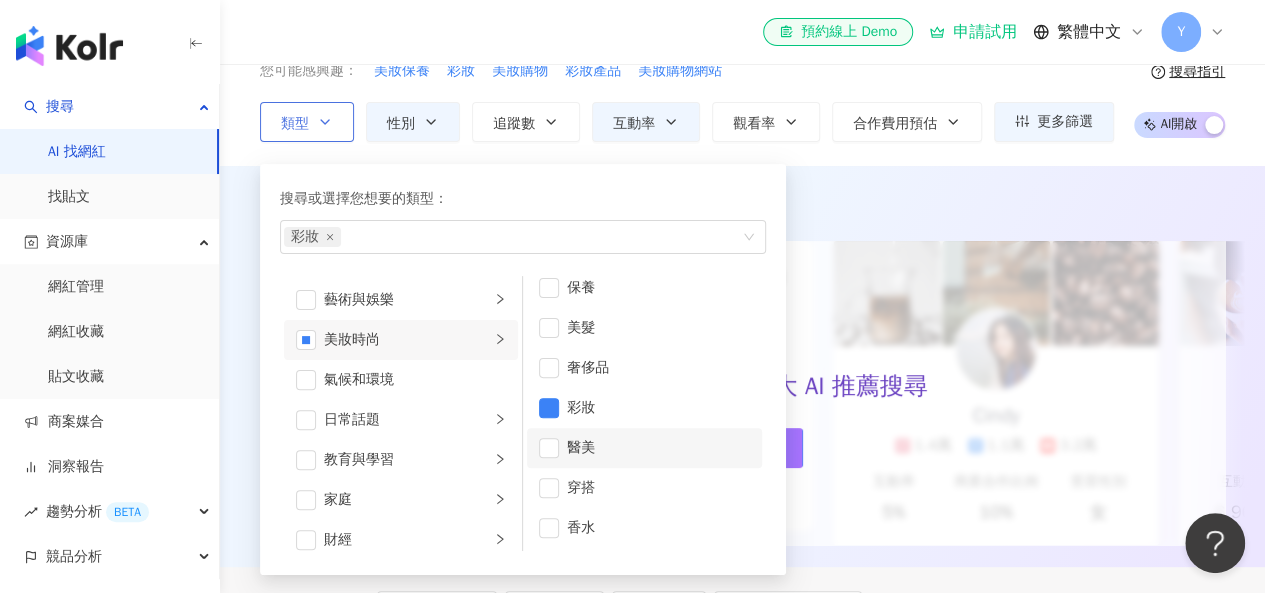 scroll, scrollTop: 12, scrollLeft: 0, axis: vertical 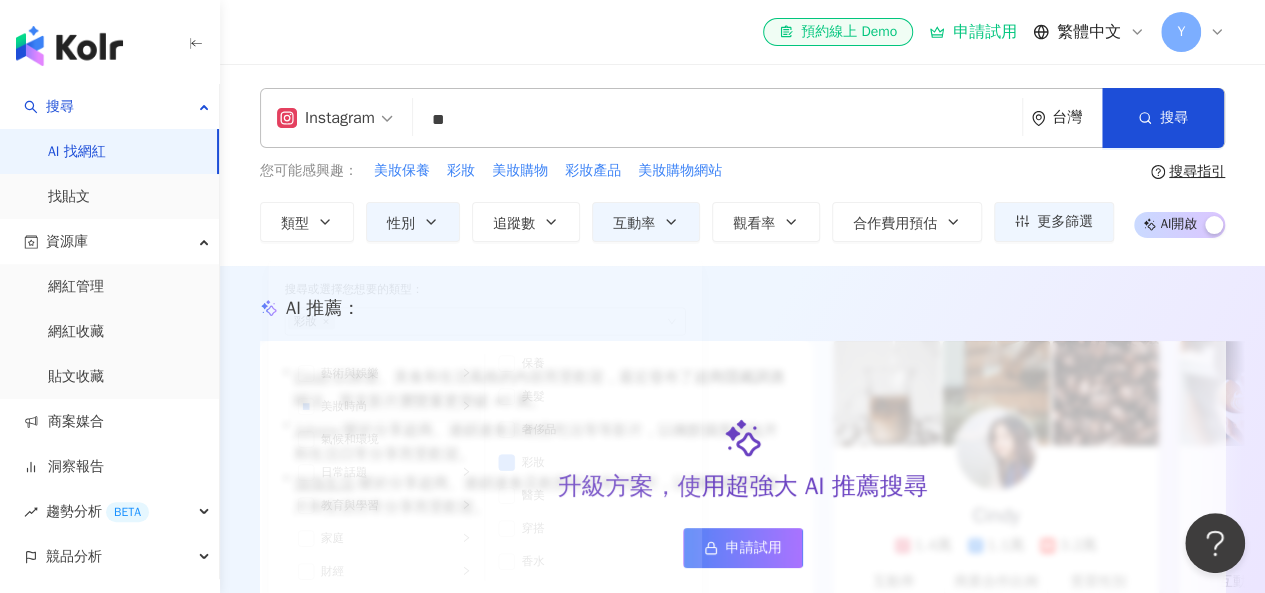 click on "Instagram ** 台灣 搜尋 customizedTag loading 網紅類型 美妝 時尚 搜尋名稱、敘述、貼文含有關鍵字 “ 美妝 ” 的網紅 您可能感興趣： 美妝保養  彩妝  美妝購物  彩妝產品  美妝購物網站  類型 搜尋或選擇您想要的類型： 彩妝   藝術與娛樂 美妝時尚 氣候和環境 日常話題 教育與學習 家庭 財經 美食 命理占卜 遊戲 法政社會 生活風格 影視娛樂 醫療與健康 寵物 攝影 感情 宗教 促購導購 運動 科技 交通工具 旅遊 成人 保養 美髮 奢侈品 彩妝 醫美 穿搭 香水 性別 追蹤數 互動率 觀看率 合作費用預估  更多篩選 不限 女 男 其他 *  -  ******* 不限 小型 奈米網紅 (<1萬) 微型網紅 (1萬-3萬) 小型網紅 (3萬-5萬) 中型 中小型網紅 (5萬-10萬) 中型網紅 (10萬-30萬) 中大型網紅 (30萬-50萬) 大型 大型網紅 (50萬-100萬) 百萬網紅 (>100萬) ** %  -  % 不限 5% 以下 5%~20% 20% 以上 %  -  % 不限 10% 以下 10%~50% AI" at bounding box center (742, 165) 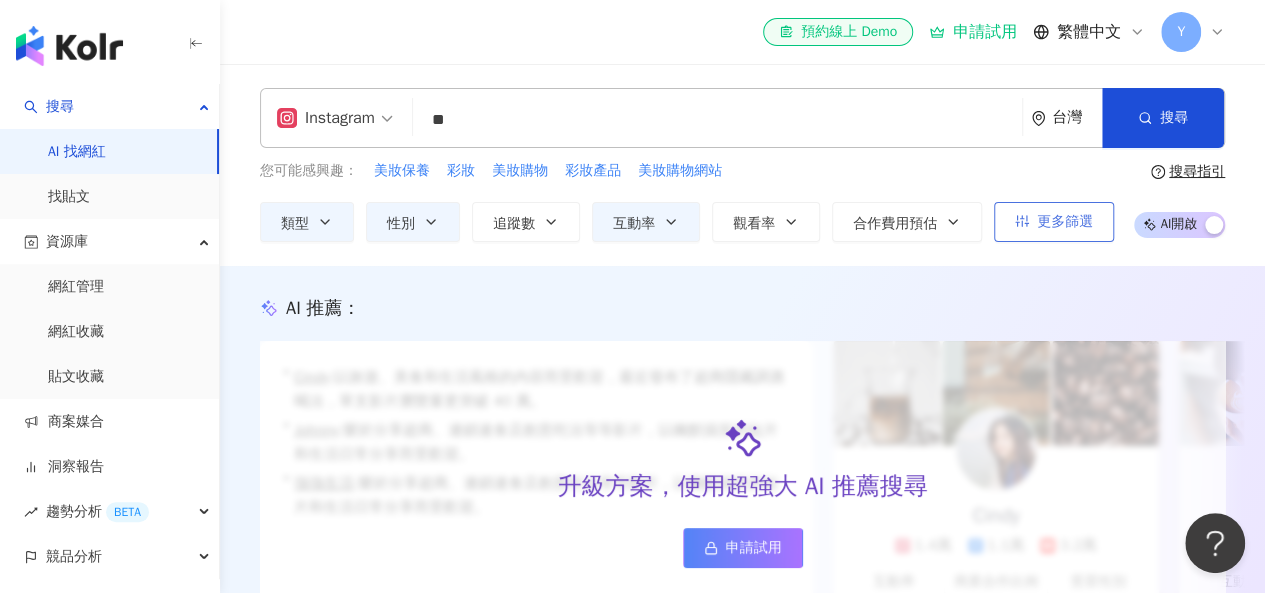 click on "更多篩選" at bounding box center [1065, 222] 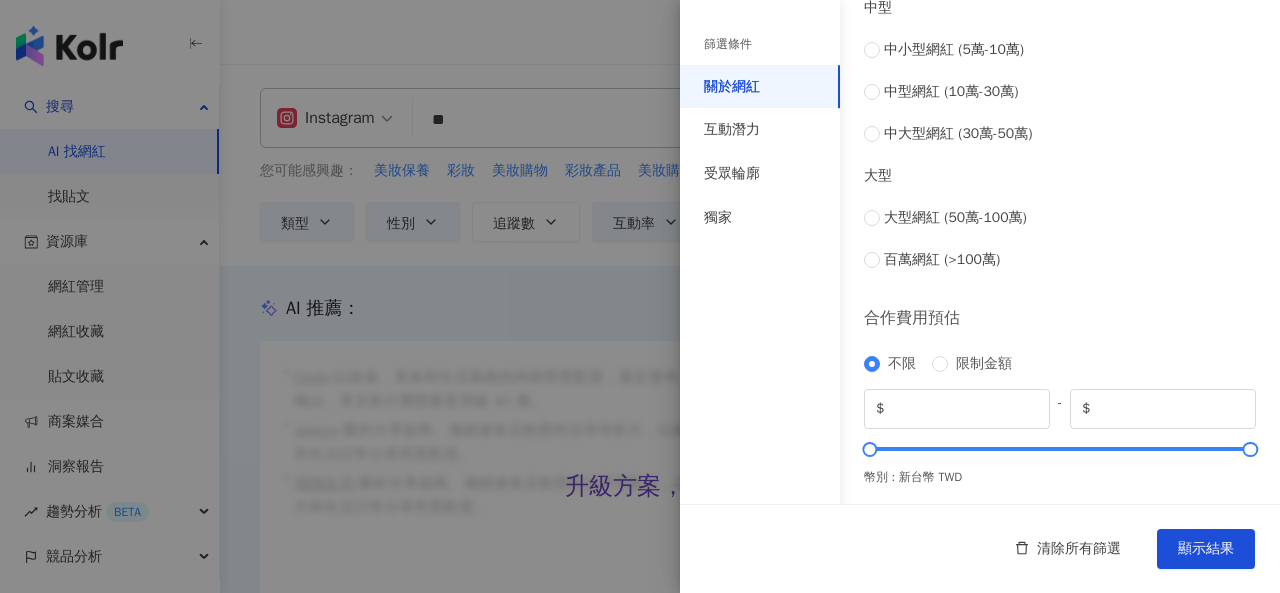 scroll, scrollTop: 913, scrollLeft: 0, axis: vertical 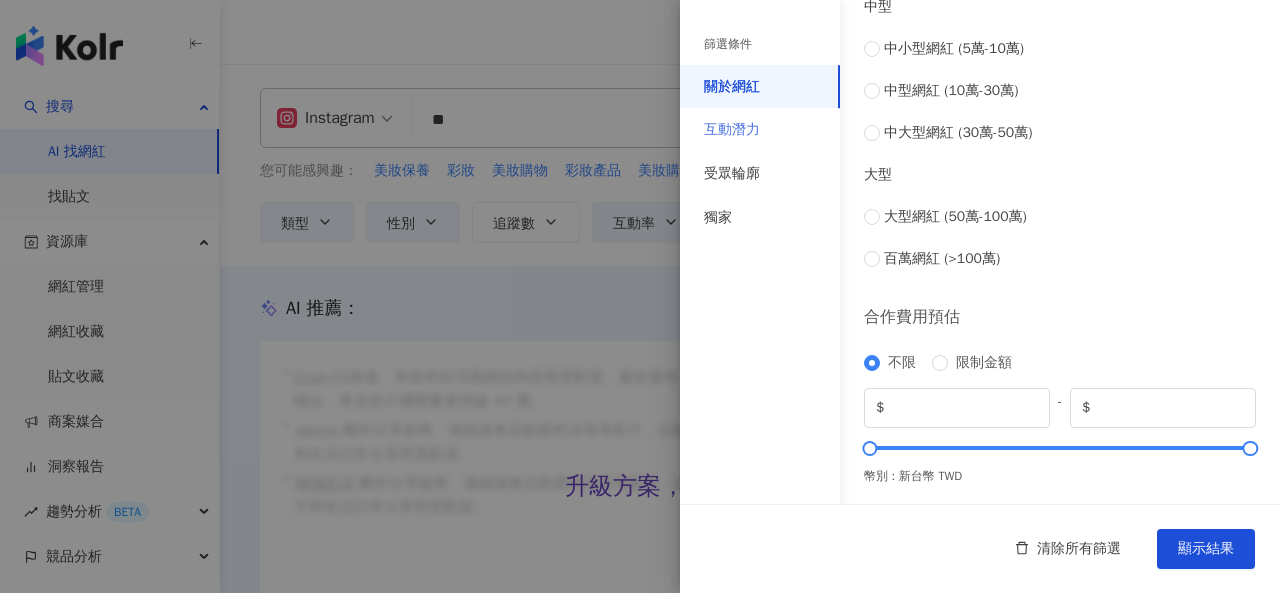 click on "互動潛力" at bounding box center (760, 130) 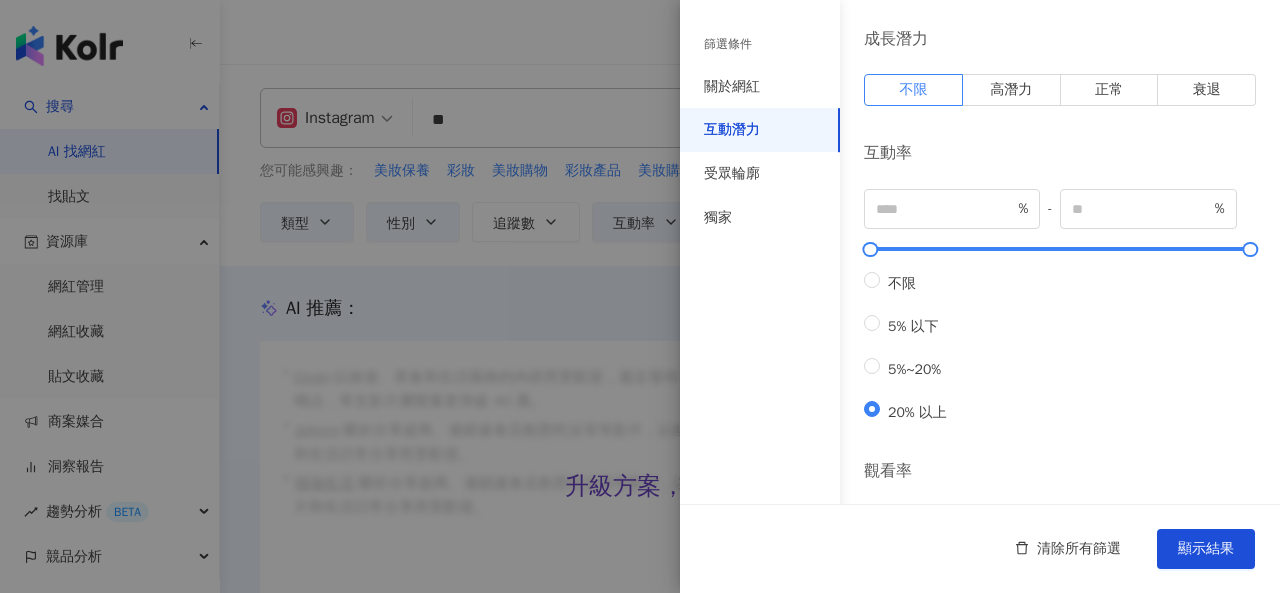 scroll, scrollTop: 0, scrollLeft: 0, axis: both 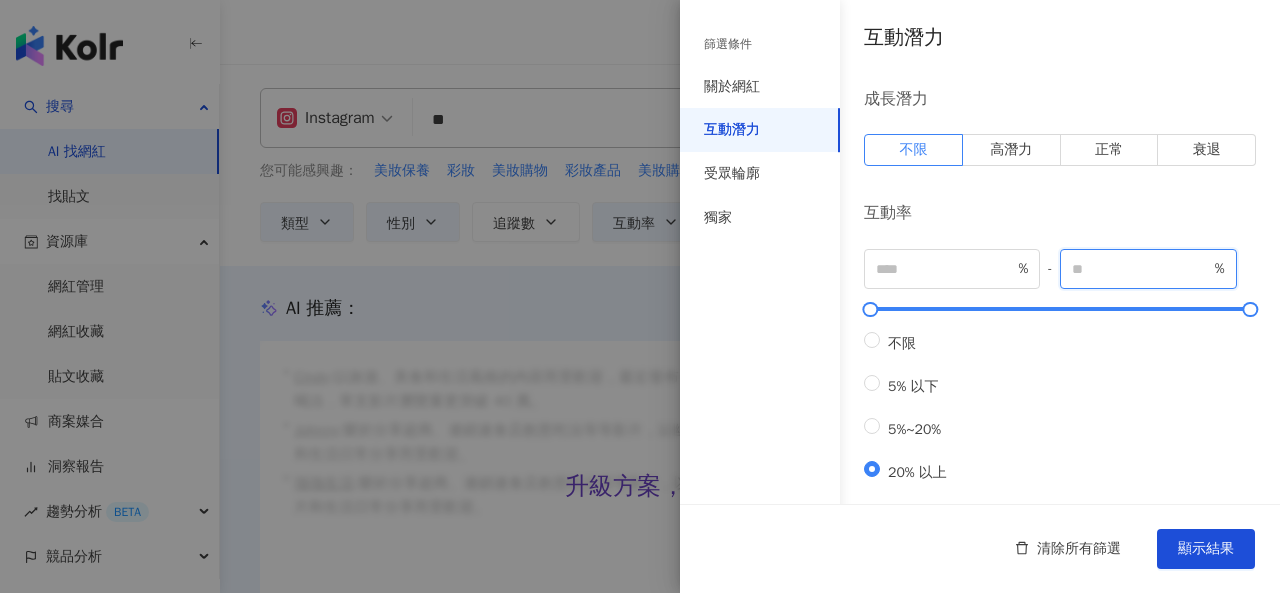 click at bounding box center [1141, 269] 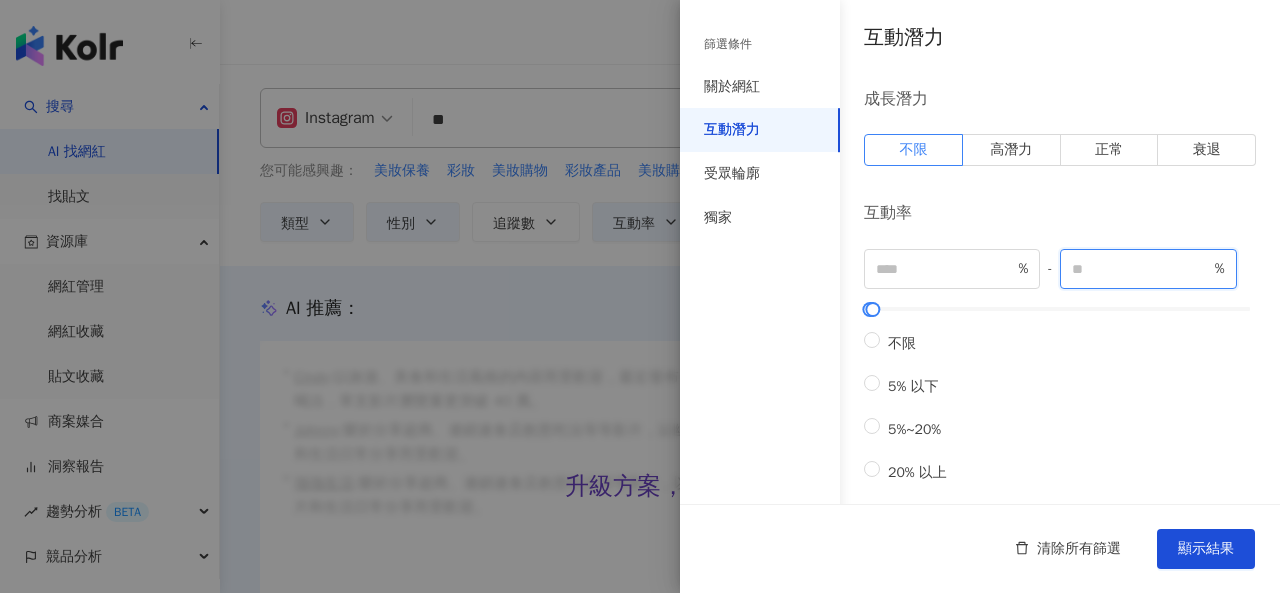type on "**" 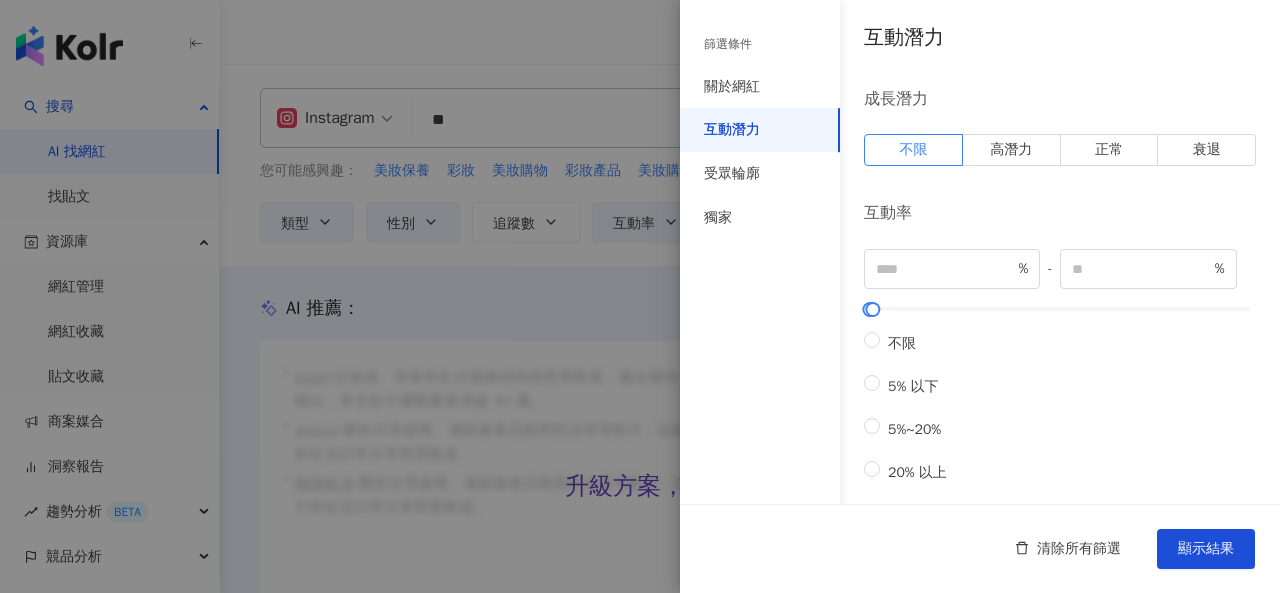 click on "互動潛力 成長潛力 不限 高潛力 正常 衰退 互動率 ** %  -  ** % 不限 5% 以下 5%~20% 20% 以上 觀看率 %  -  % 不限 10% 以下 10%~50% 50%~200% 200% 以上 漲粉率 %  -  % 不限 10% 以下 10%~50% 50%~200% 200% 以上" at bounding box center (980, 621) 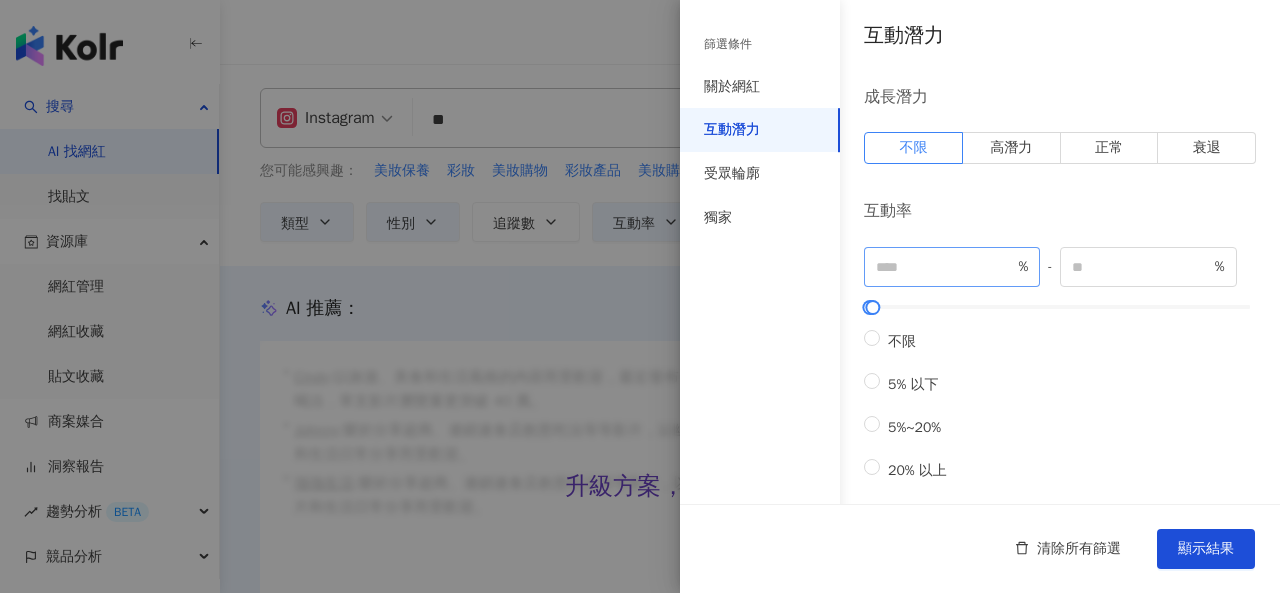 scroll, scrollTop: 0, scrollLeft: 0, axis: both 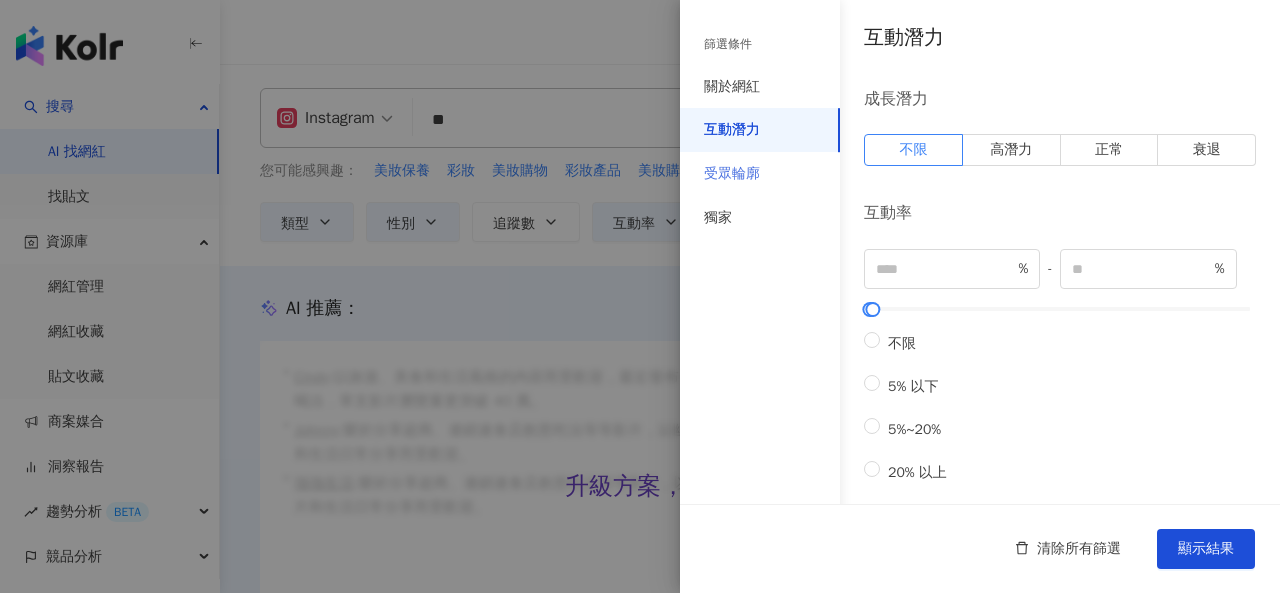 click on "受眾輪廓" at bounding box center [760, 174] 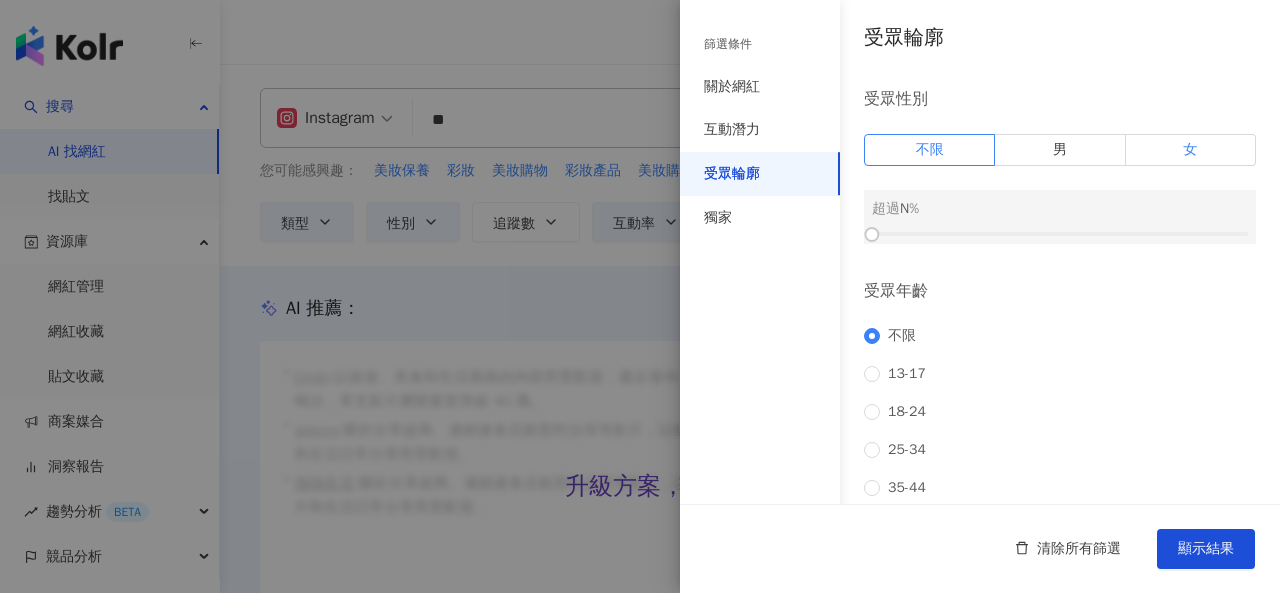 click on "女" at bounding box center [1191, 150] 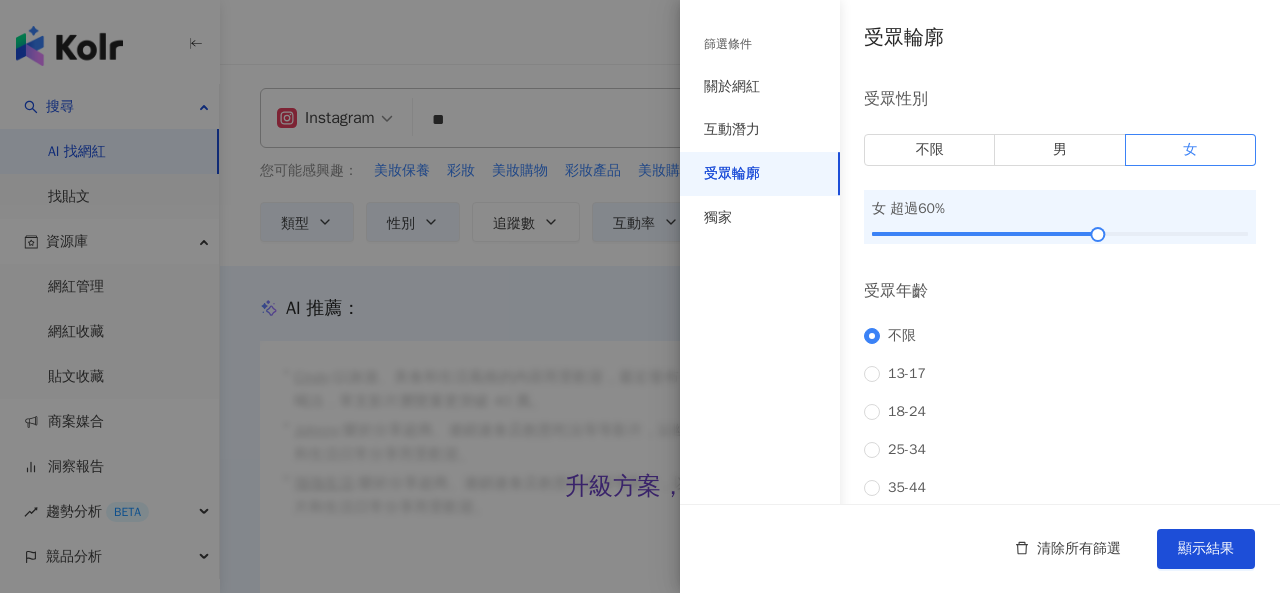 drag, startPoint x: 929, startPoint y: 232, endPoint x: 1086, endPoint y: 280, distance: 164.17369 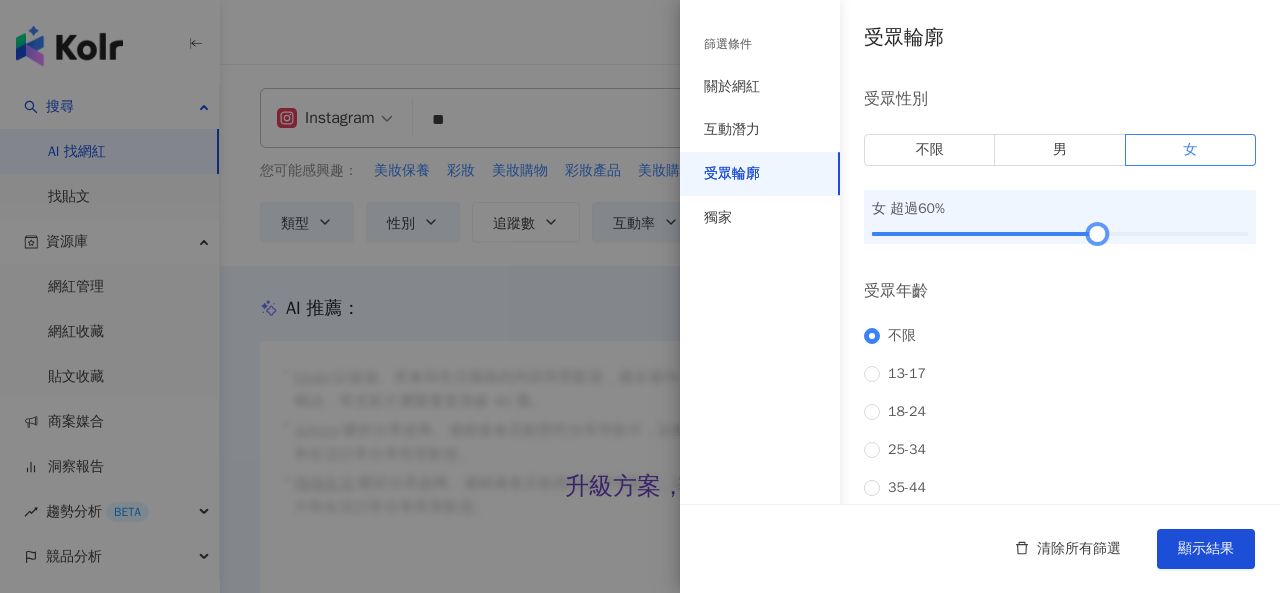 click on "受眾輪廓 受眾性別 不限 男 女 女   超過  60 % 受眾年齡 不限 13-17 18-24 25-34 35-44 45-64 65+   超過  N % 受眾國家地區 不限   超過  N %" at bounding box center [980, 434] 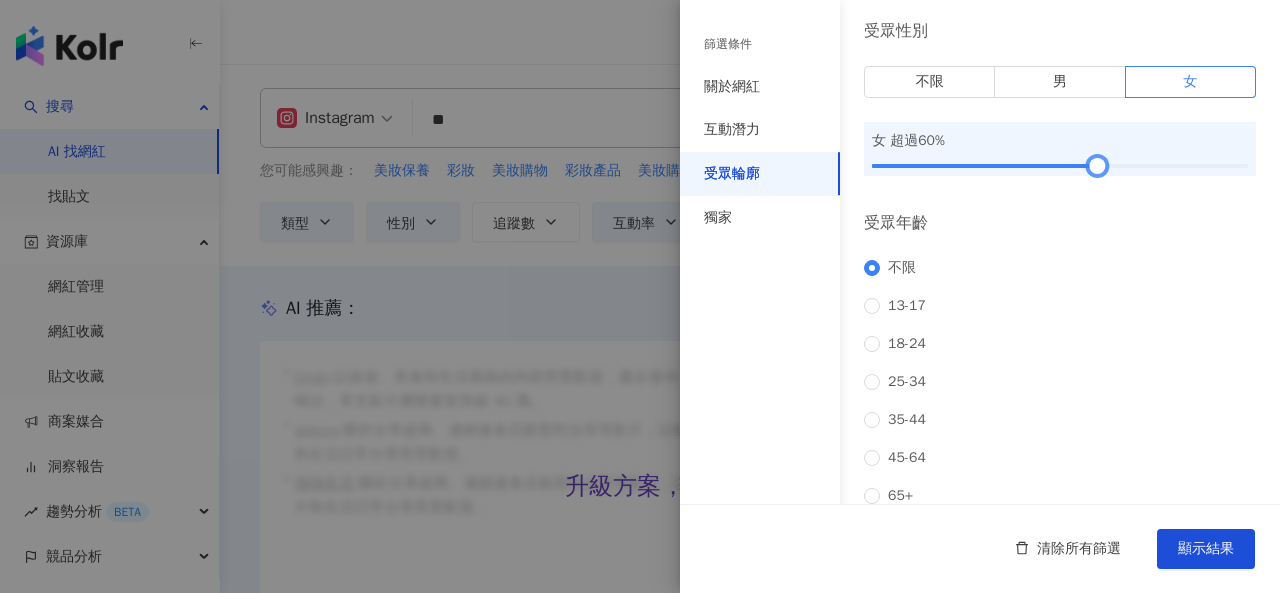 scroll, scrollTop: 100, scrollLeft: 0, axis: vertical 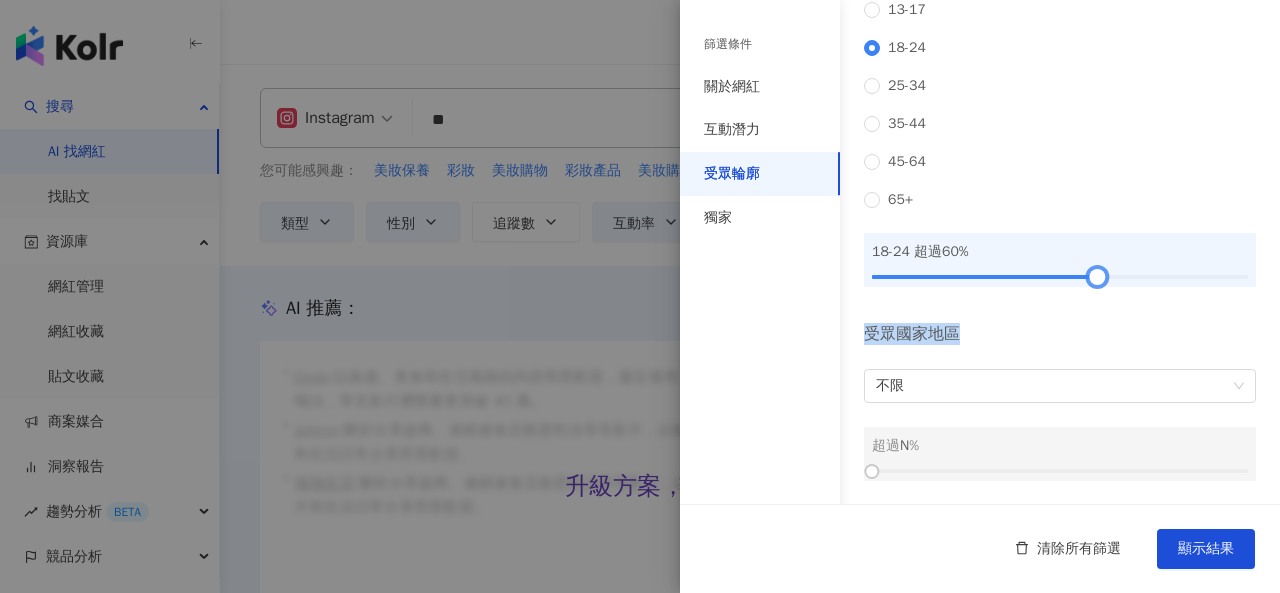 drag, startPoint x: 876, startPoint y: 281, endPoint x: 1087, endPoint y: 328, distance: 216.17123 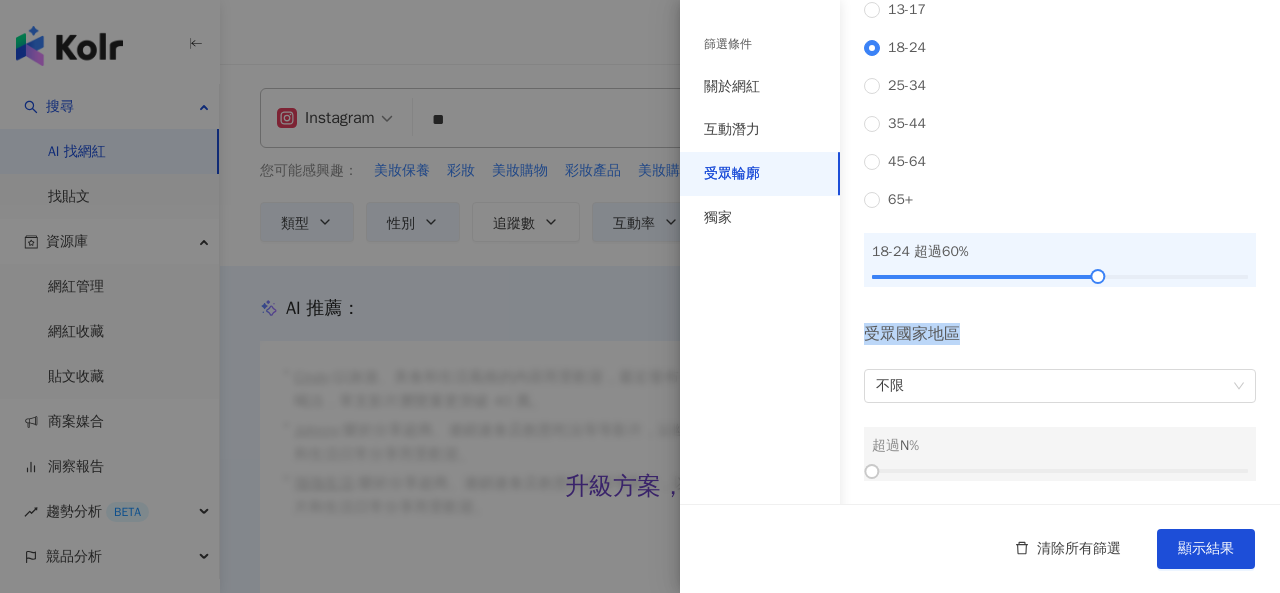 click on "受眾國家地區" at bounding box center [1060, 334] 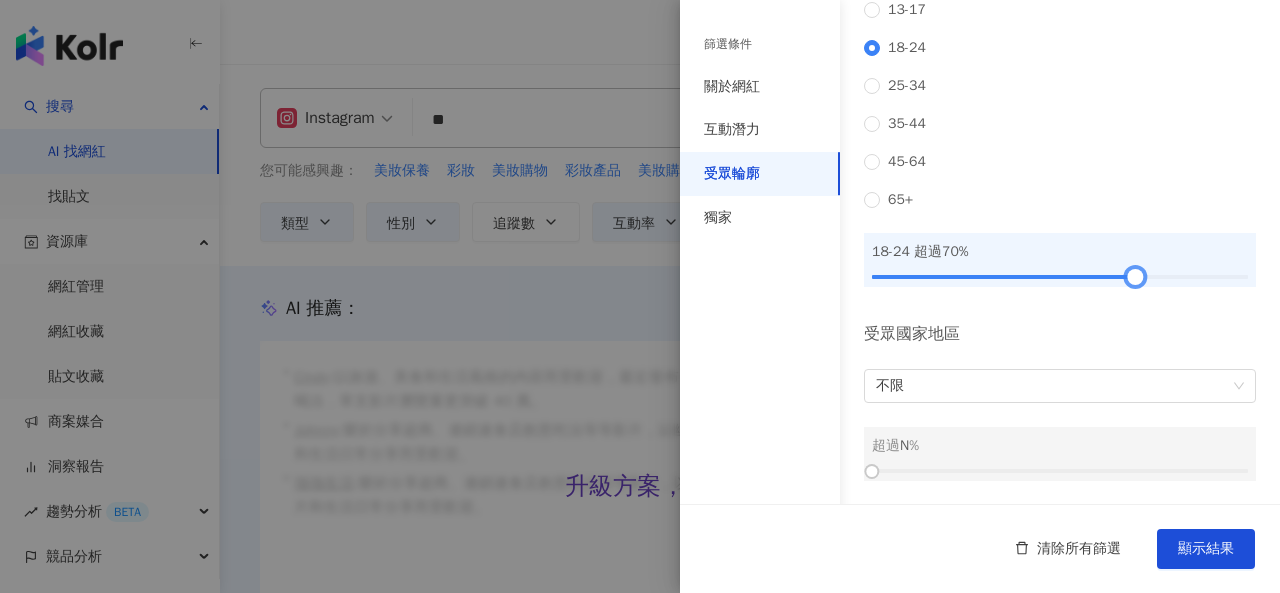 drag, startPoint x: 1087, startPoint y: 279, endPoint x: 1123, endPoint y: 303, distance: 43.266617 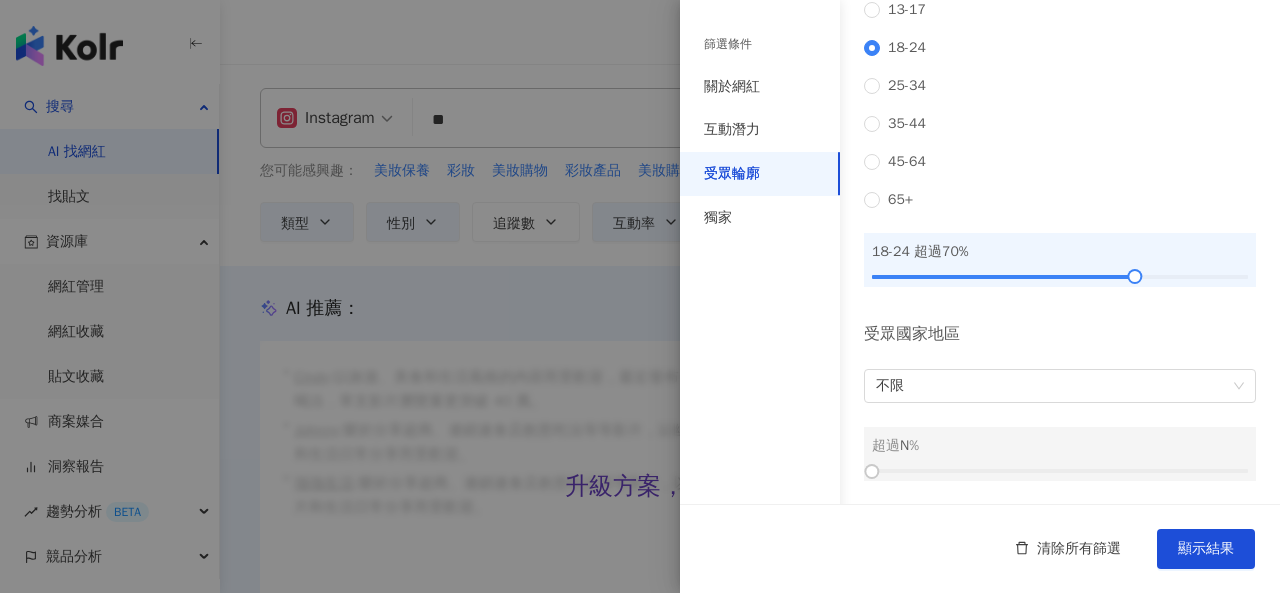 click on "受眾國家地區" at bounding box center (1060, 334) 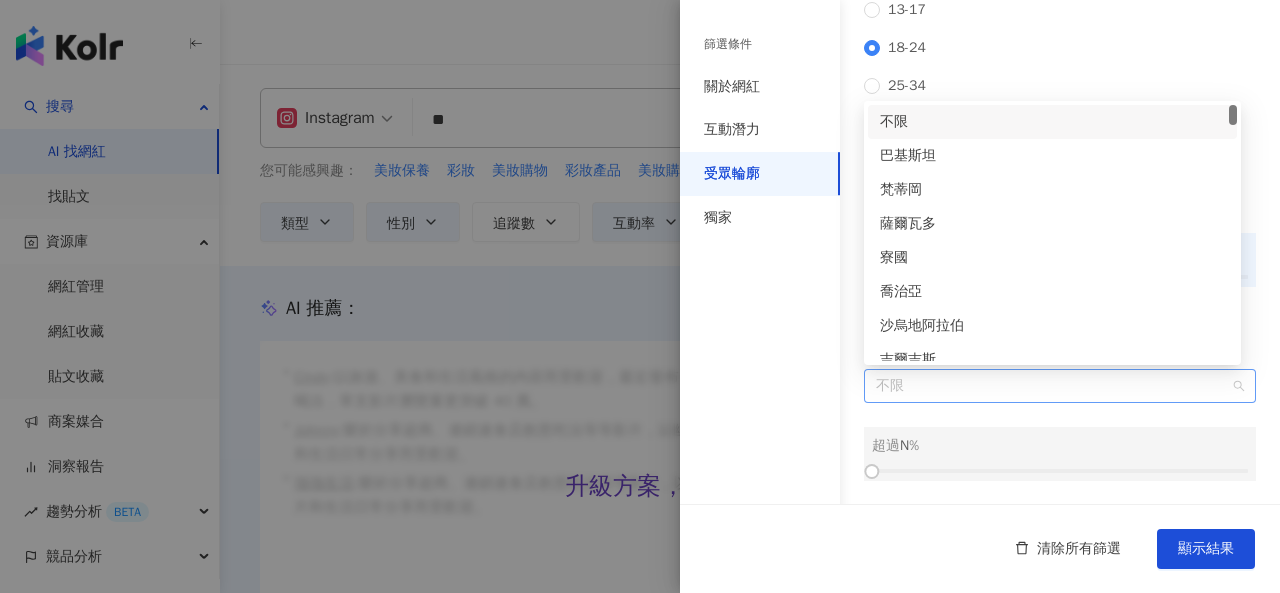 click on "不限" at bounding box center (1060, 386) 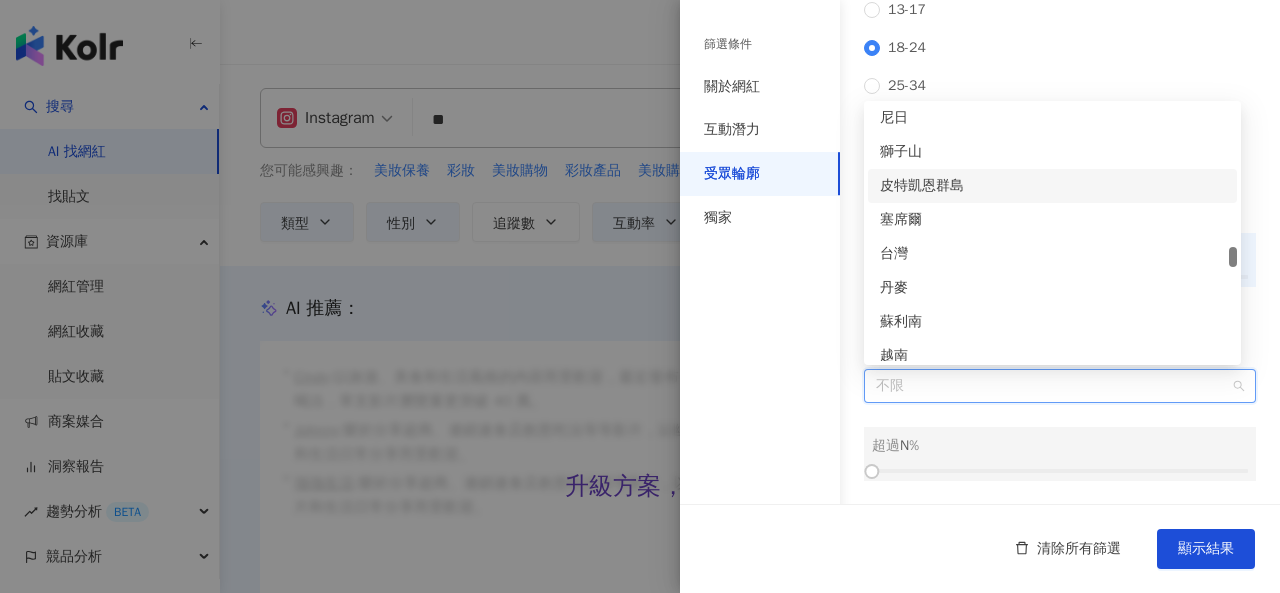 scroll, scrollTop: 4320, scrollLeft: 0, axis: vertical 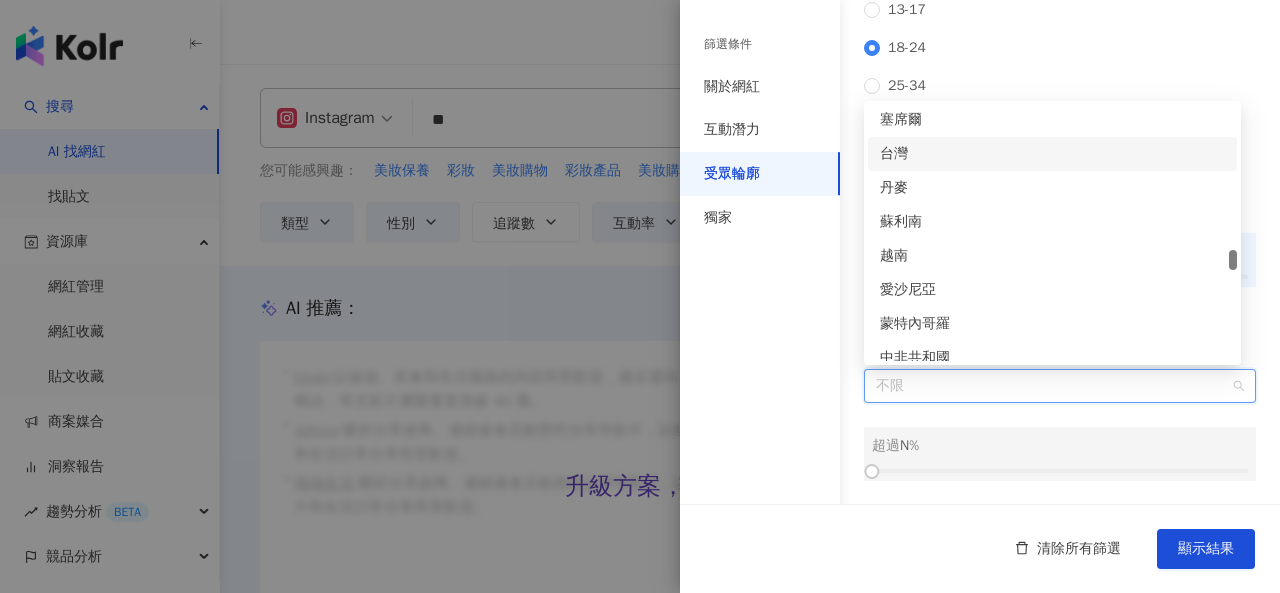 click on "台灣" at bounding box center (1052, 154) 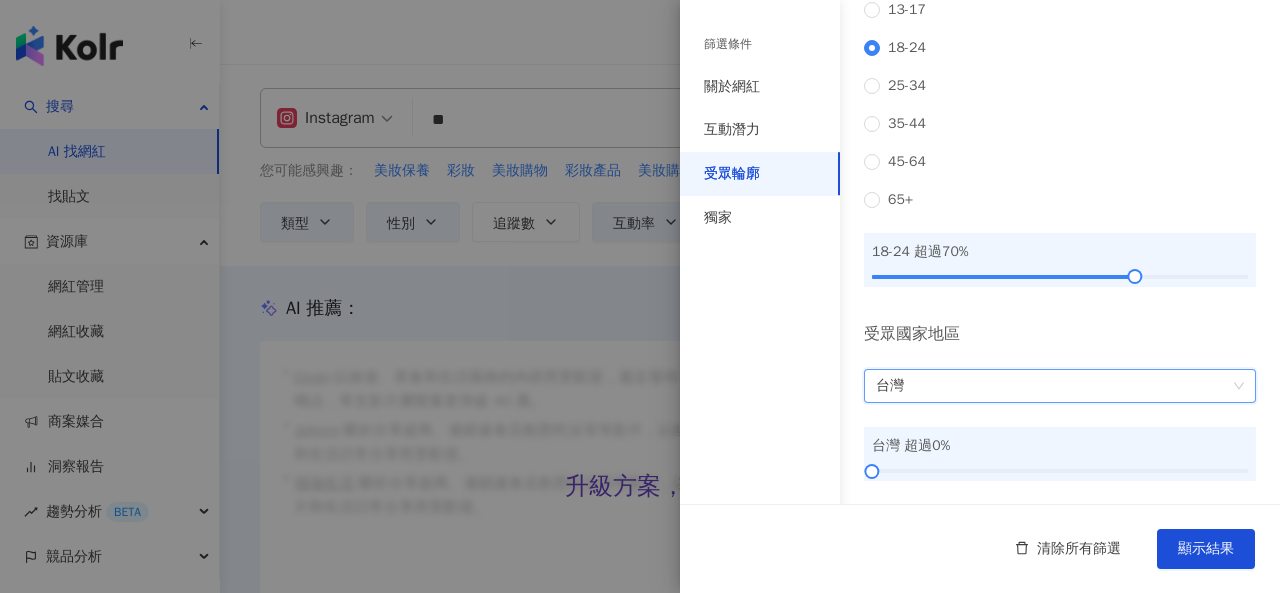 click on "受眾國家地區" at bounding box center (1060, 334) 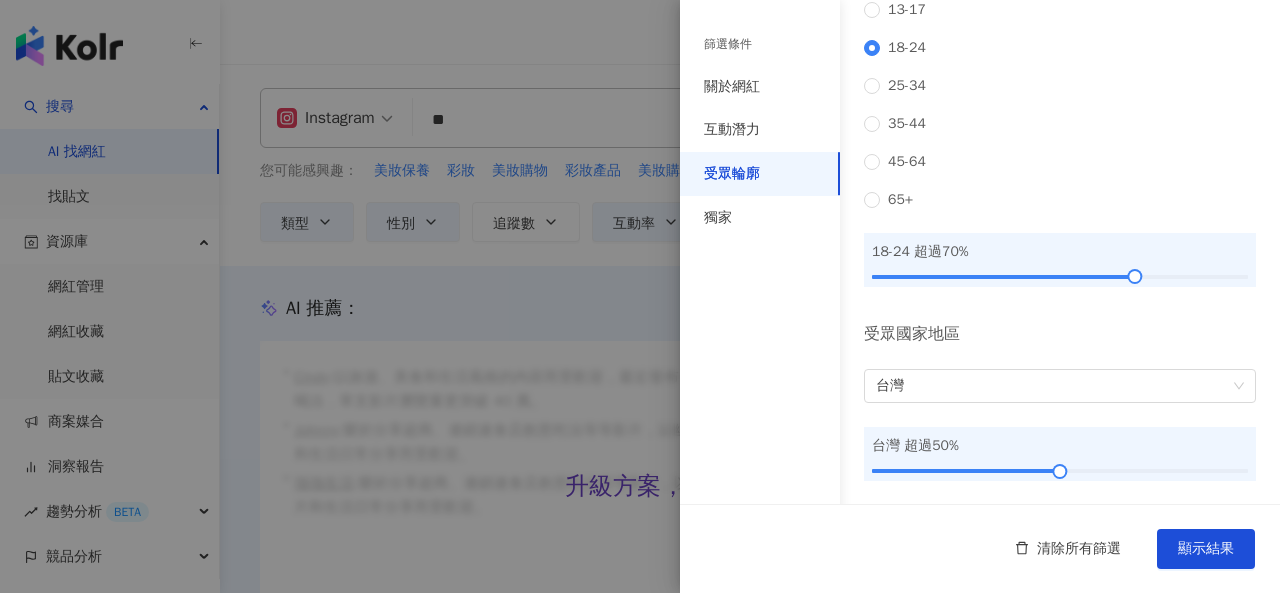 drag, startPoint x: 948, startPoint y: 474, endPoint x: 1052, endPoint y: 481, distance: 104.23531 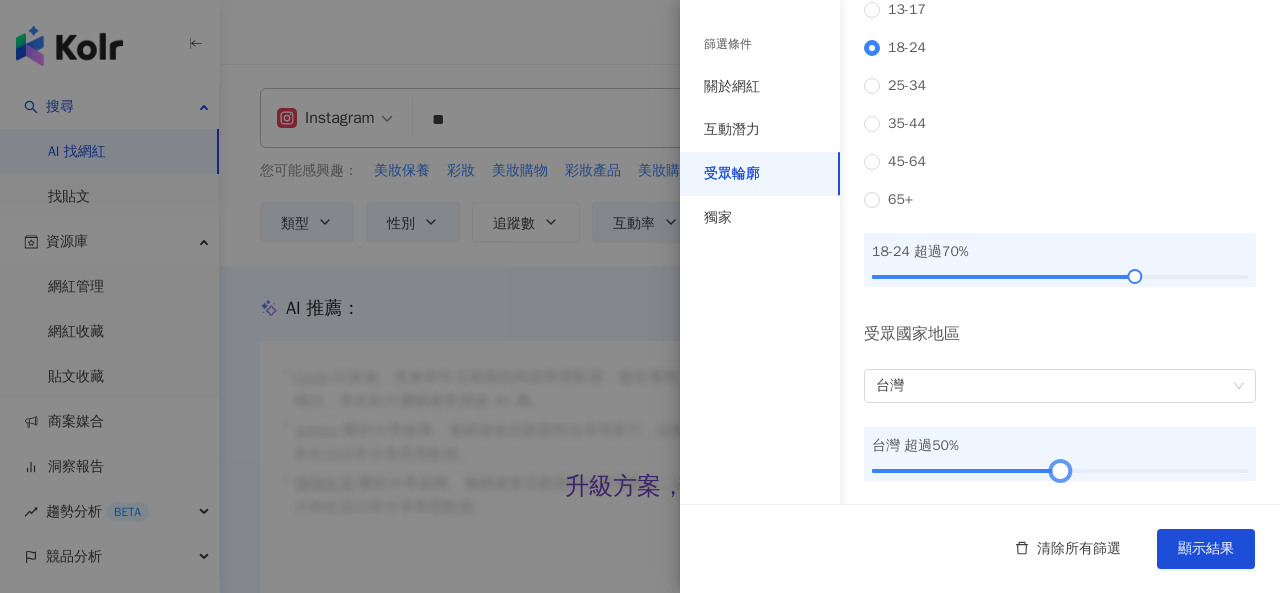 click on "受眾輪廓 受眾性別 不限 男 女 女   超過  60 % 受眾年齡 不限 13-17 18-24 25-34 35-44 45-64 65+ 18-24   超過  70 % 受眾國家地區 台灣 台灣   超過  50 %" at bounding box center (980, 70) 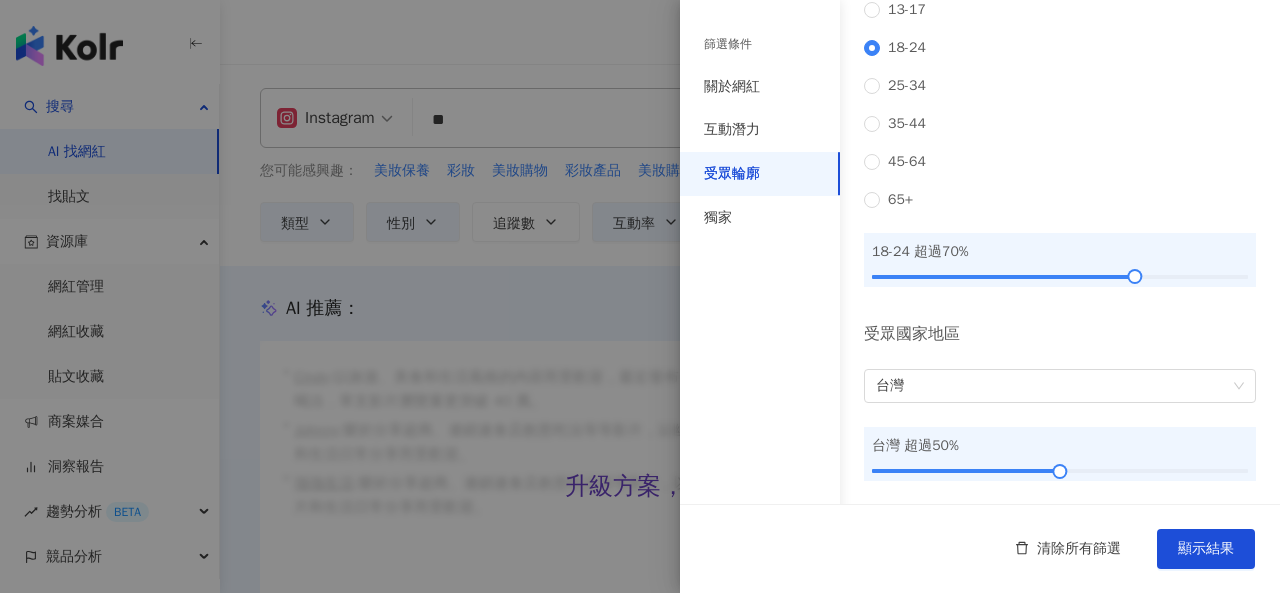 click on "篩選條件 關於網紅 互動潛力 受眾輪廓 獨家" at bounding box center (760, 308) 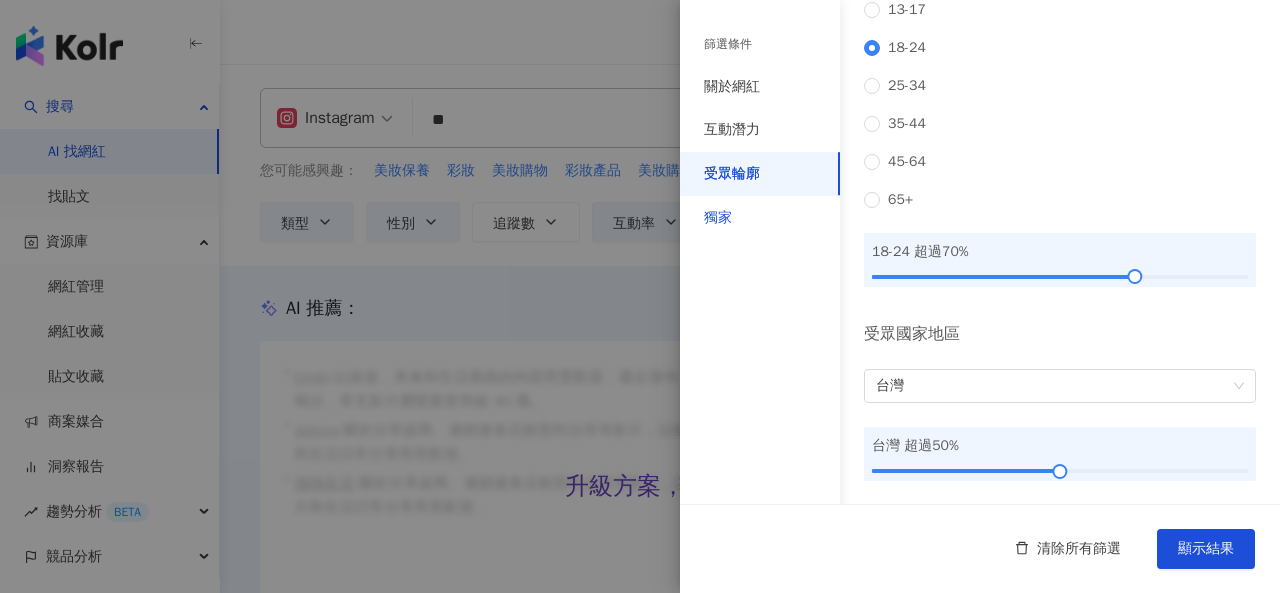 click on "獨家" at bounding box center [718, 218] 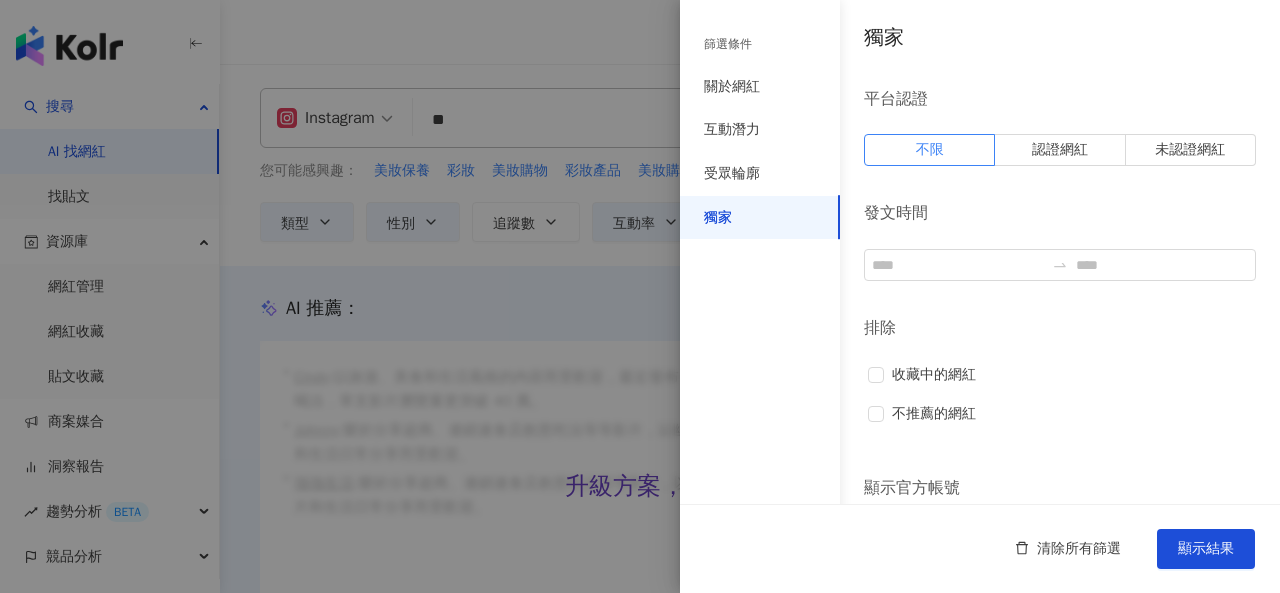 scroll, scrollTop: 0, scrollLeft: 0, axis: both 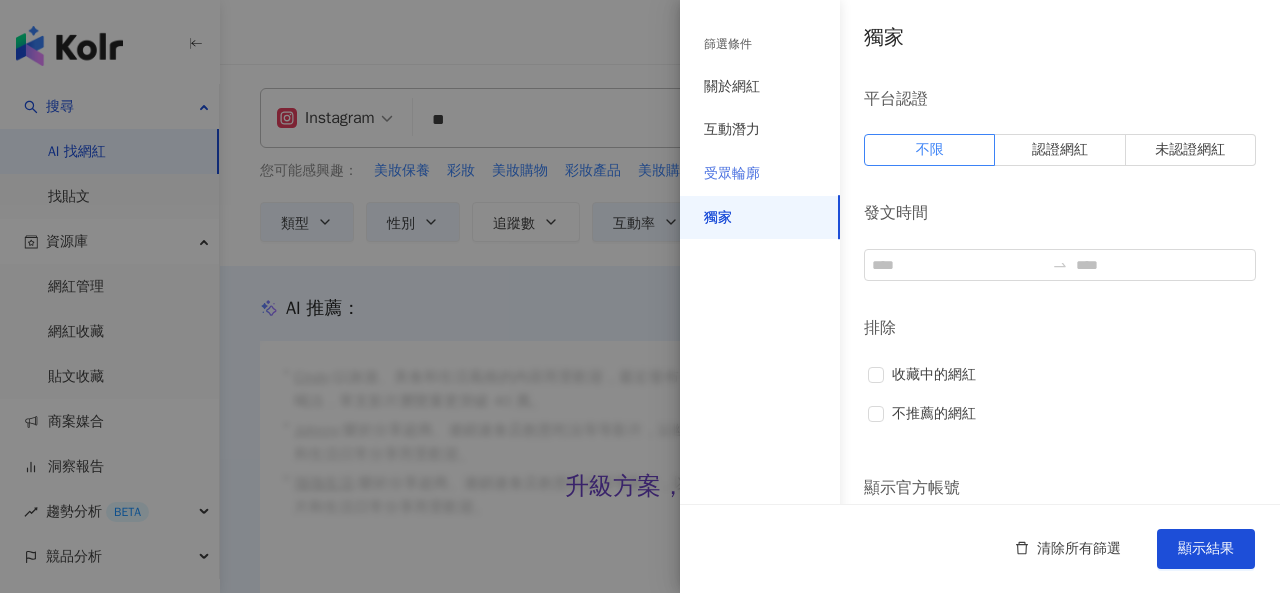 click on "受眾輪廓" at bounding box center [760, 174] 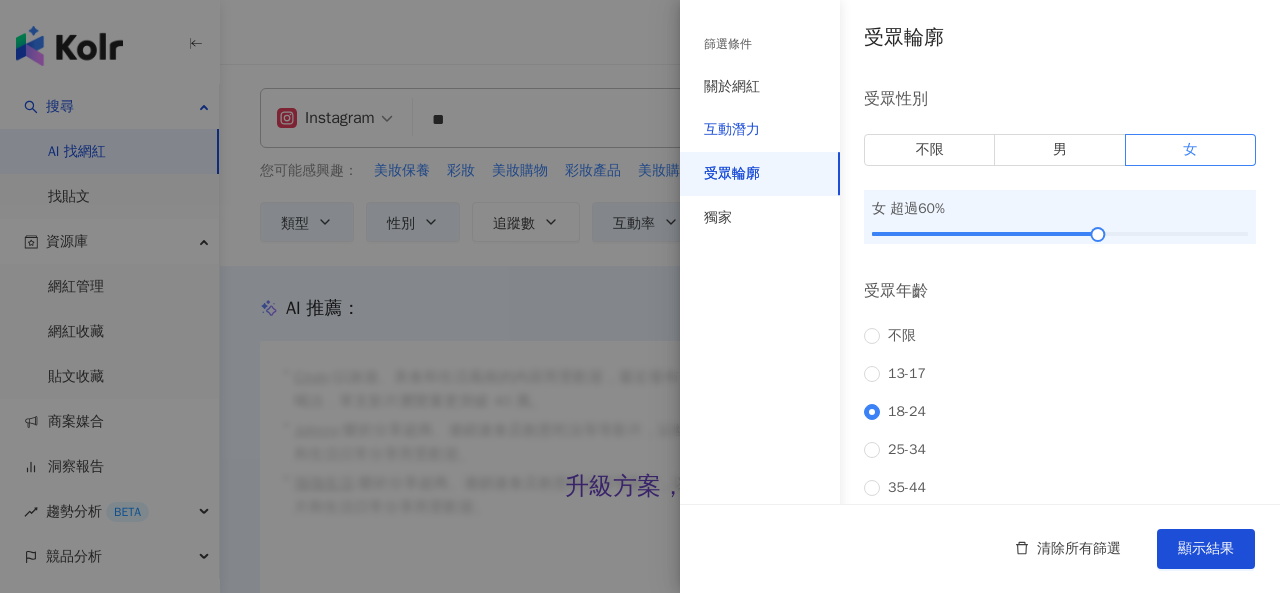 click on "互動潛力" at bounding box center [732, 130] 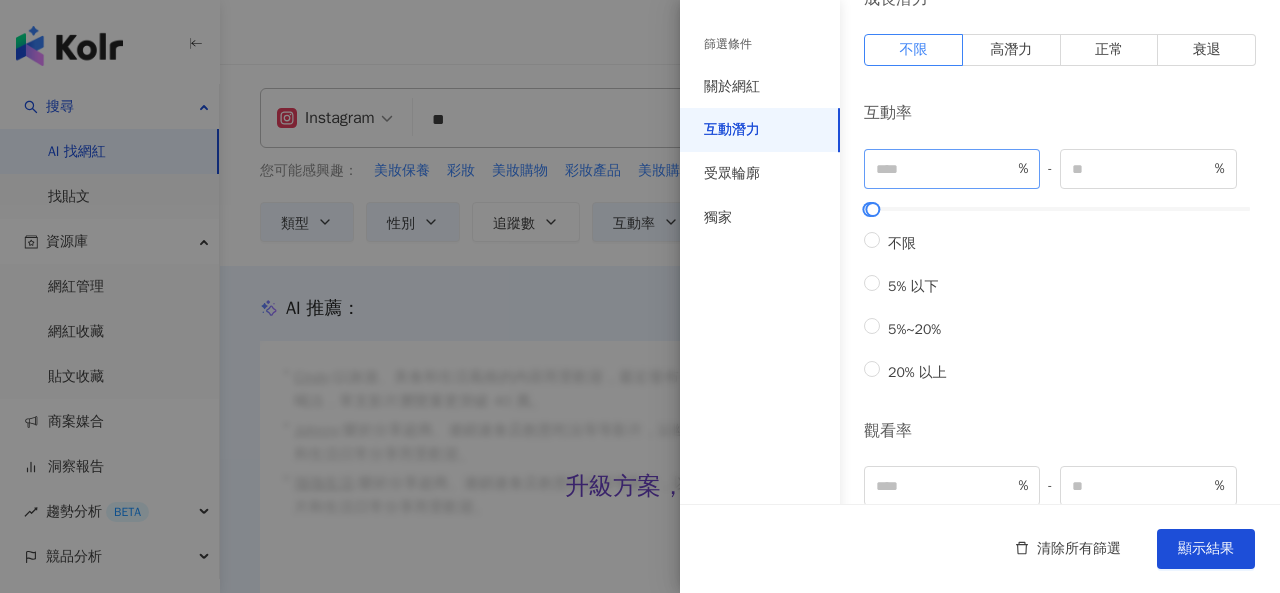 scroll, scrollTop: 0, scrollLeft: 0, axis: both 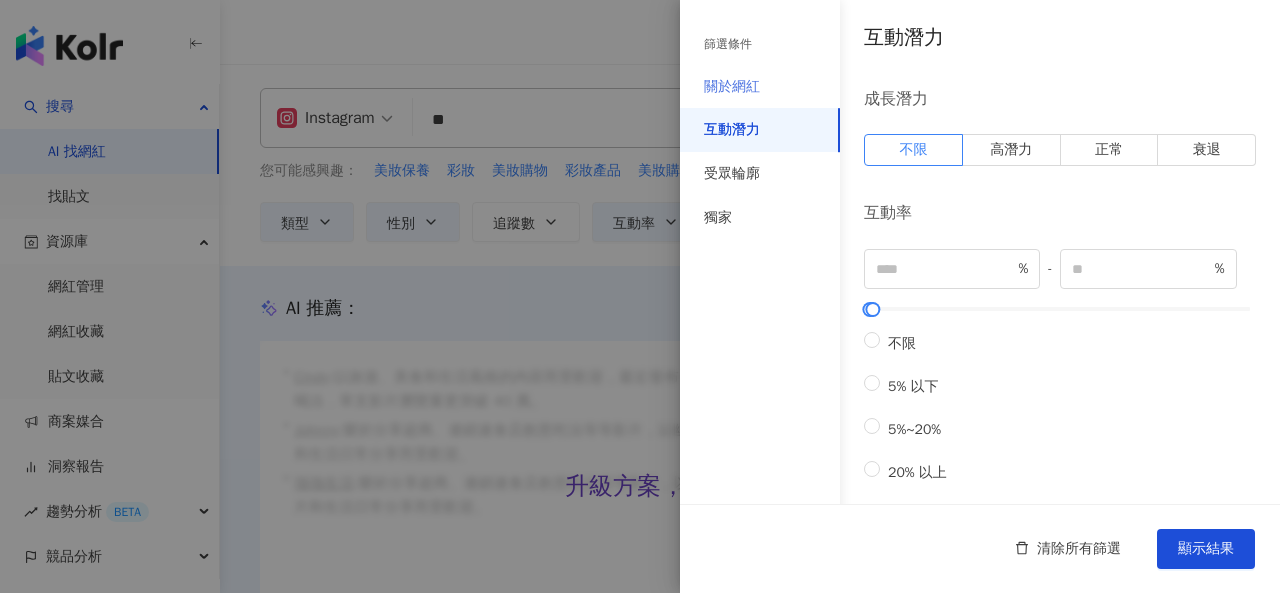 click on "關於網紅" at bounding box center [760, 87] 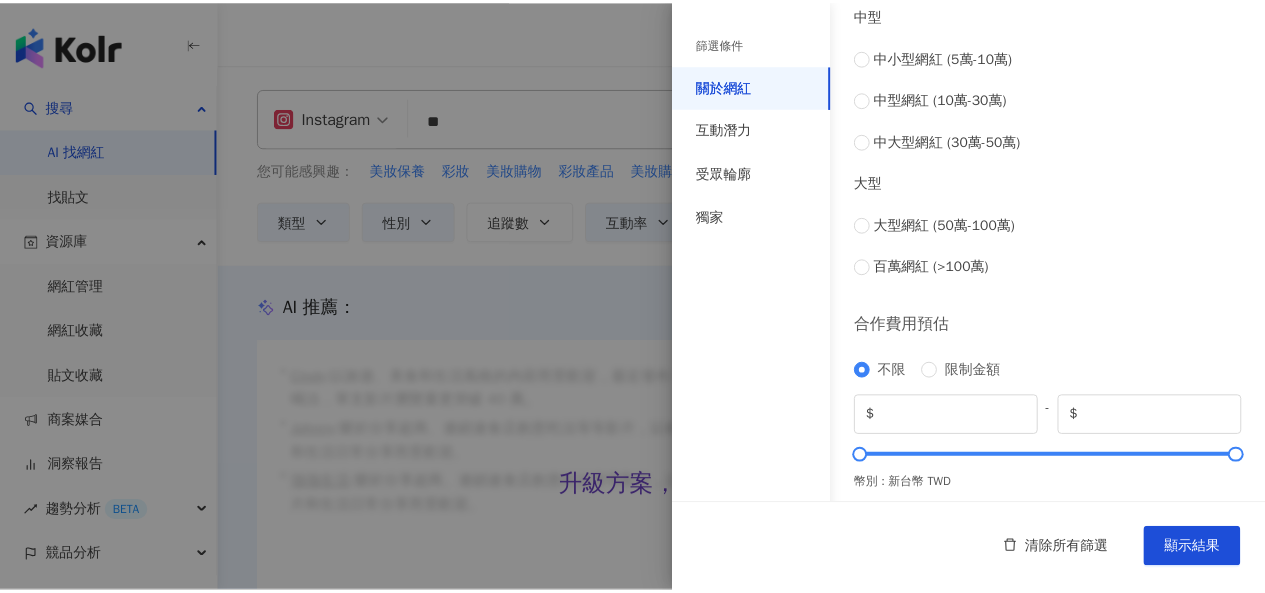 scroll, scrollTop: 913, scrollLeft: 0, axis: vertical 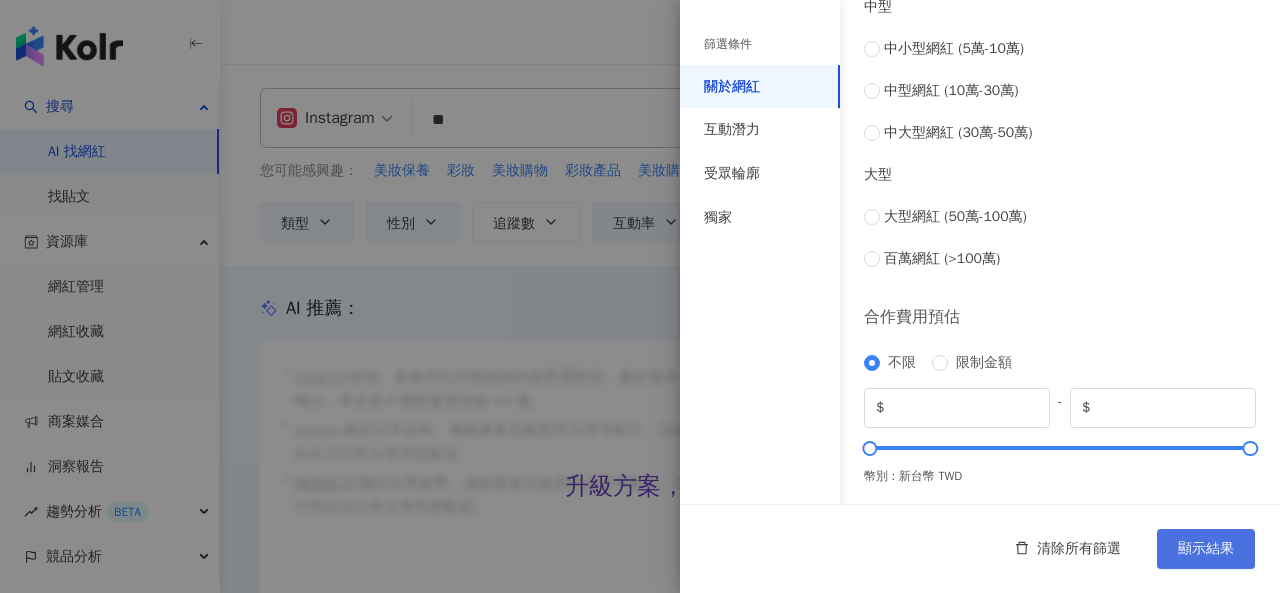 click on "顯示結果" at bounding box center (1206, 549) 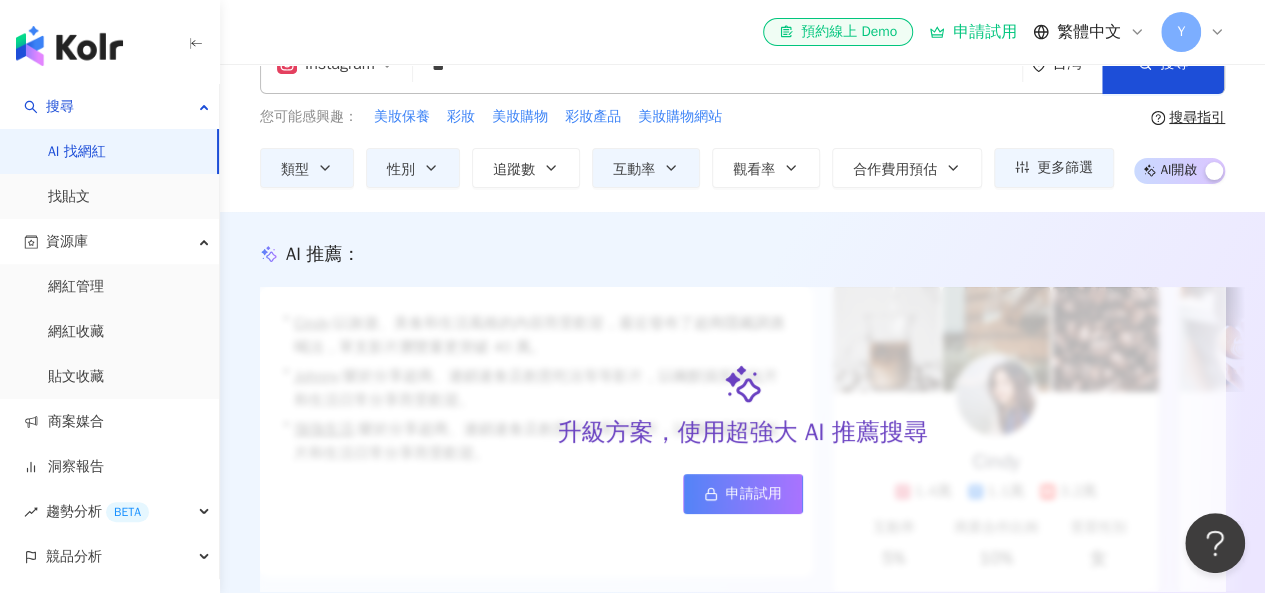 scroll, scrollTop: 0, scrollLeft: 0, axis: both 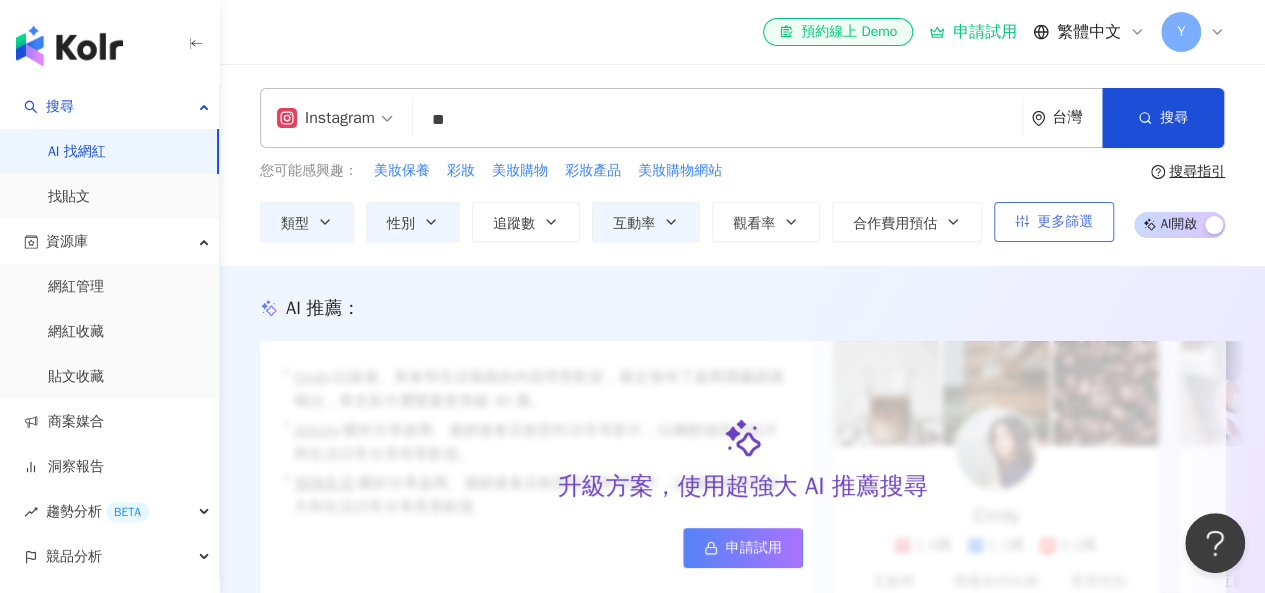 click on "更多篩選" at bounding box center (1065, 222) 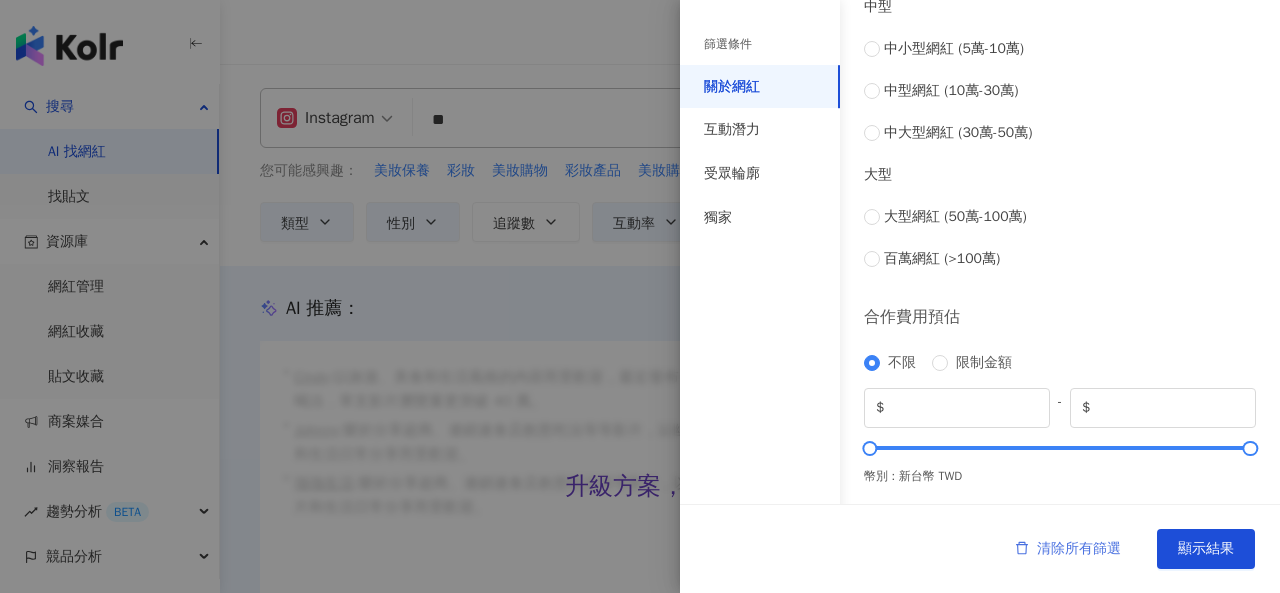 click on "清除所有篩選" at bounding box center [1079, 549] 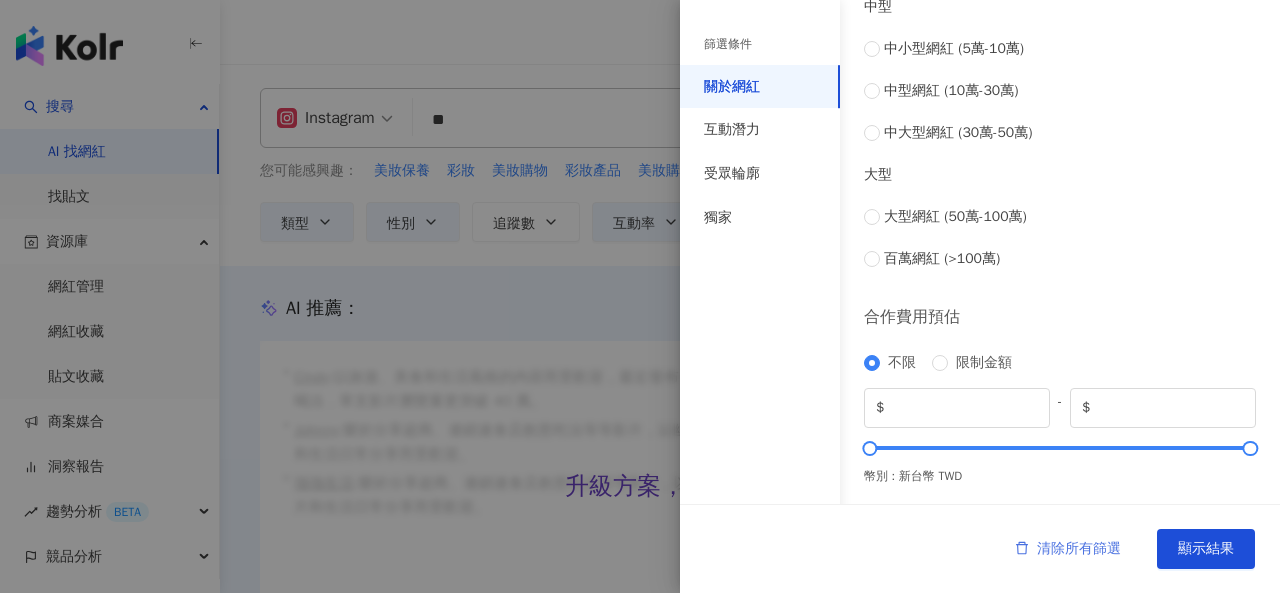 click on "清除所有篩選" at bounding box center [1079, 549] 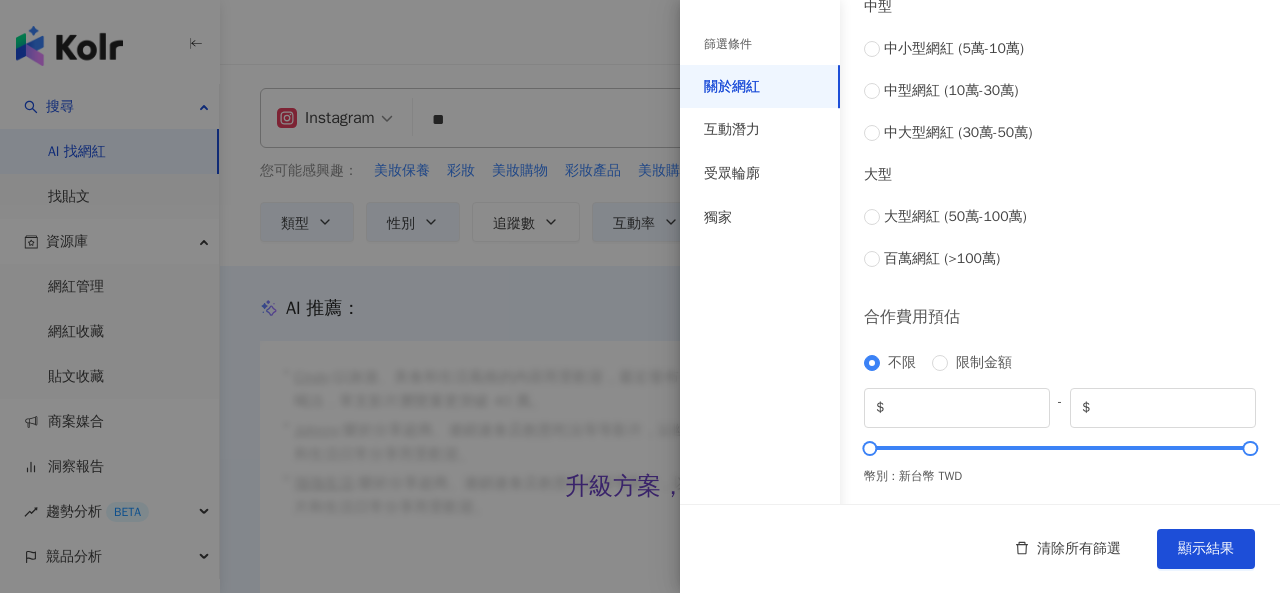click at bounding box center (640, 296) 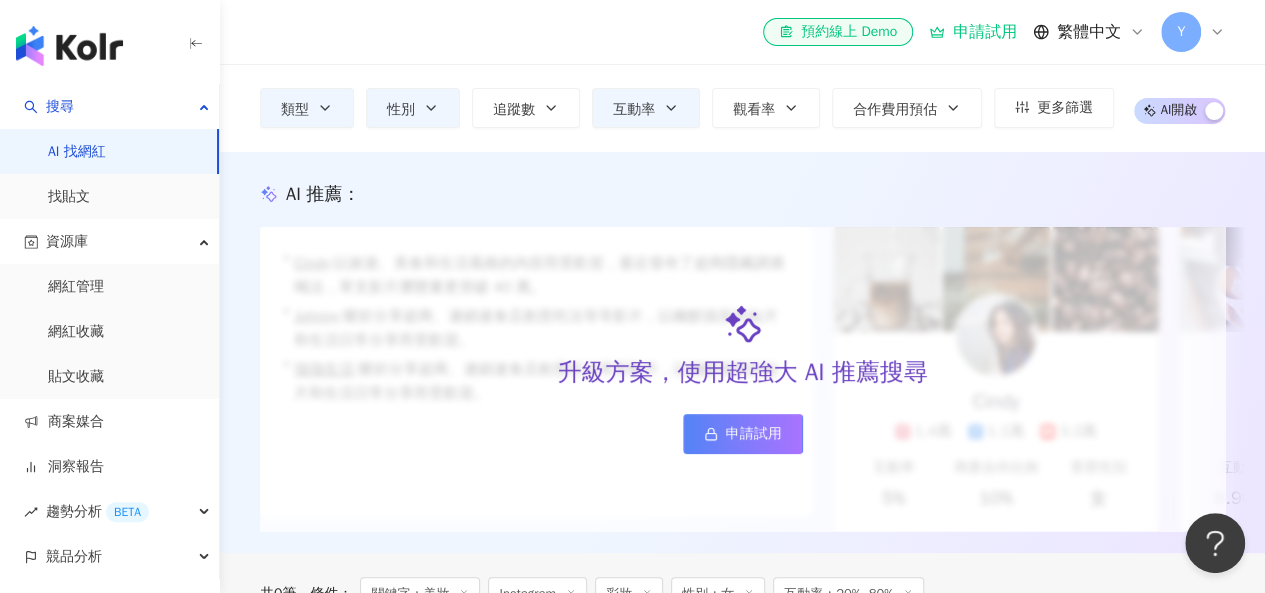 scroll, scrollTop: 514, scrollLeft: 0, axis: vertical 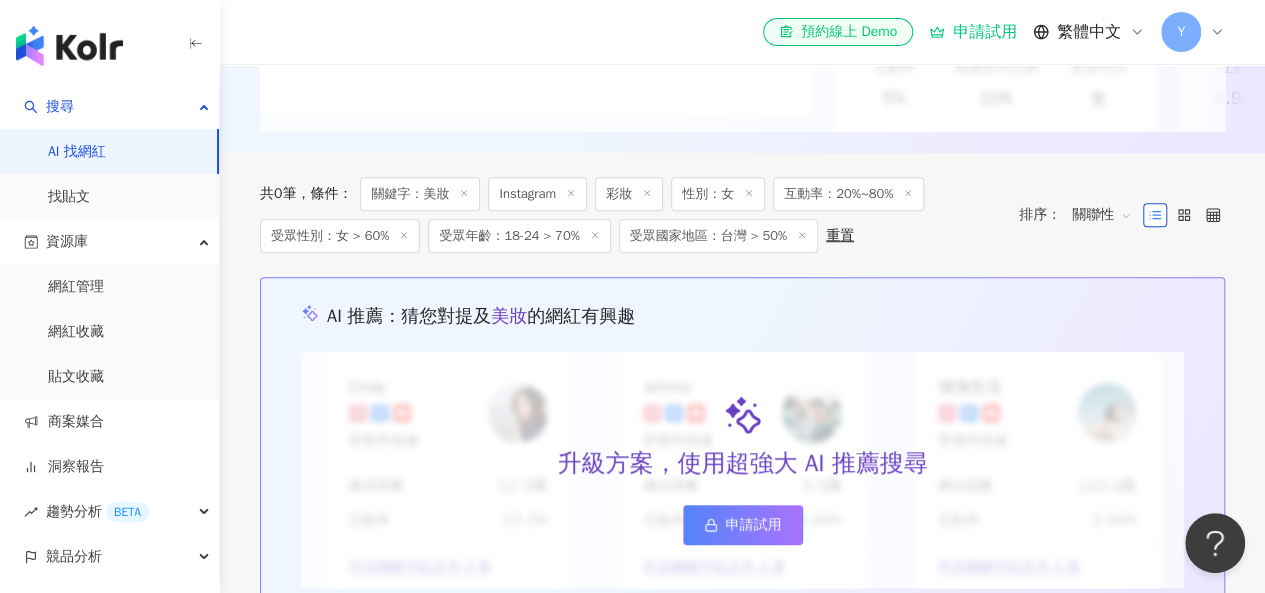click at bounding box center [802, 236] 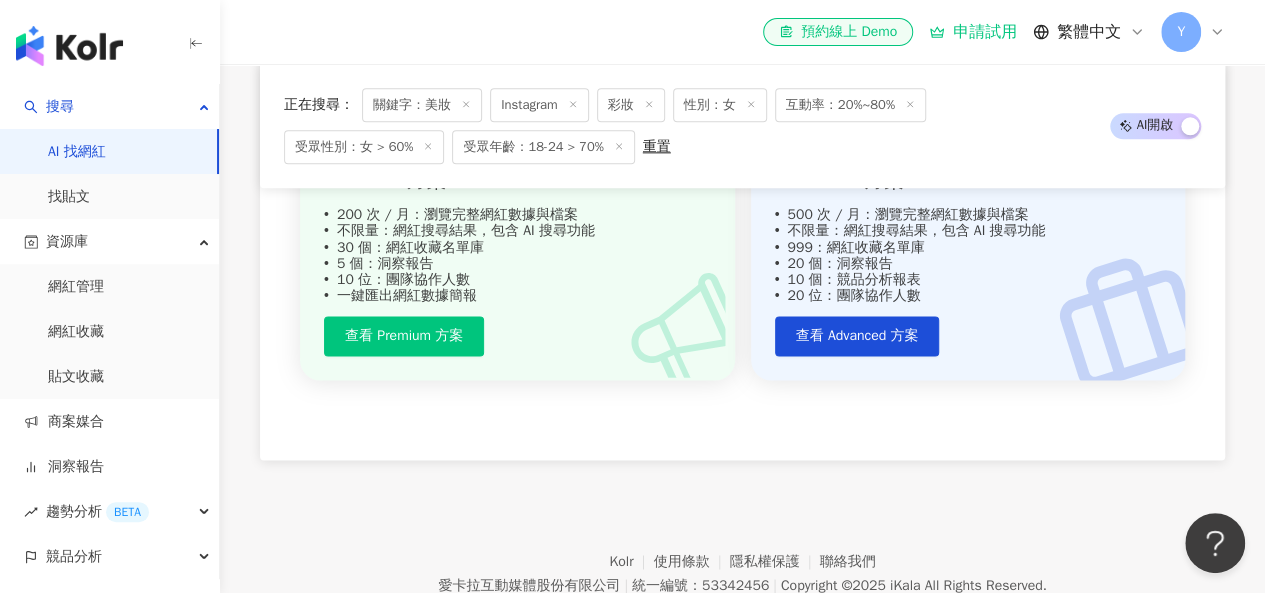 scroll, scrollTop: 1100, scrollLeft: 0, axis: vertical 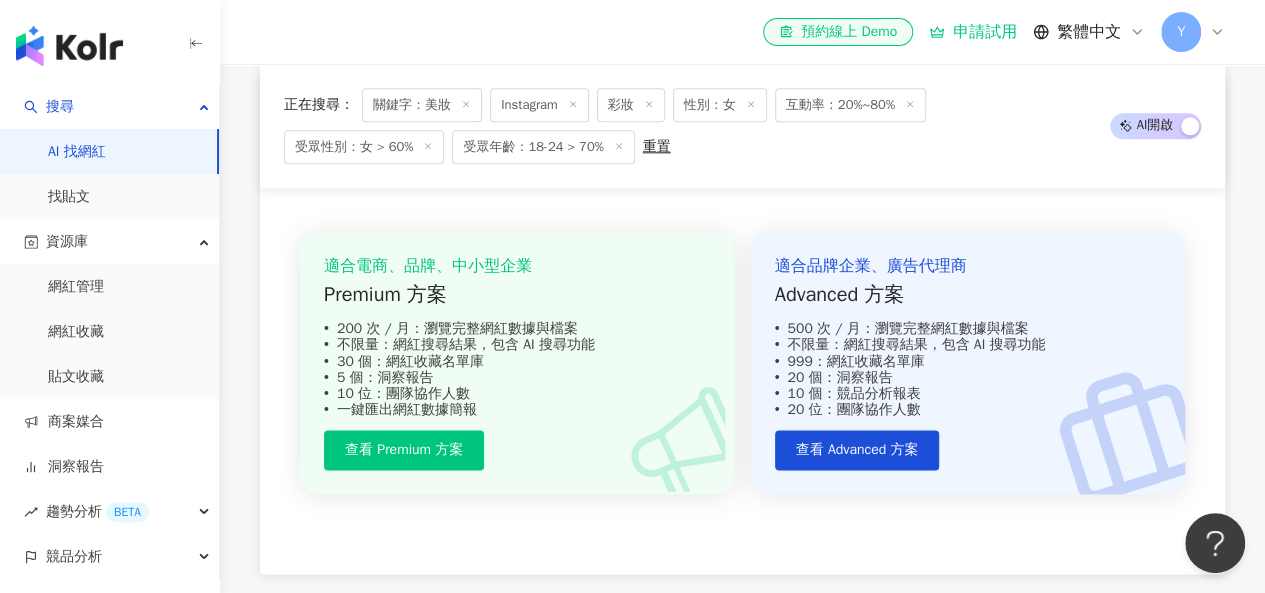 click at bounding box center (619, 147) 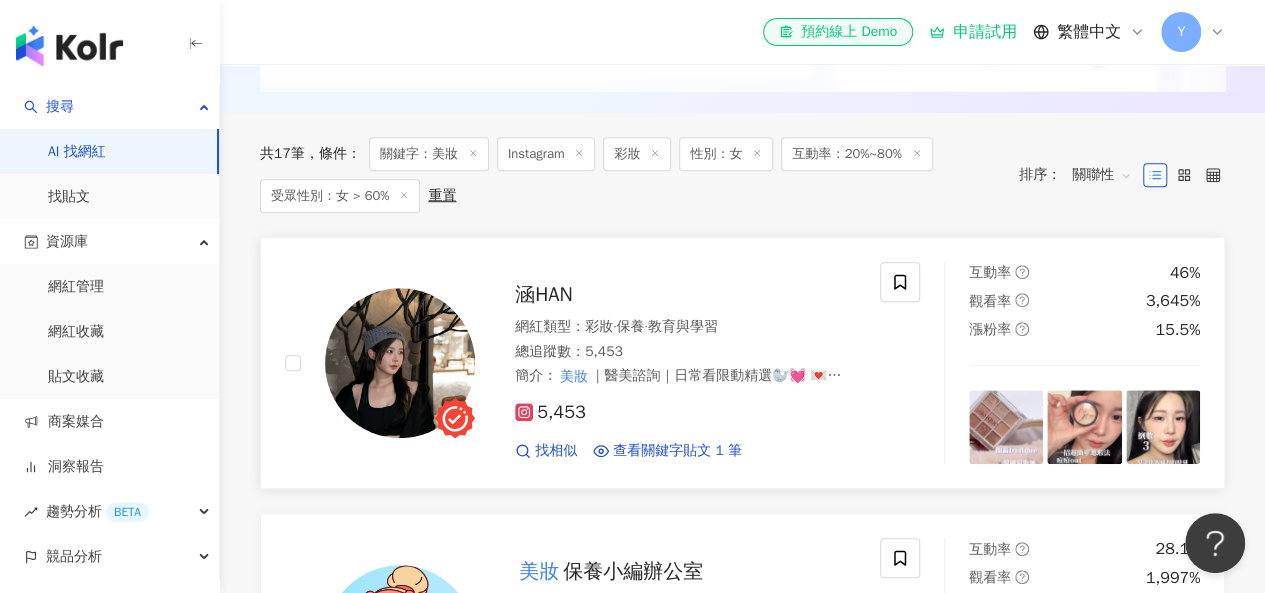 scroll, scrollTop: 600, scrollLeft: 0, axis: vertical 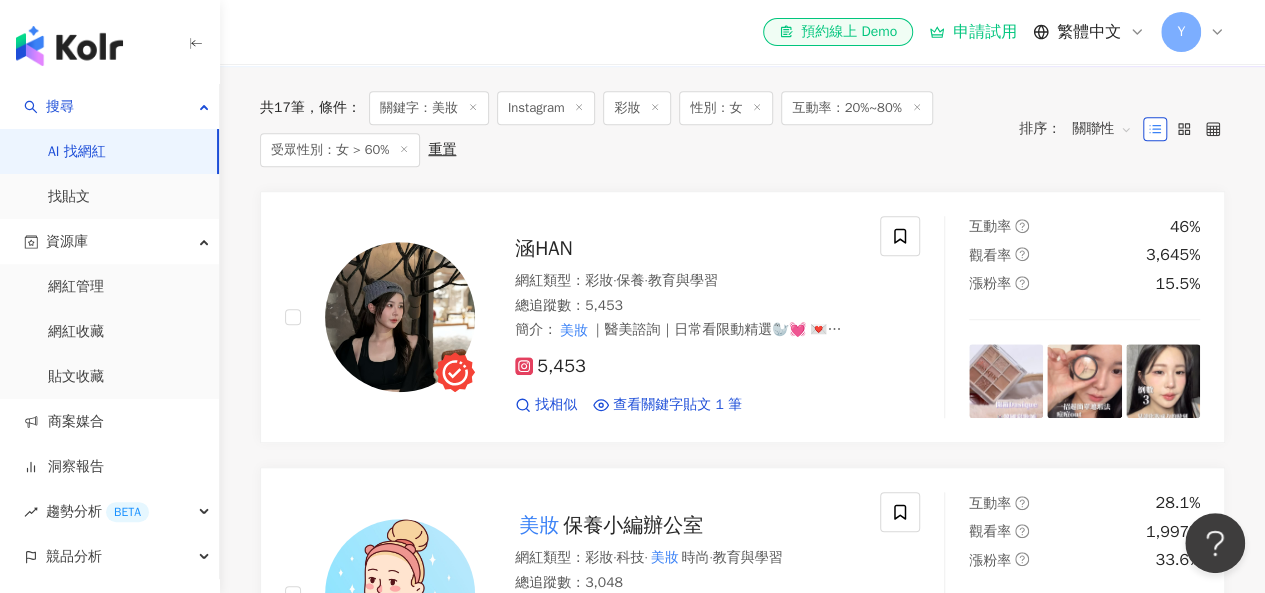 click 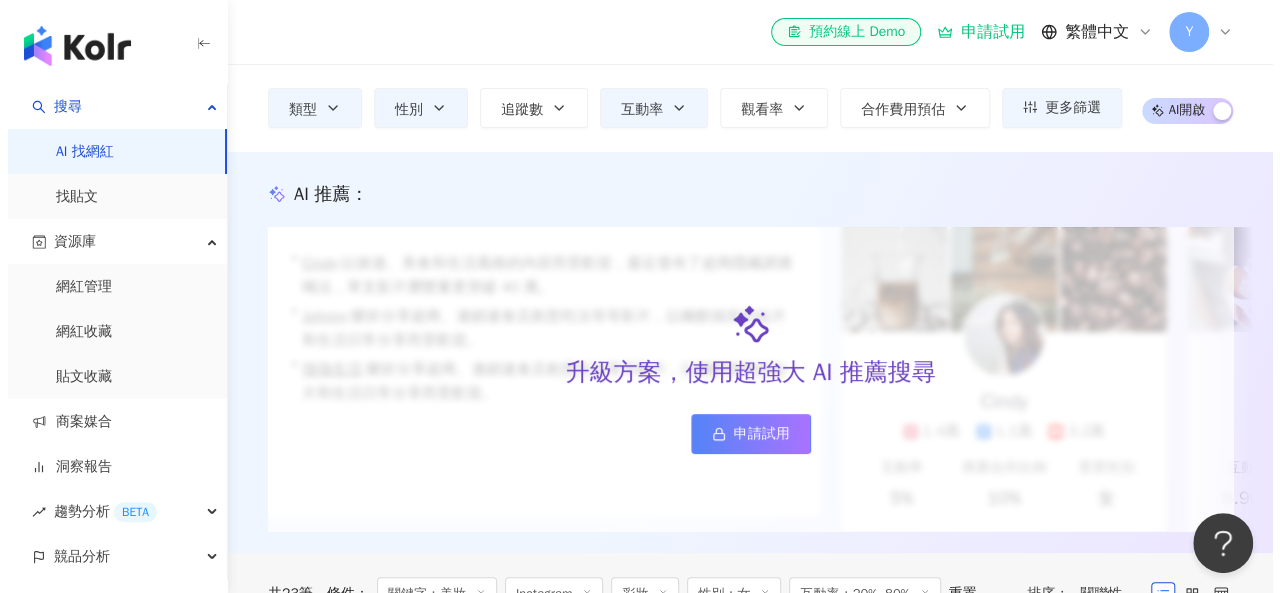 scroll, scrollTop: 100, scrollLeft: 0, axis: vertical 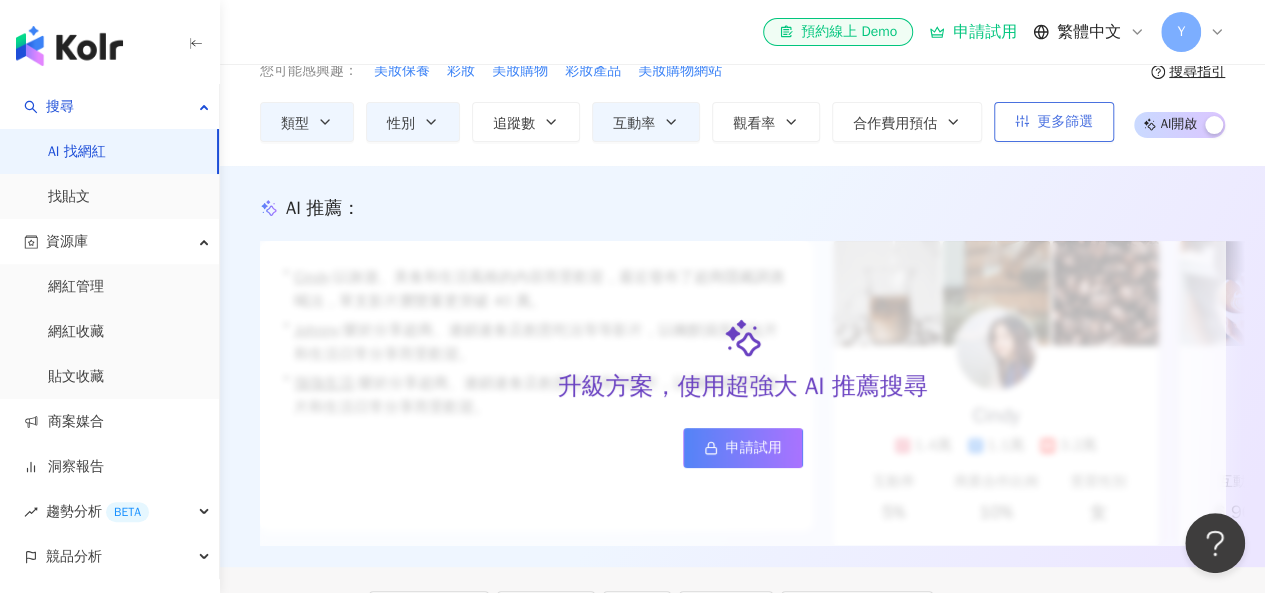 click on "更多篩選" at bounding box center [1054, 122] 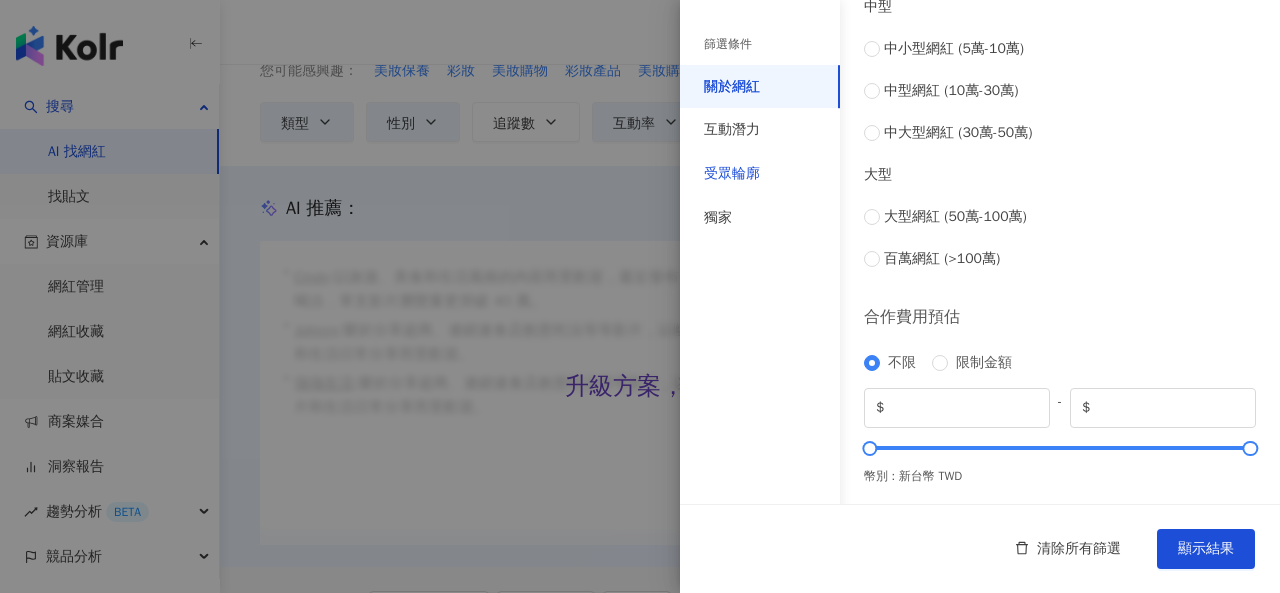 click on "受眾輪廓" at bounding box center (732, 174) 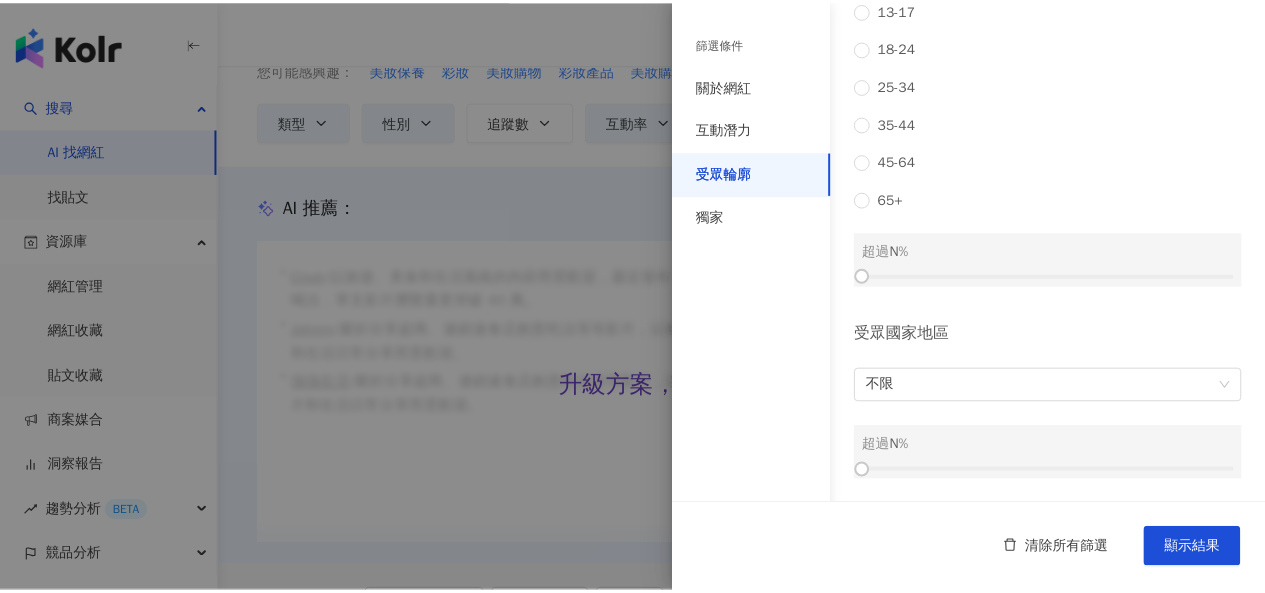 scroll, scrollTop: 178, scrollLeft: 0, axis: vertical 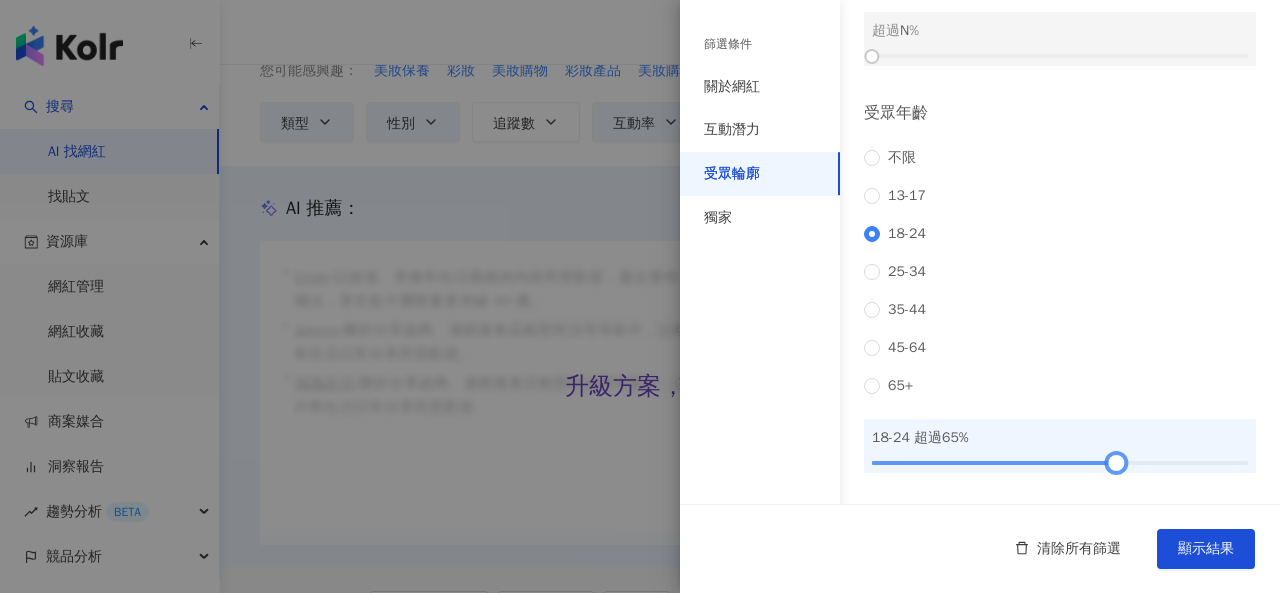 drag, startPoint x: 987, startPoint y: 476, endPoint x: 1106, endPoint y: 476, distance: 119 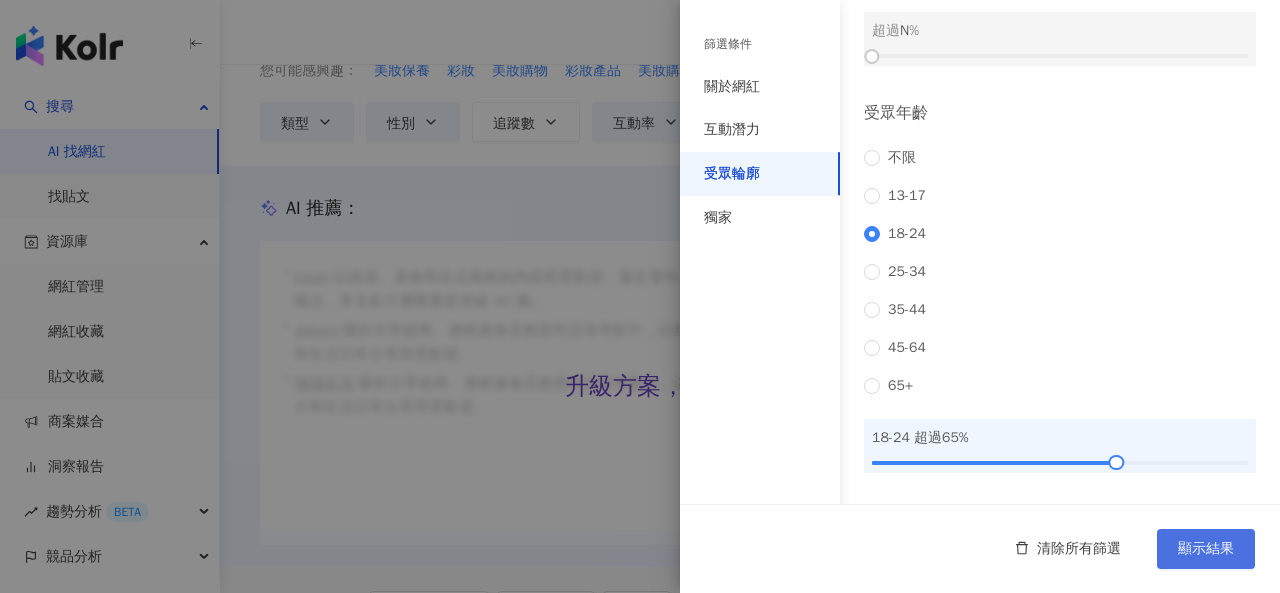 click on "顯示結果" at bounding box center [1206, 549] 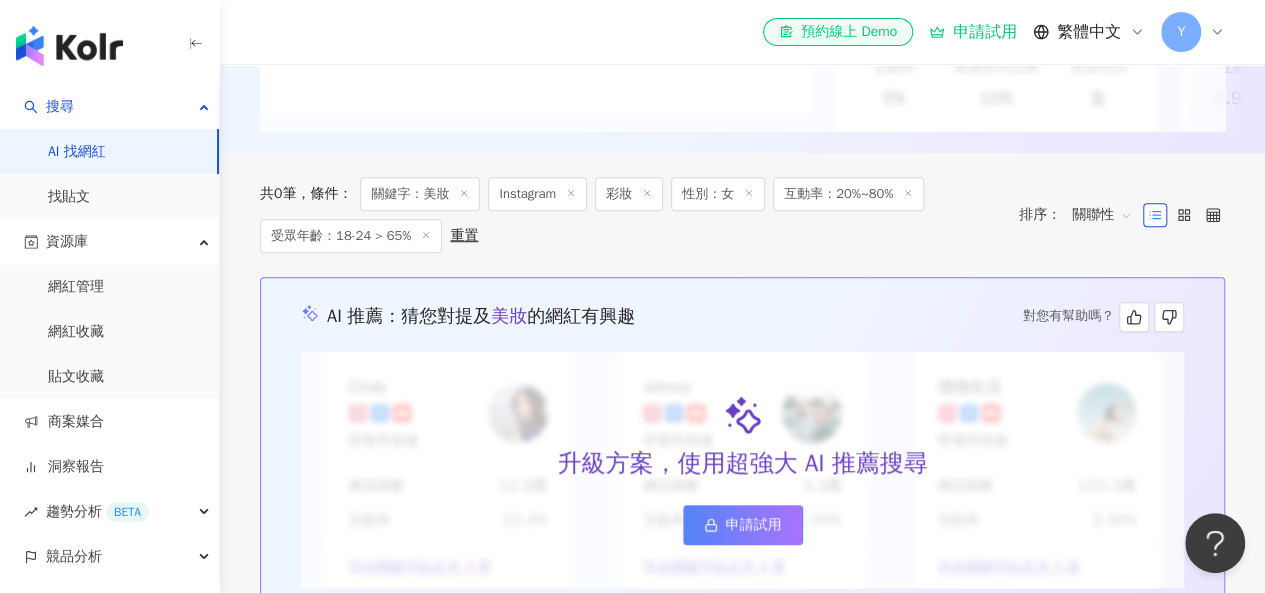 scroll, scrollTop: 414, scrollLeft: 0, axis: vertical 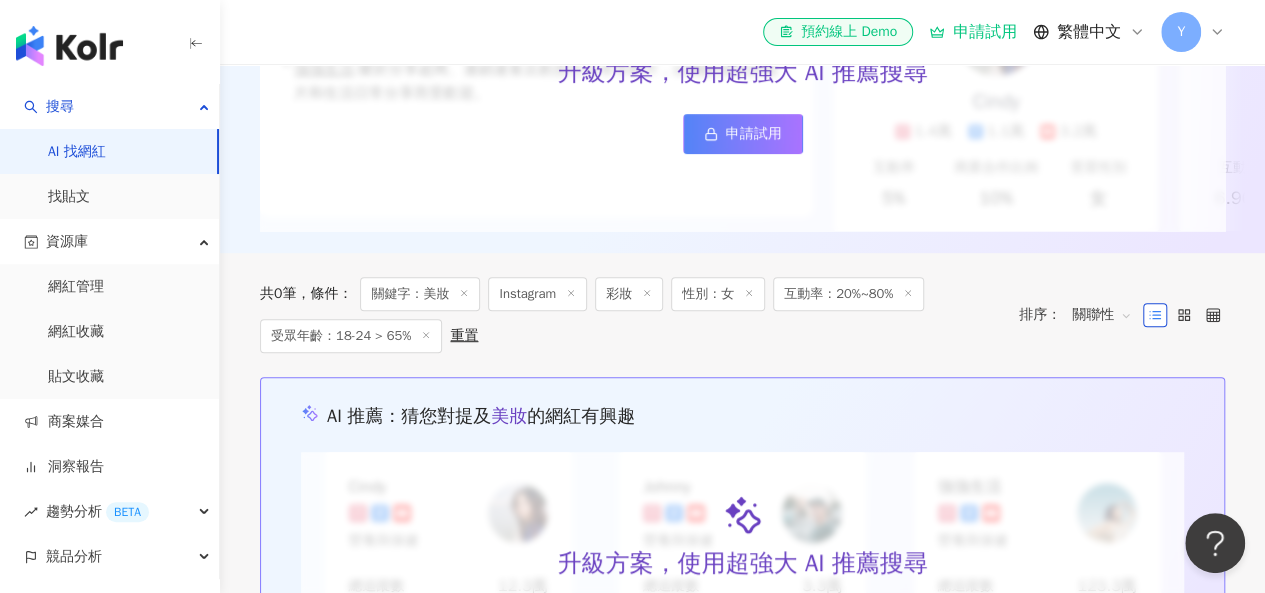 click 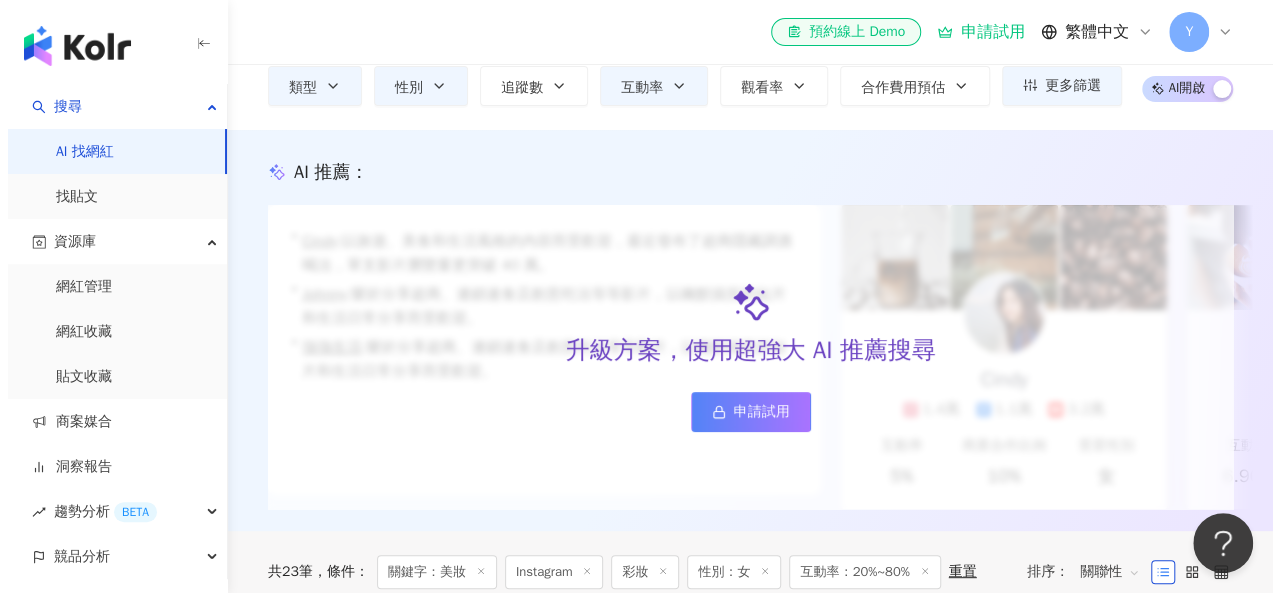 scroll, scrollTop: 0, scrollLeft: 0, axis: both 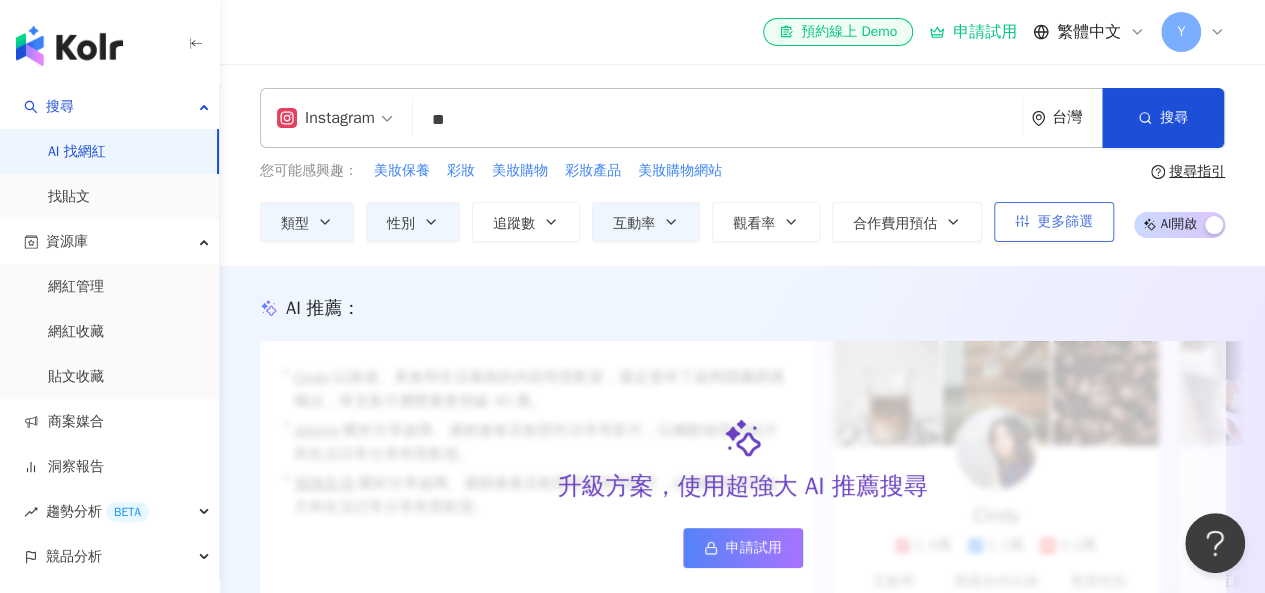 click on "更多篩選" at bounding box center (1054, 222) 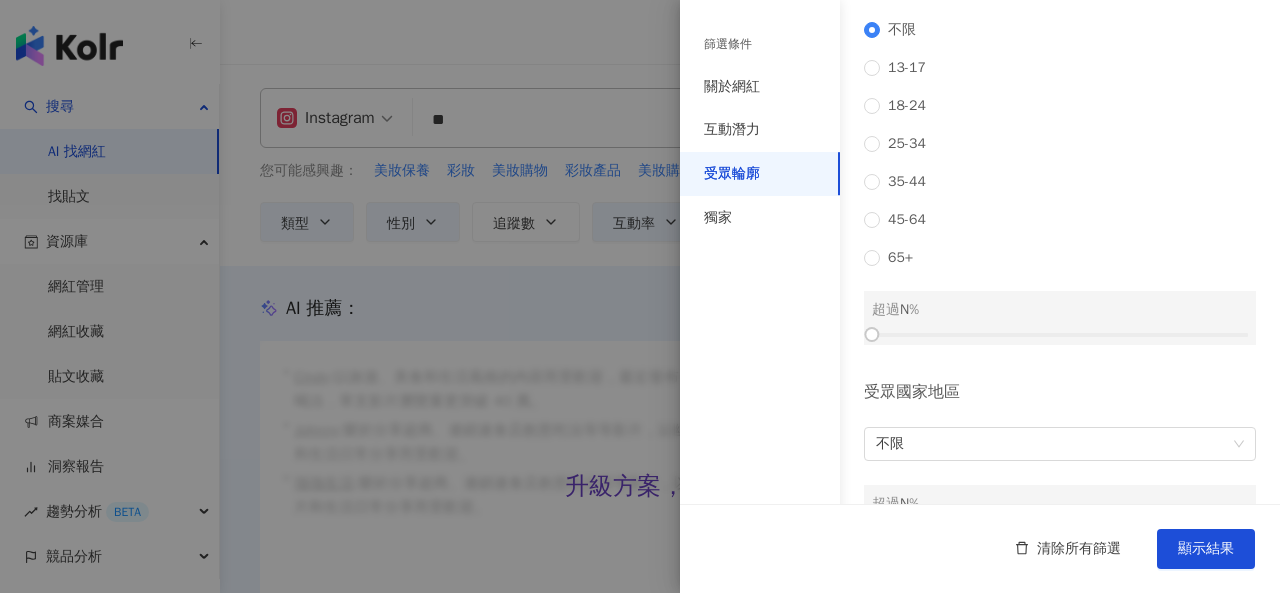 scroll, scrollTop: 378, scrollLeft: 0, axis: vertical 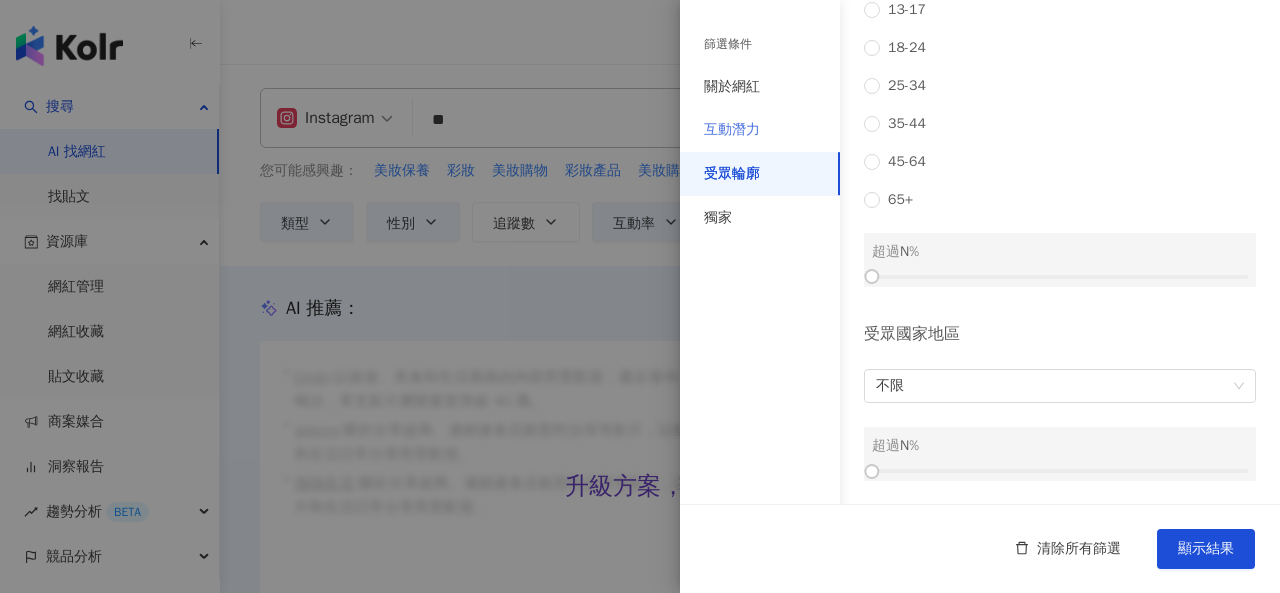 click on "互動潛力" at bounding box center (760, 130) 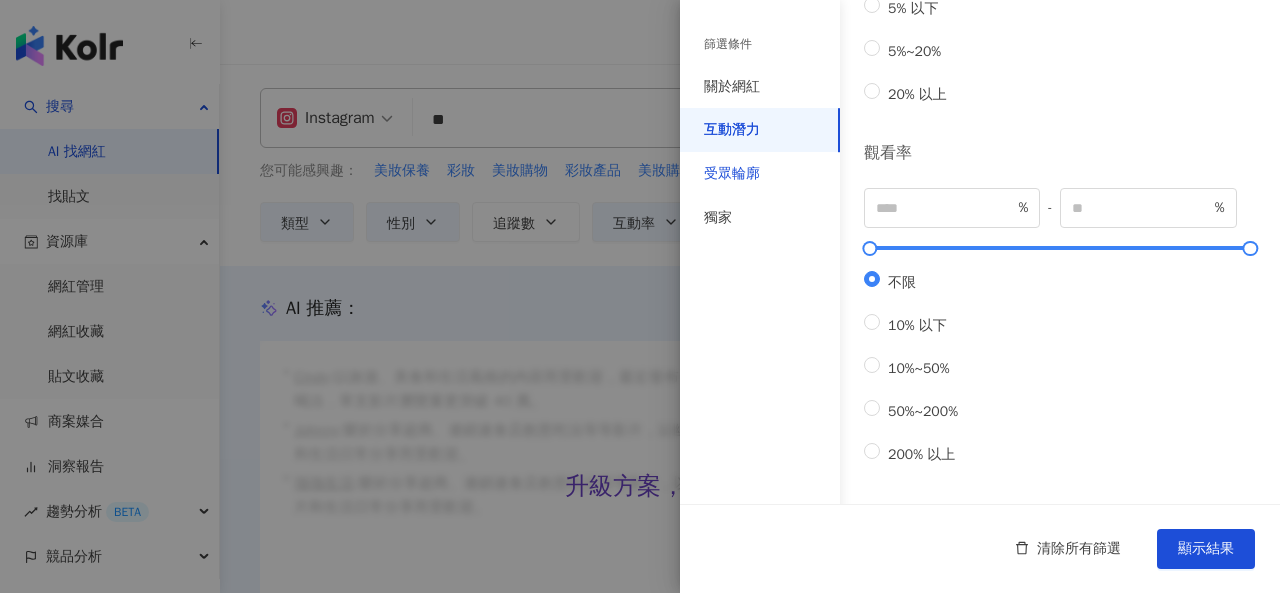 click on "受眾輪廓" at bounding box center (732, 174) 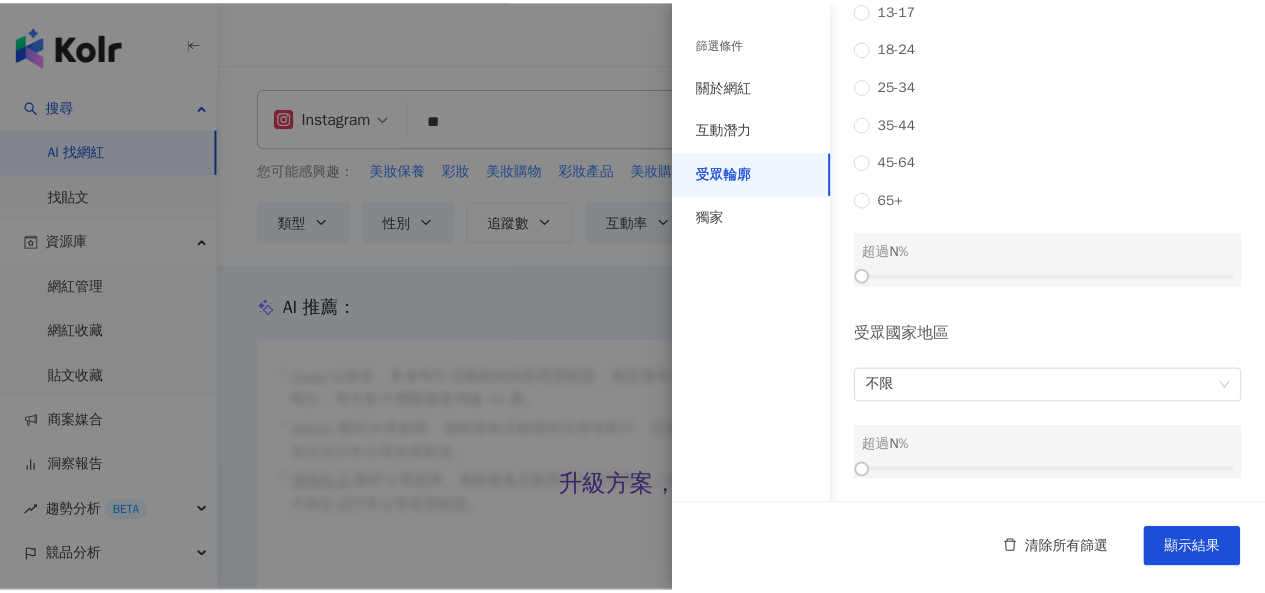 scroll, scrollTop: 0, scrollLeft: 0, axis: both 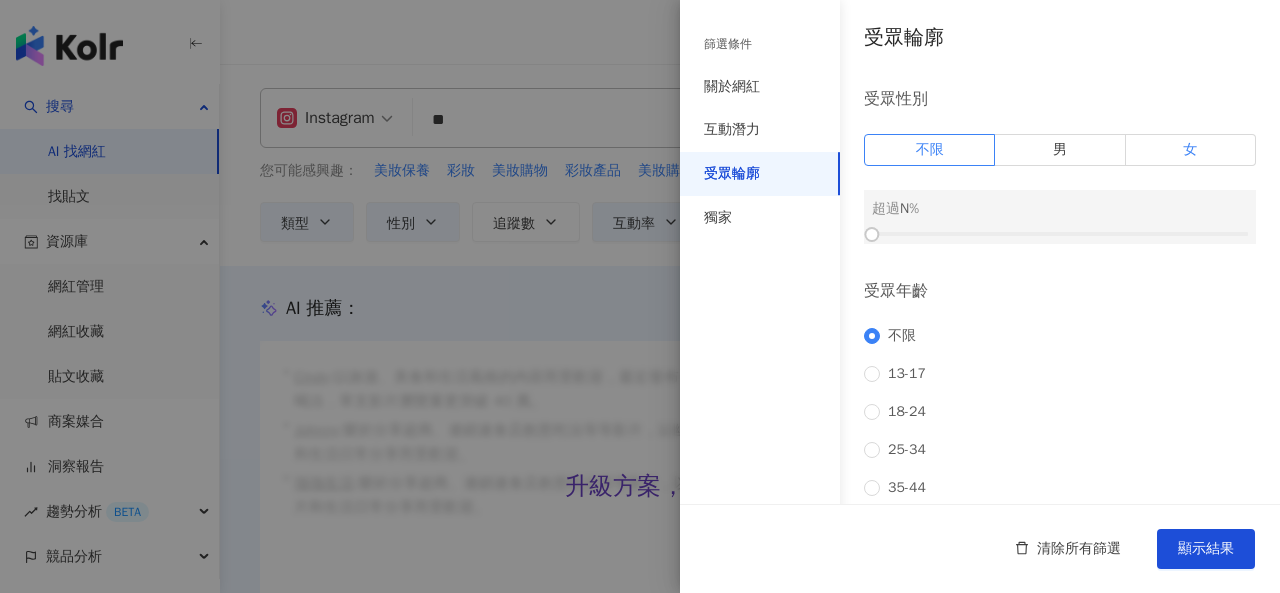 click on "女" at bounding box center [1191, 150] 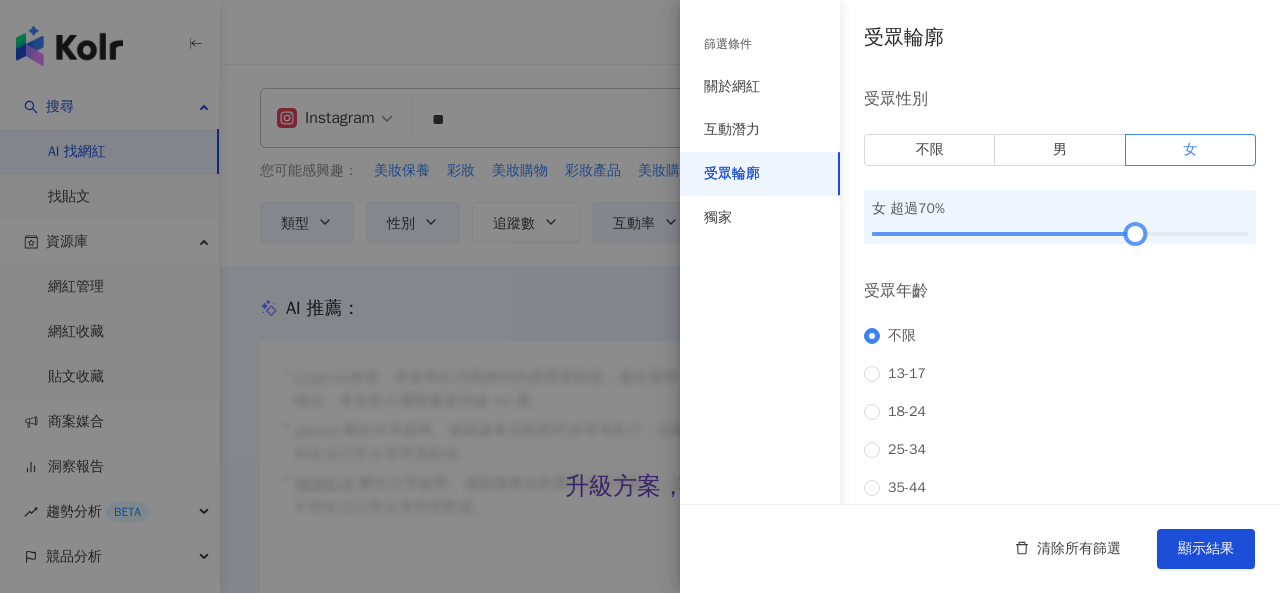 drag, startPoint x: 1041, startPoint y: 229, endPoint x: 1125, endPoint y: 240, distance: 84.71718 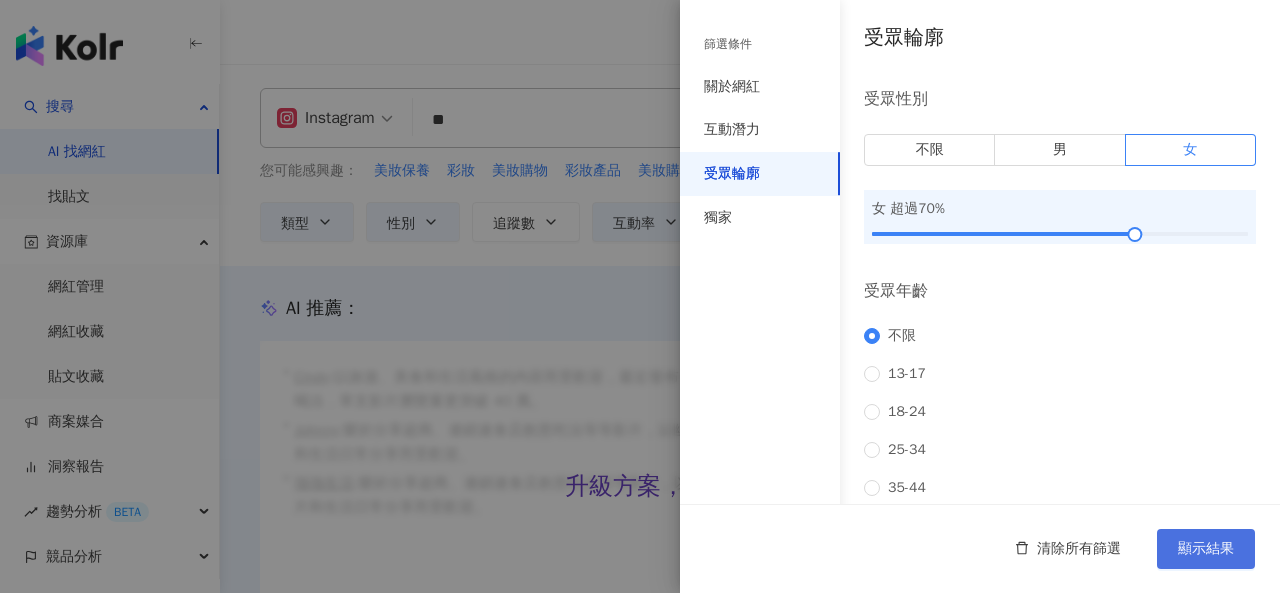 click on "顯示結果" at bounding box center [1206, 549] 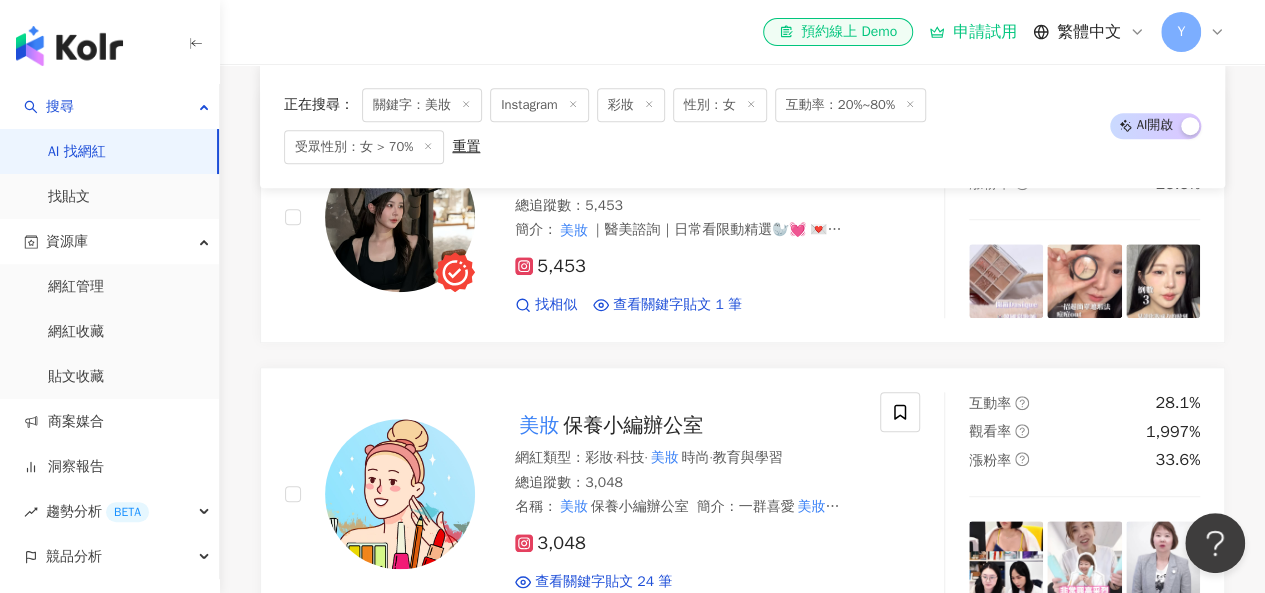 scroll, scrollTop: 600, scrollLeft: 0, axis: vertical 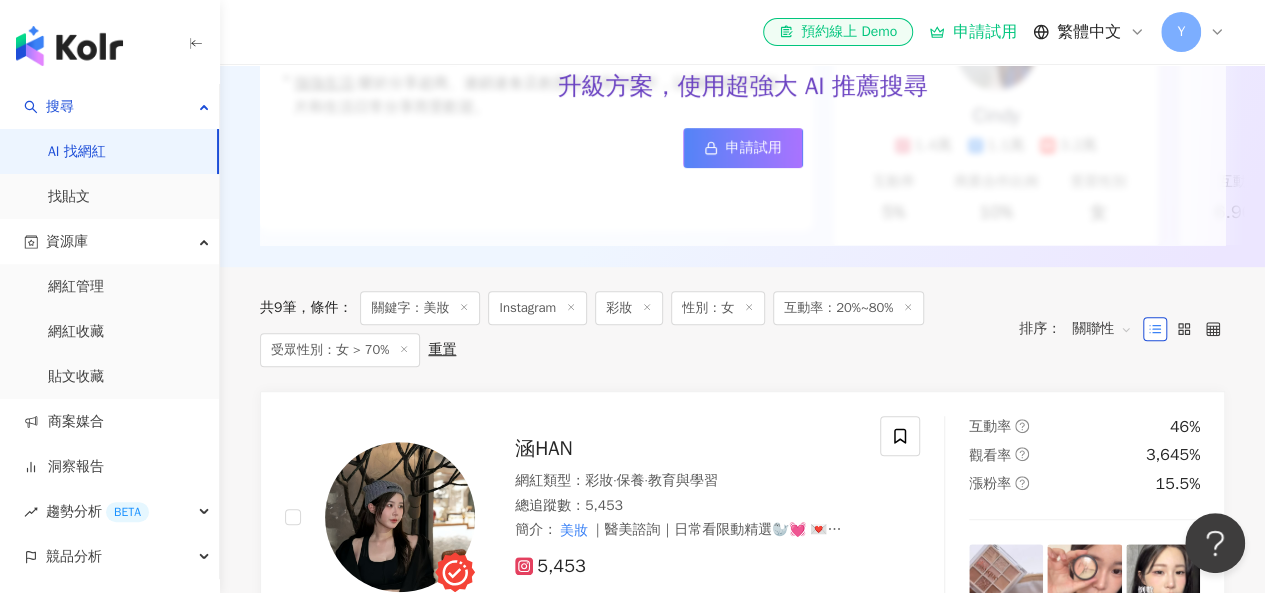 click on "受眾性別：女 > 70%" at bounding box center (340, 350) 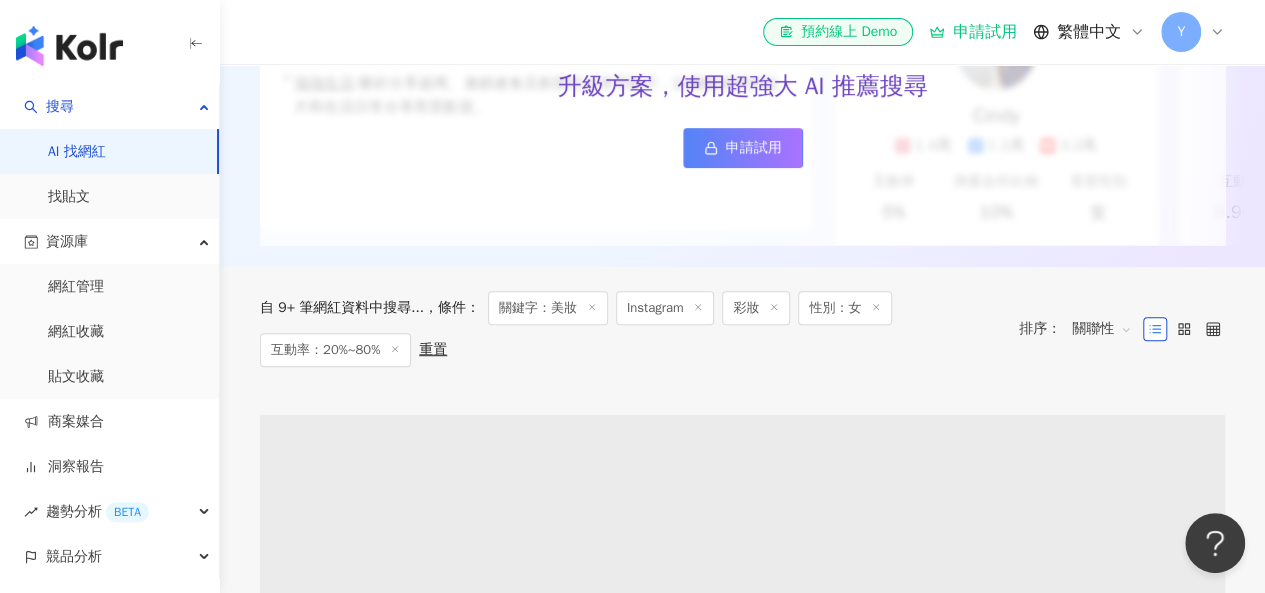 scroll, scrollTop: 0, scrollLeft: 0, axis: both 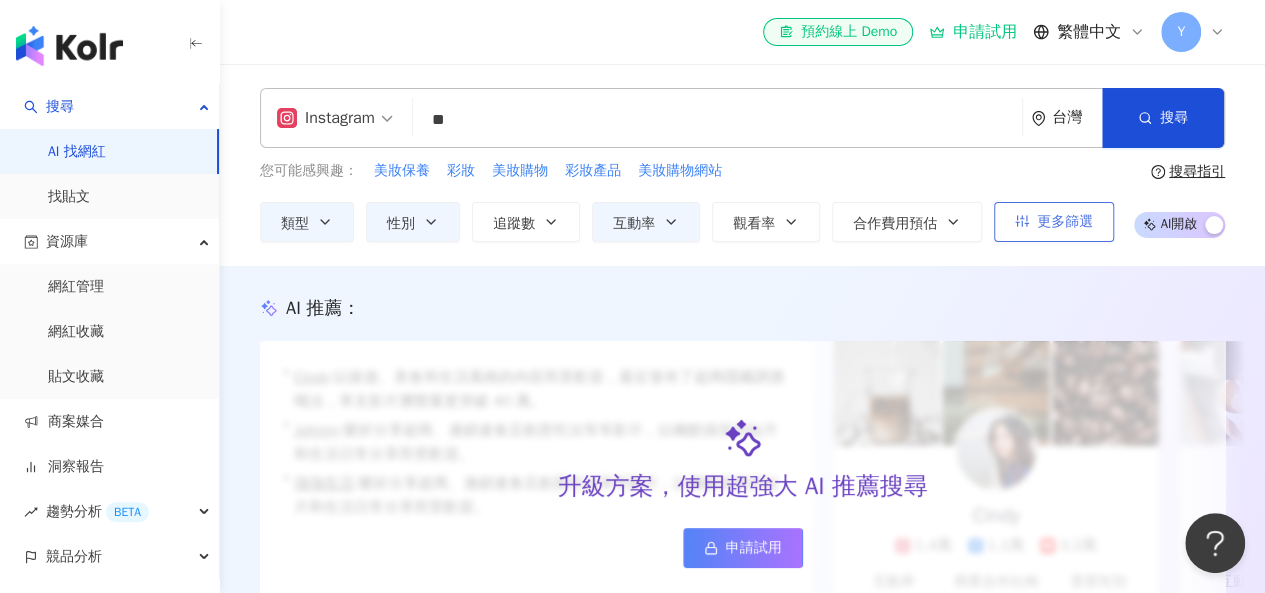 click on "更多篩選" at bounding box center [1054, 222] 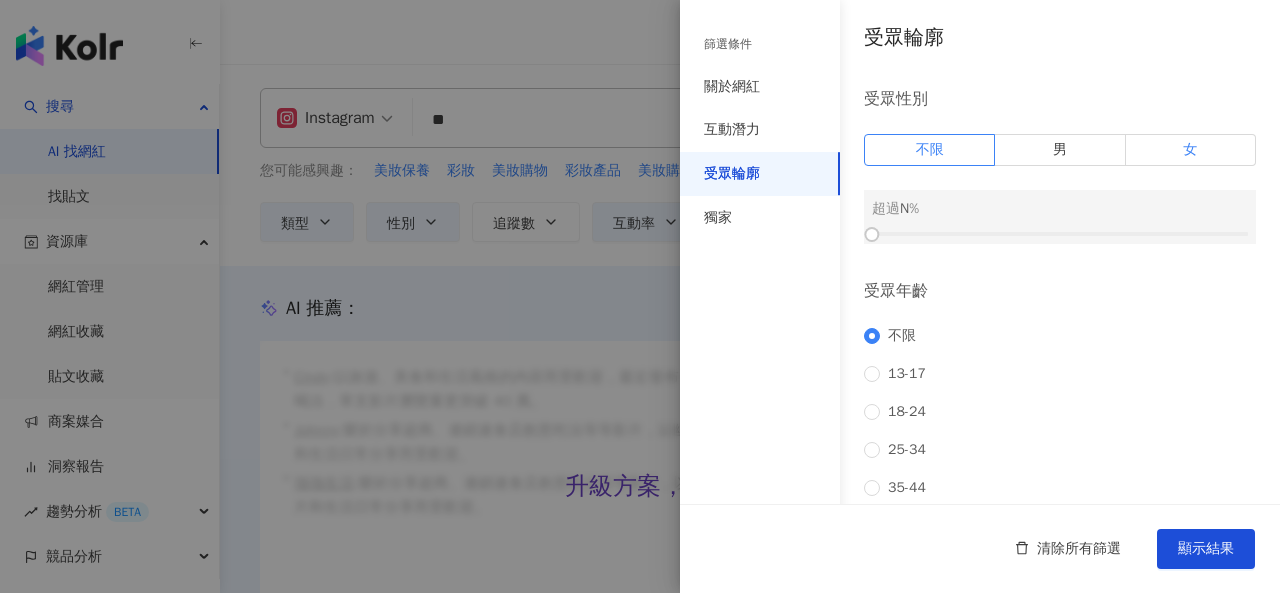 click on "女" at bounding box center (1191, 150) 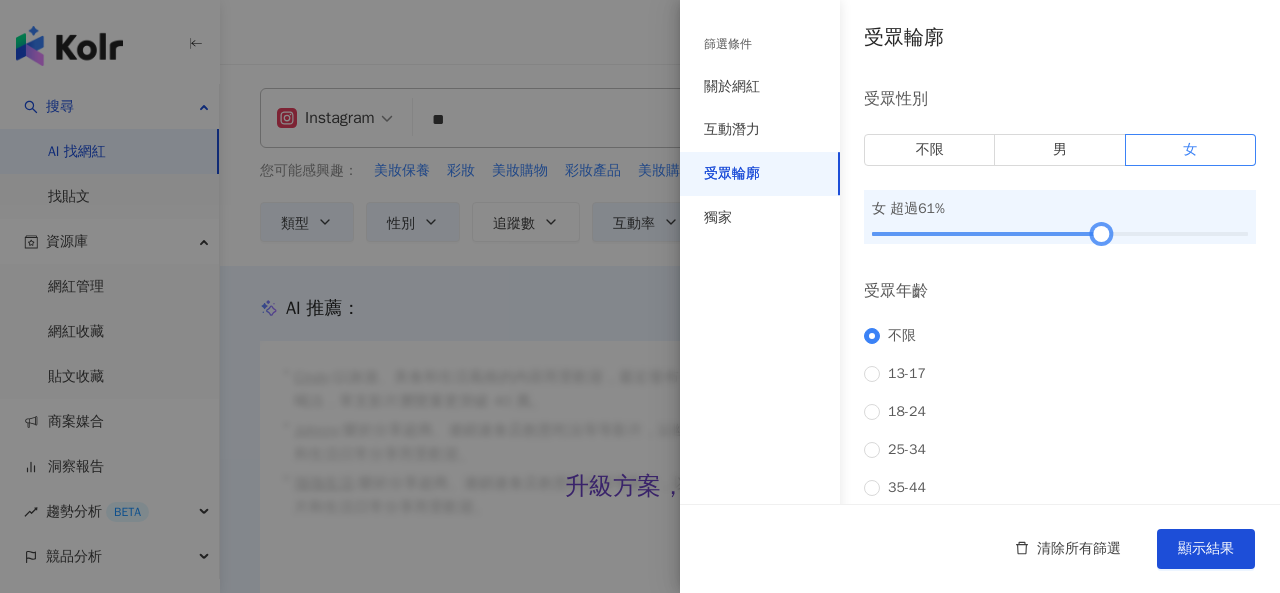 drag, startPoint x: 978, startPoint y: 233, endPoint x: 1089, endPoint y: 239, distance: 111.16204 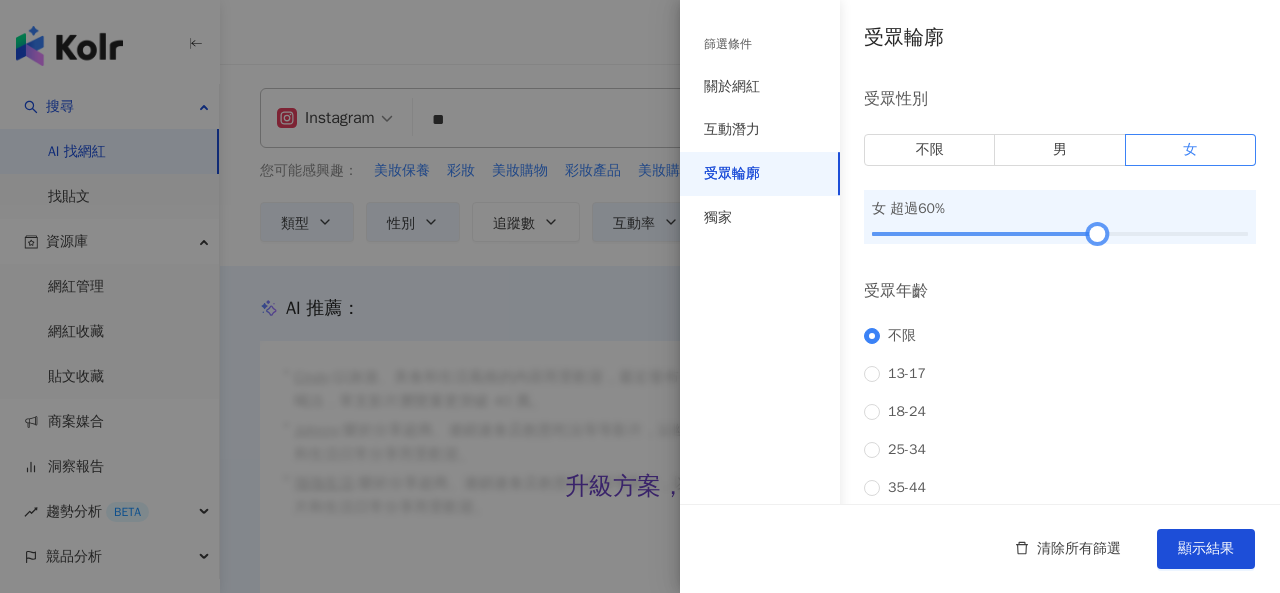 click at bounding box center [1097, 234] 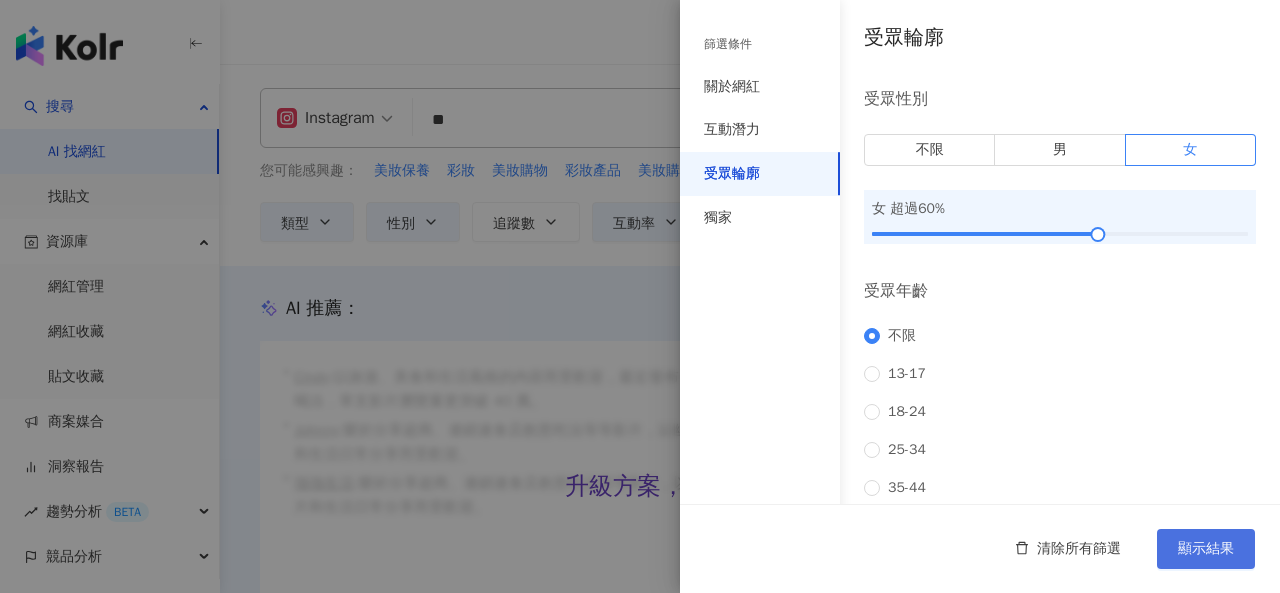click on "顯示結果" at bounding box center [1206, 549] 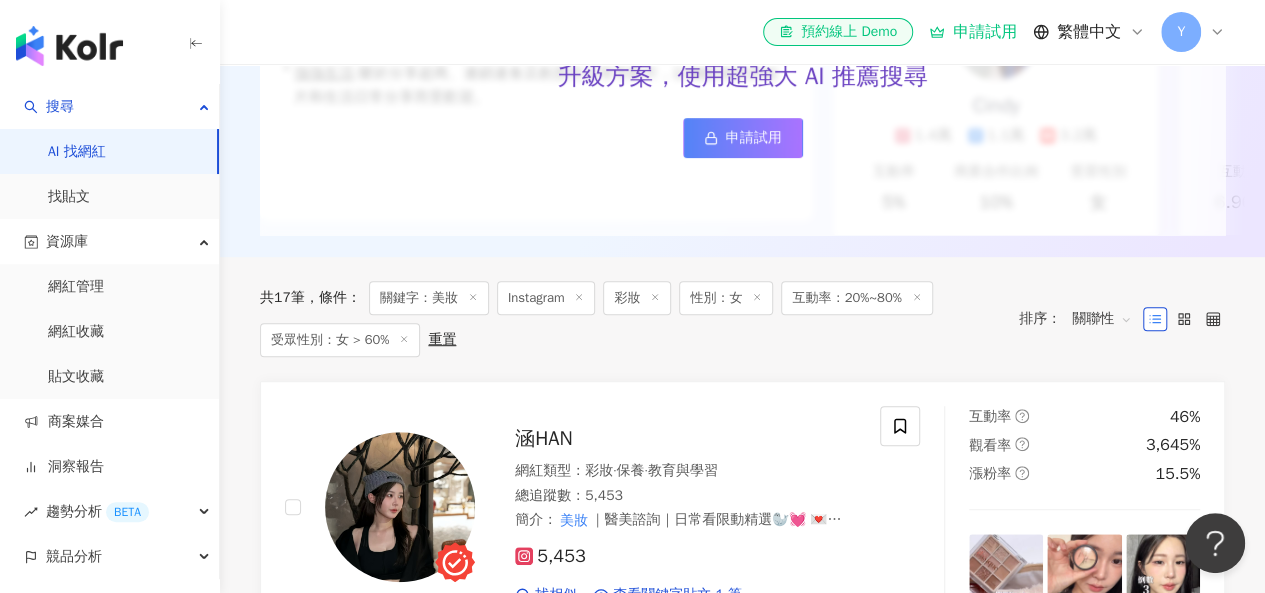 scroll, scrollTop: 378, scrollLeft: 0, axis: vertical 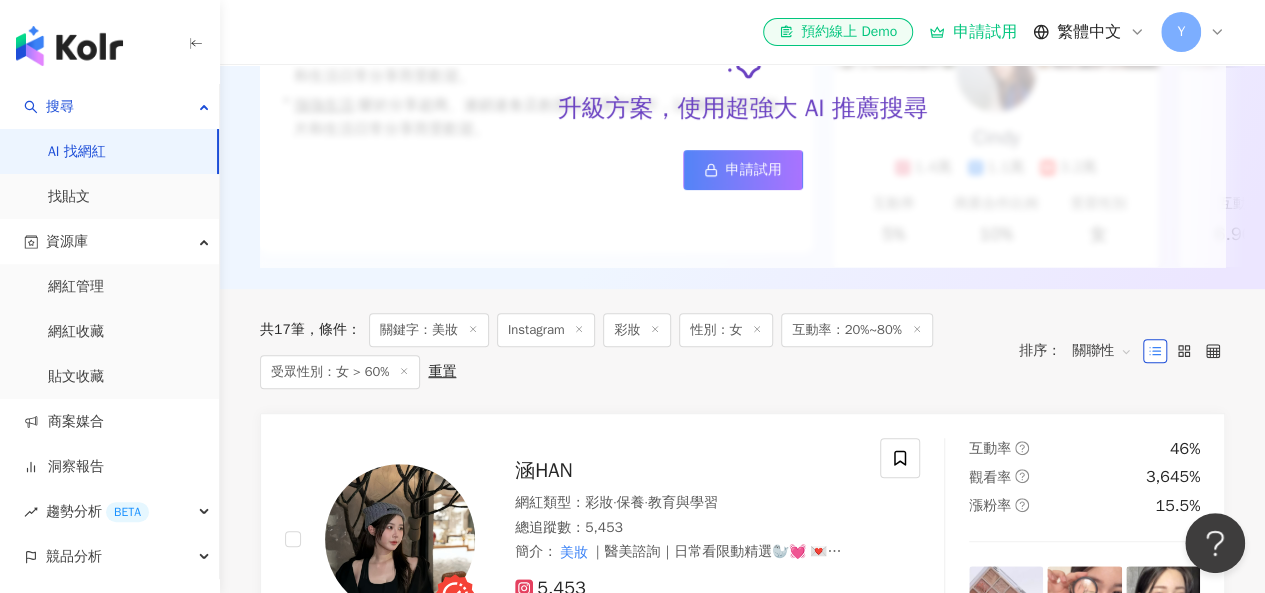 drag, startPoint x: 664, startPoint y: 343, endPoint x: 537, endPoint y: 385, distance: 133.76472 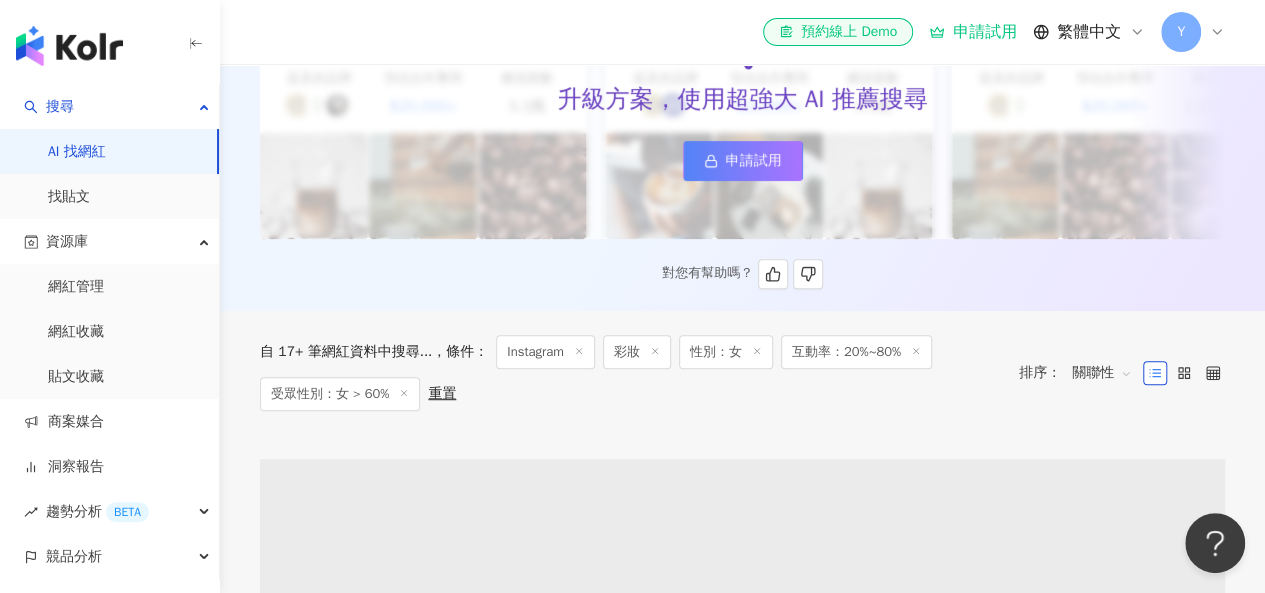 type 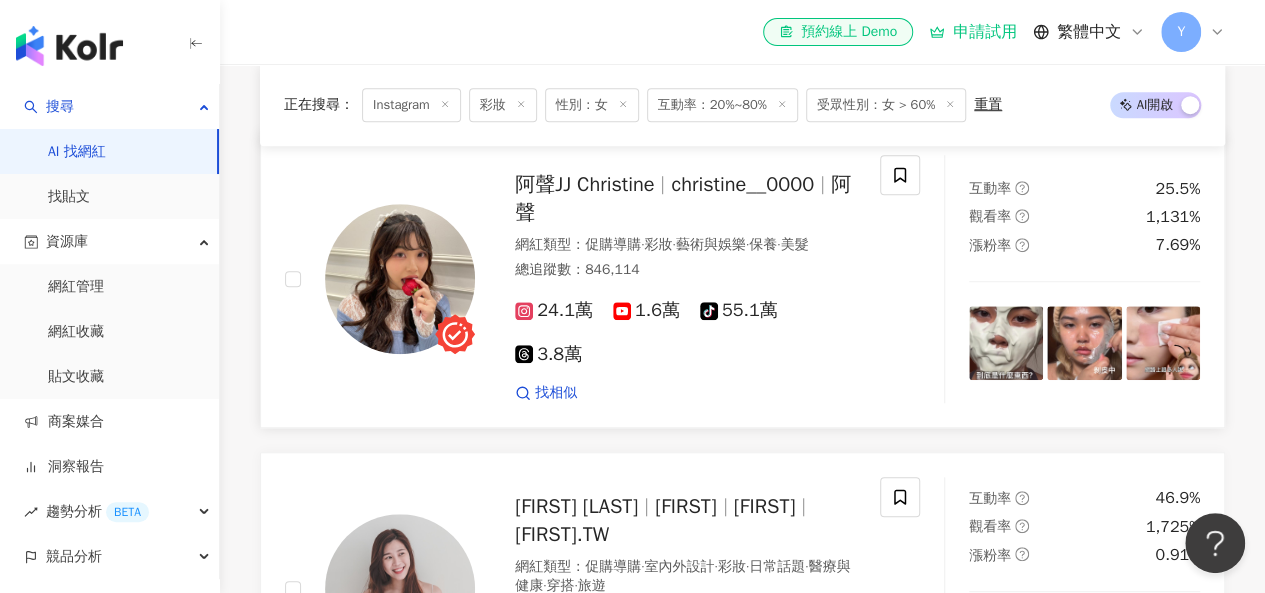 scroll, scrollTop: 600, scrollLeft: 0, axis: vertical 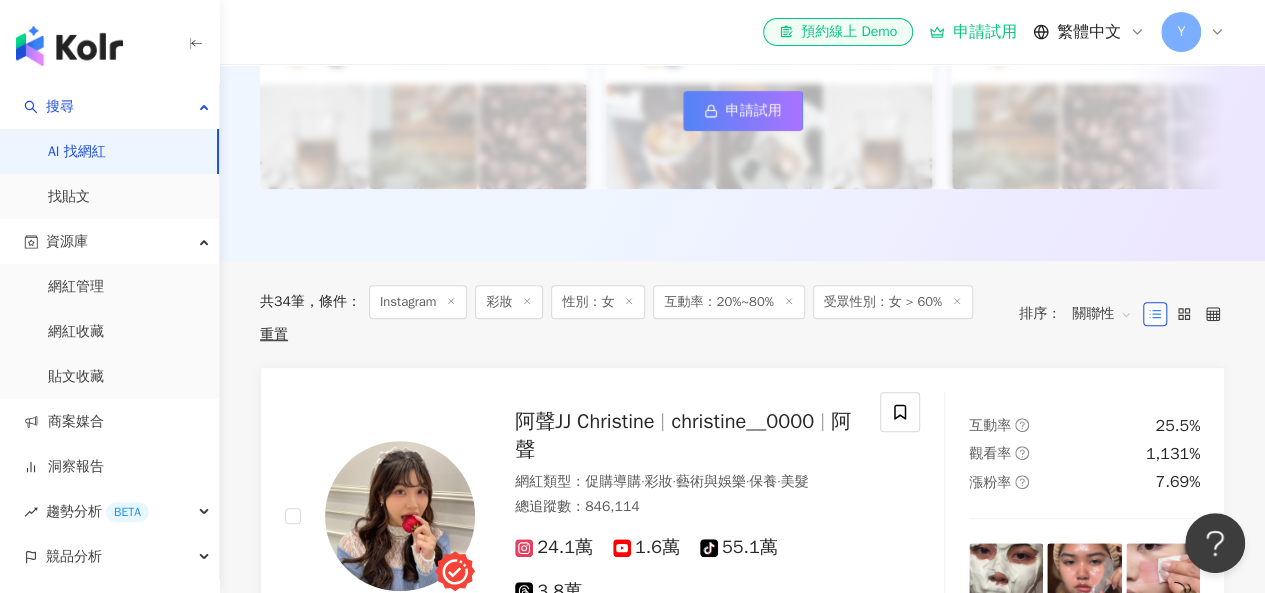 drag, startPoint x: 463, startPoint y: 321, endPoint x: 440, endPoint y: 331, distance: 25.079872 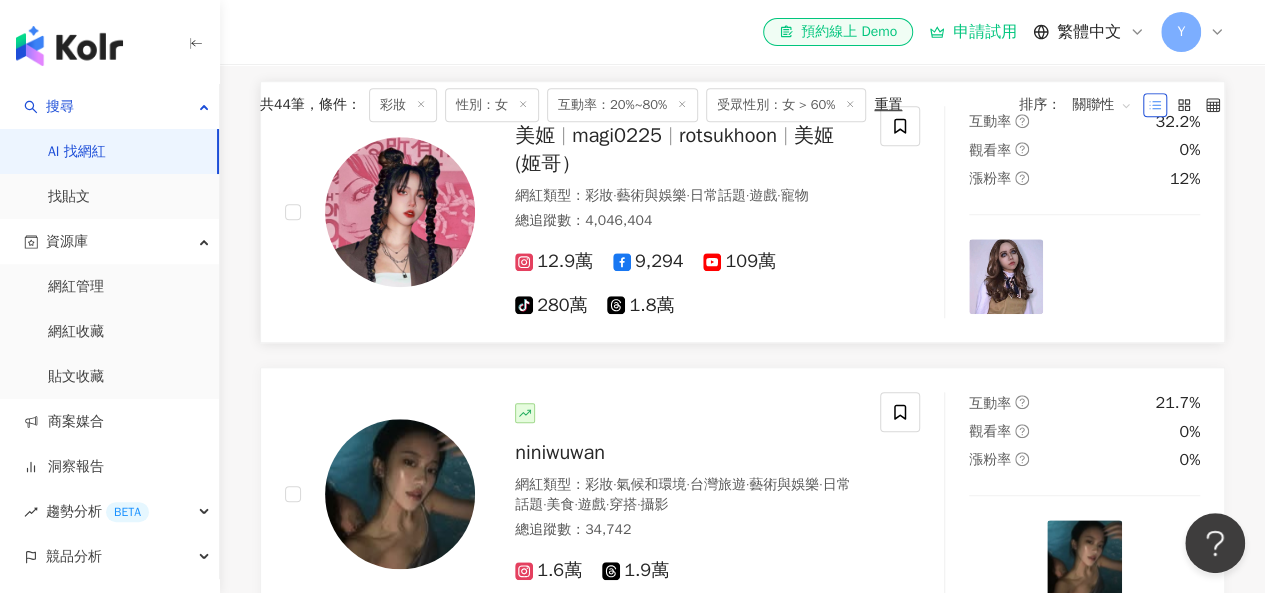 scroll, scrollTop: 500, scrollLeft: 0, axis: vertical 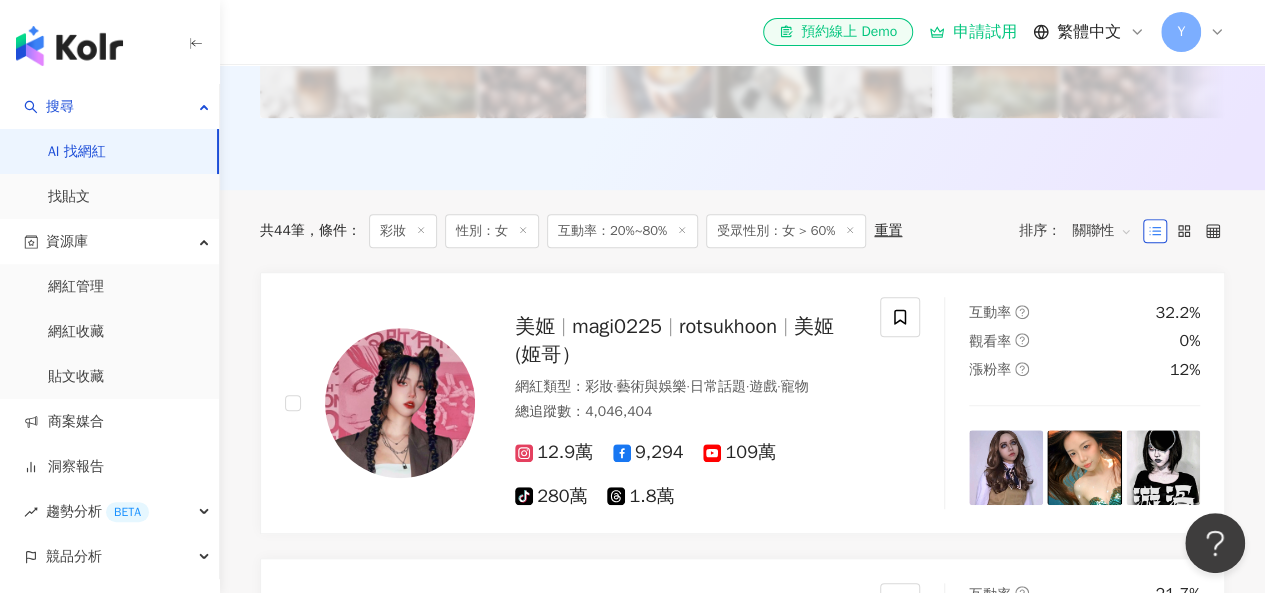 click on "關聯性" at bounding box center (1102, 231) 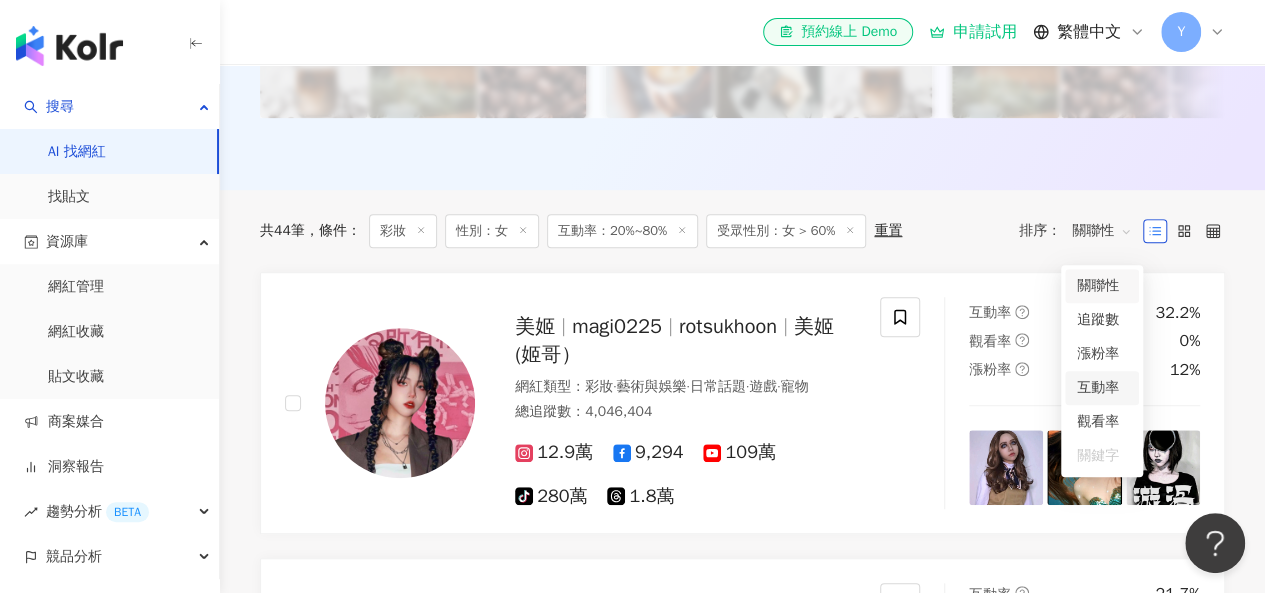 click at bounding box center [850, 231] 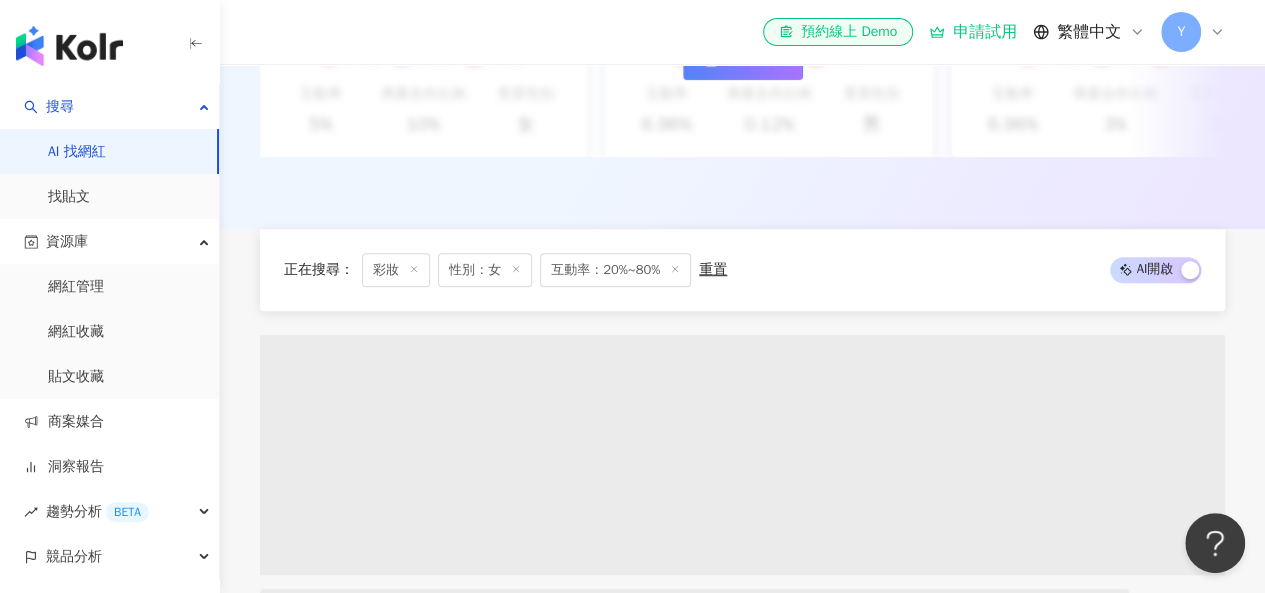 scroll, scrollTop: 0, scrollLeft: 0, axis: both 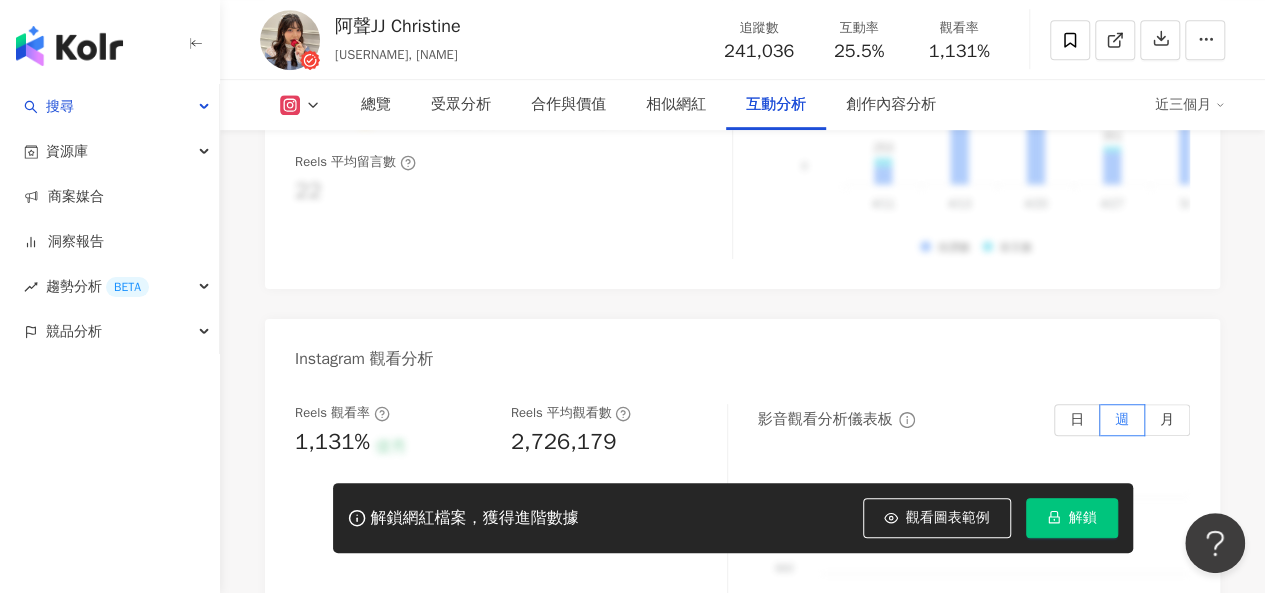 click at bounding box center (300, 105) 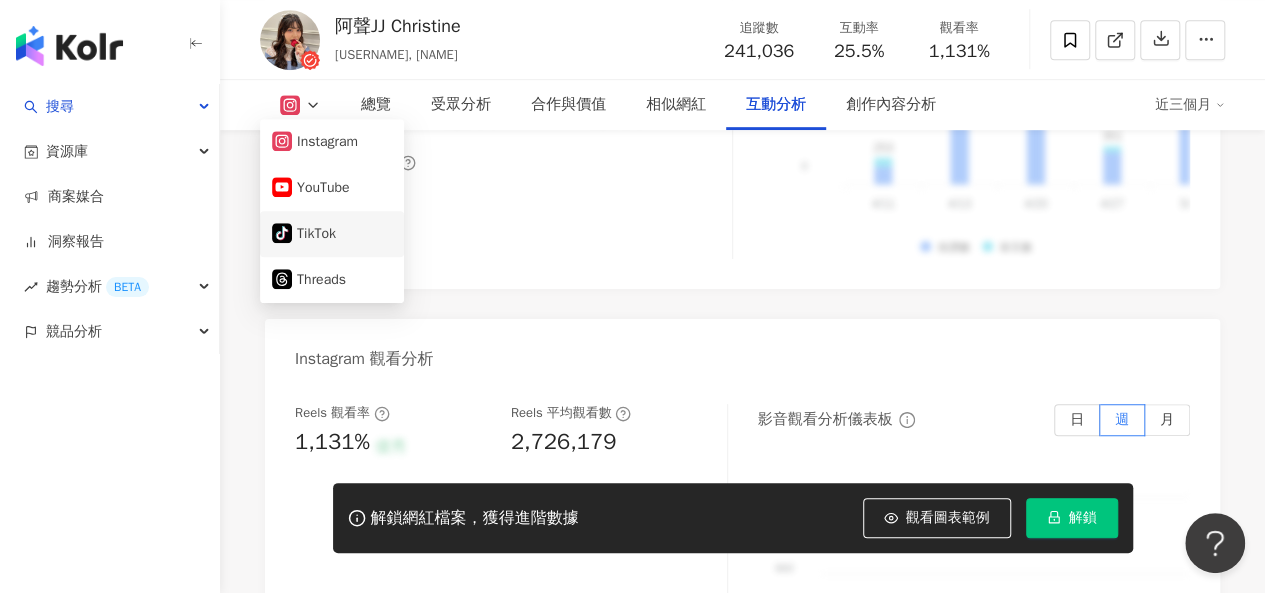 click on "tiktok-icon TikTok" at bounding box center (332, 234) 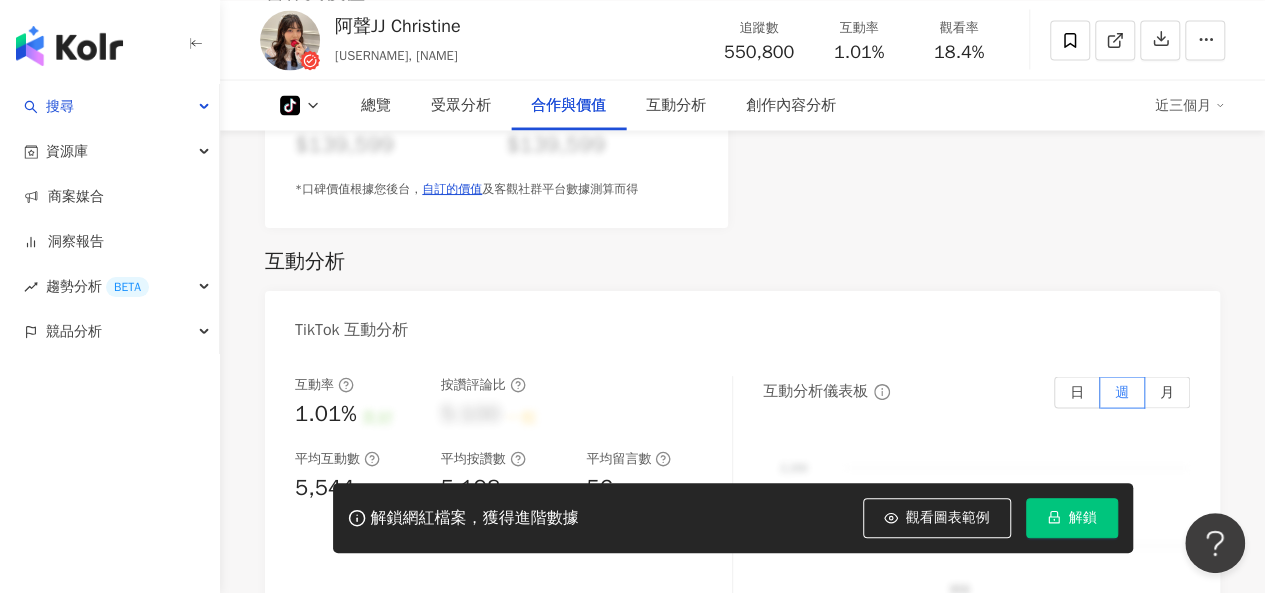 scroll, scrollTop: 1900, scrollLeft: 0, axis: vertical 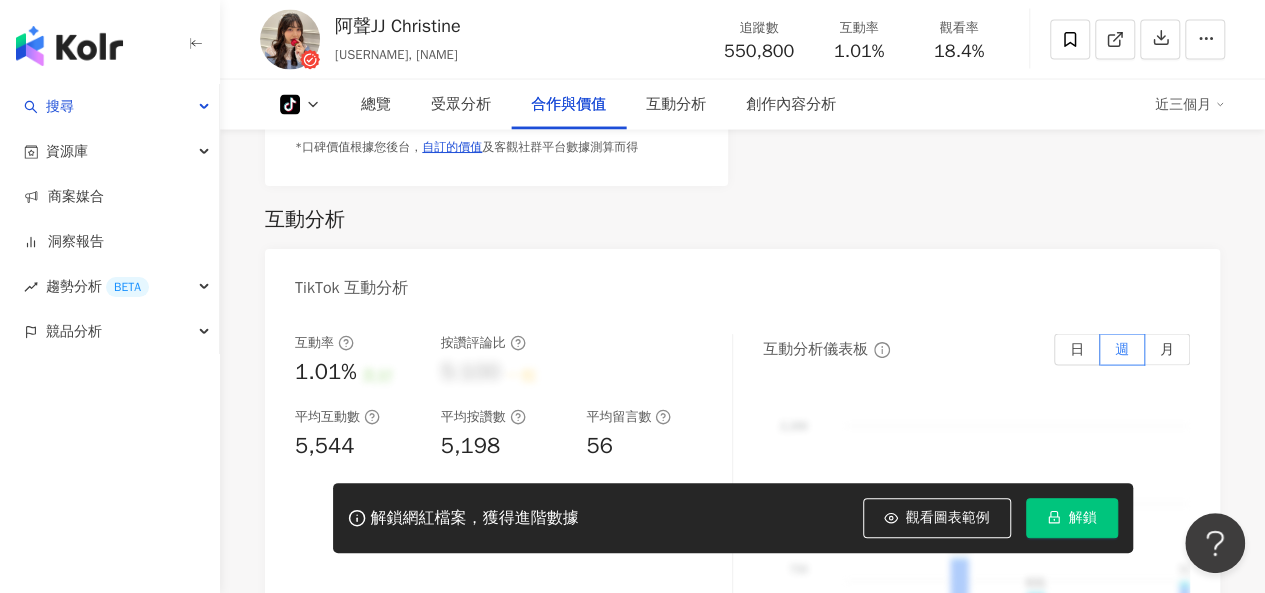 click on "tiktok-icon 總覽 受眾分析 合作與價值 互動分析 創作內容分析 近三個月" at bounding box center [742, 105] 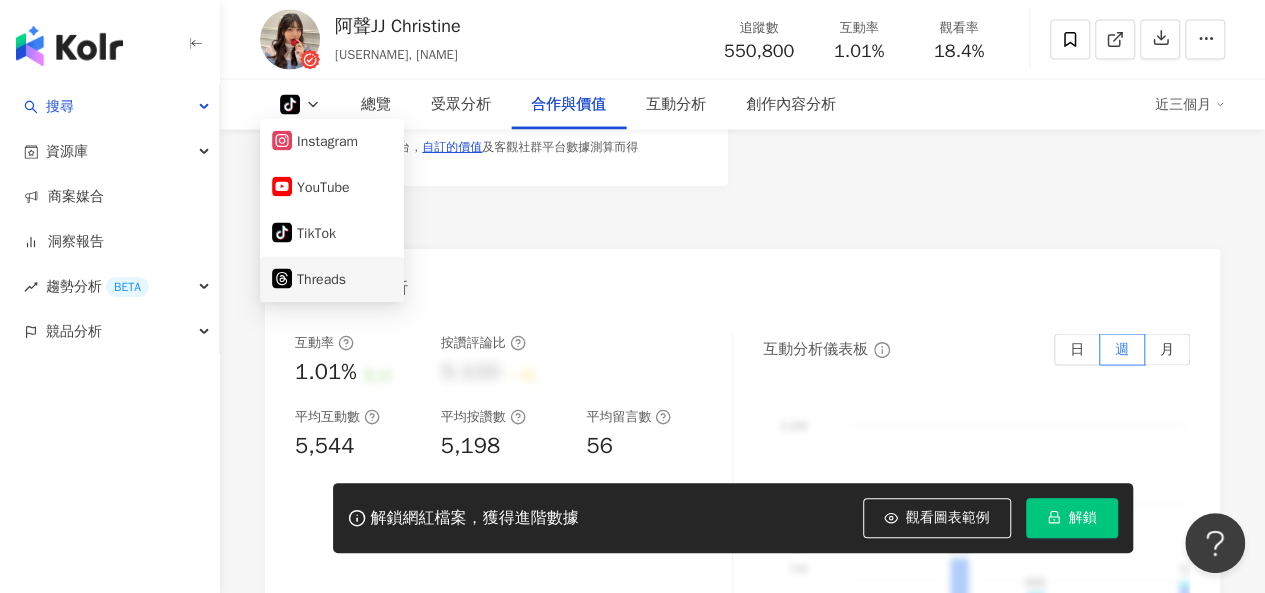 click on "Threads" at bounding box center [332, 280] 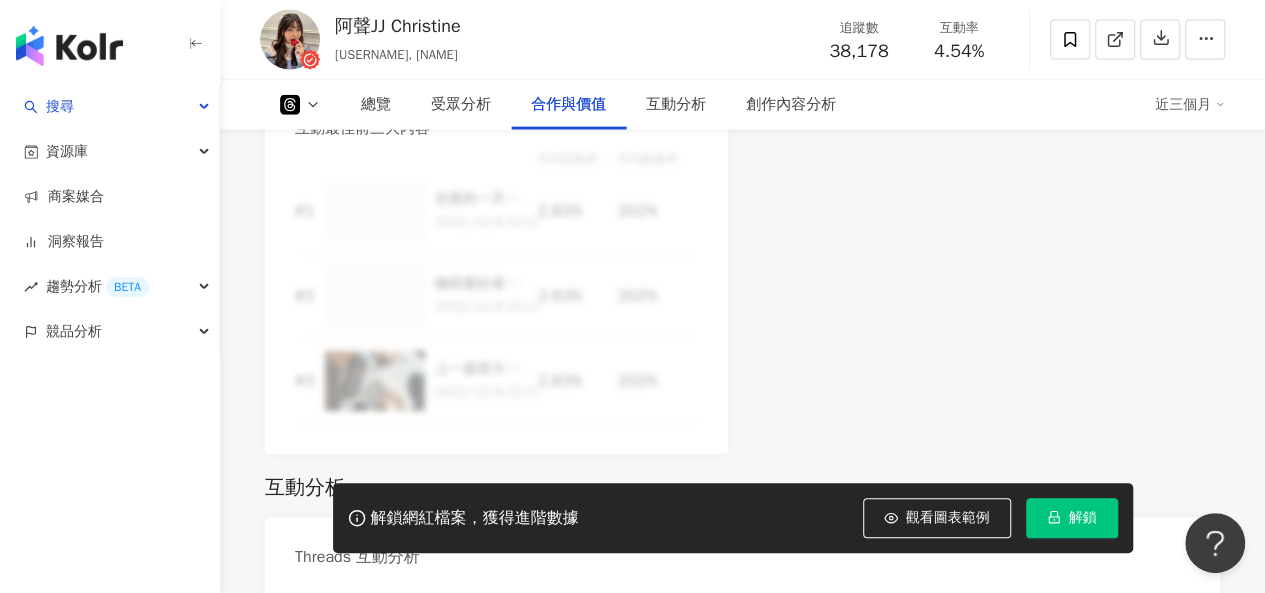 scroll, scrollTop: 2278, scrollLeft: 0, axis: vertical 